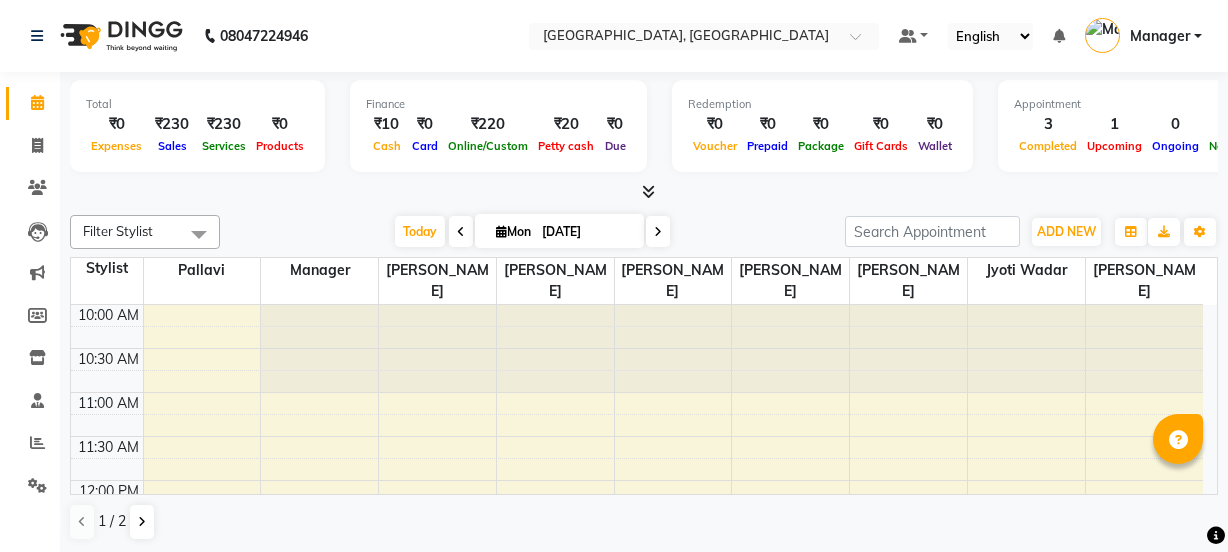 scroll, scrollTop: 0, scrollLeft: 0, axis: both 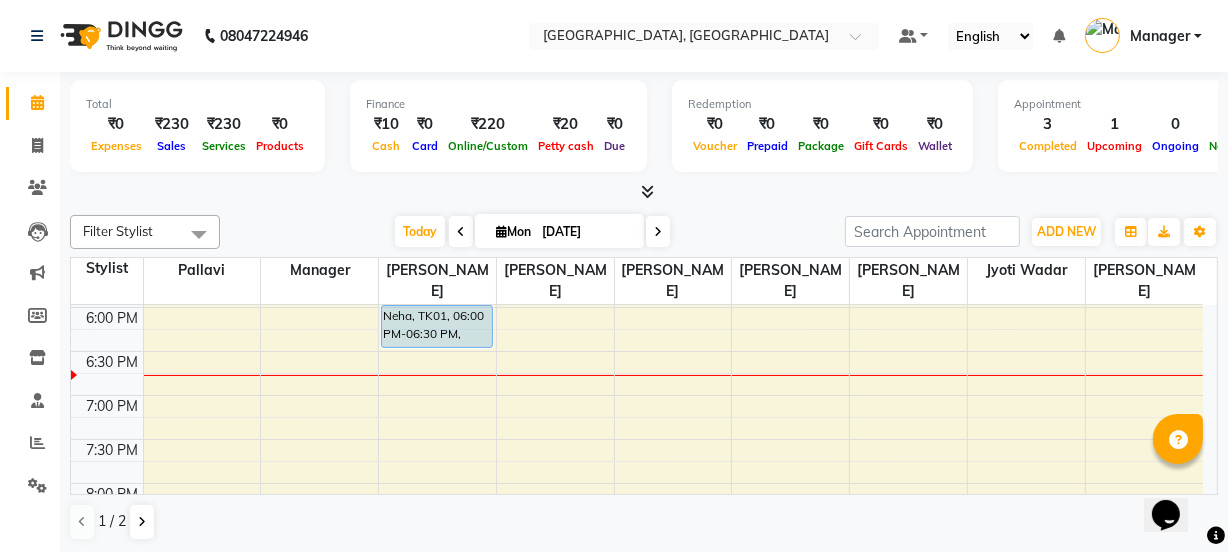 click on "Opens Chat This icon Opens the chat window." at bounding box center [1175, 479] 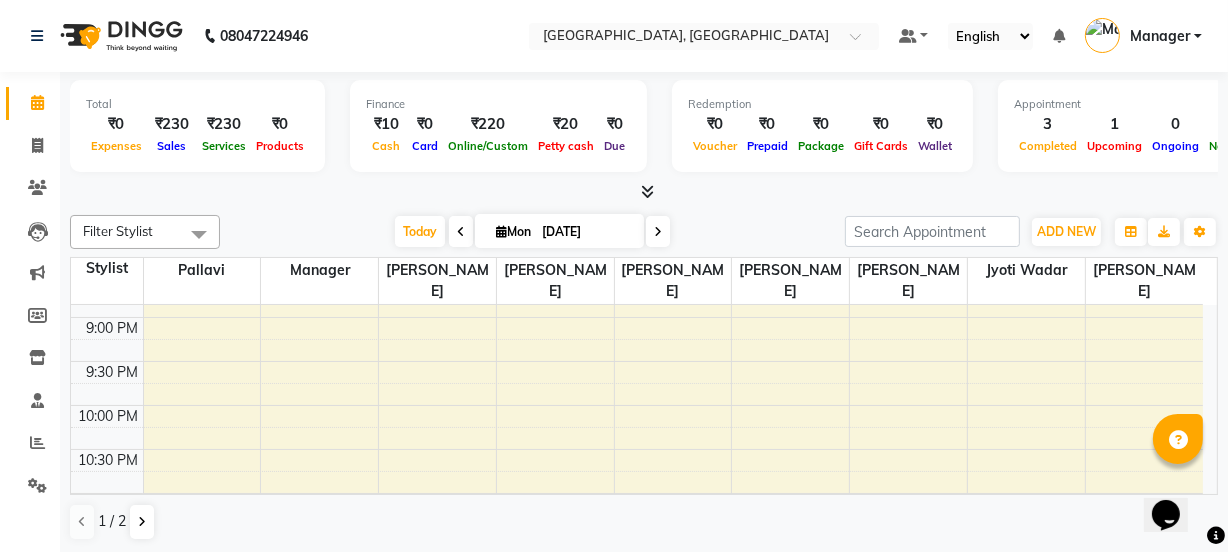 scroll, scrollTop: 956, scrollLeft: 0, axis: vertical 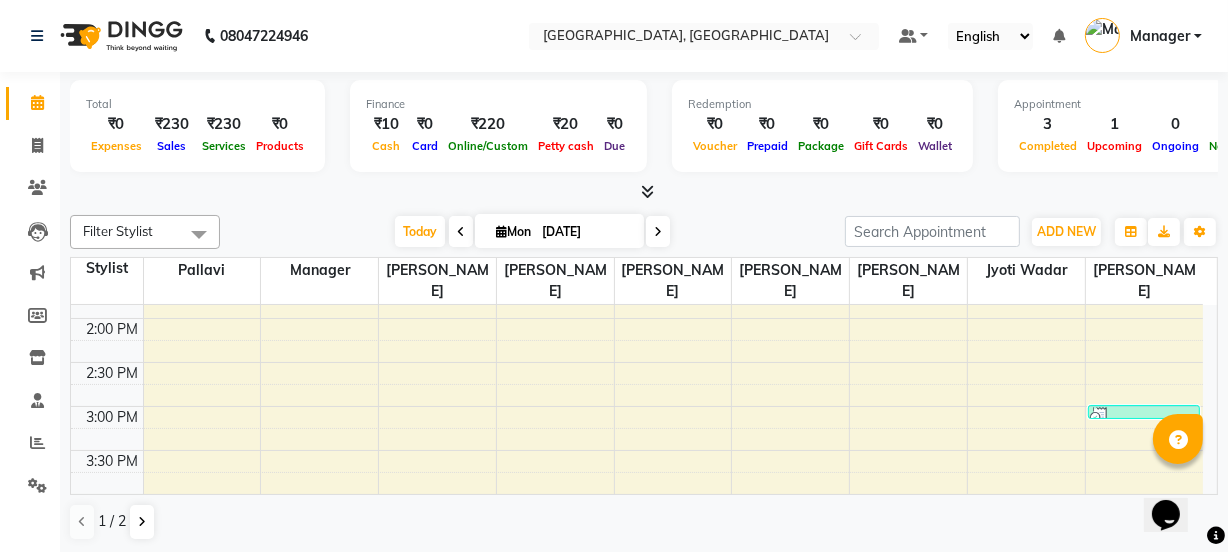 click on "Opens Chat This icon Opens the chat window." at bounding box center (1175, 479) 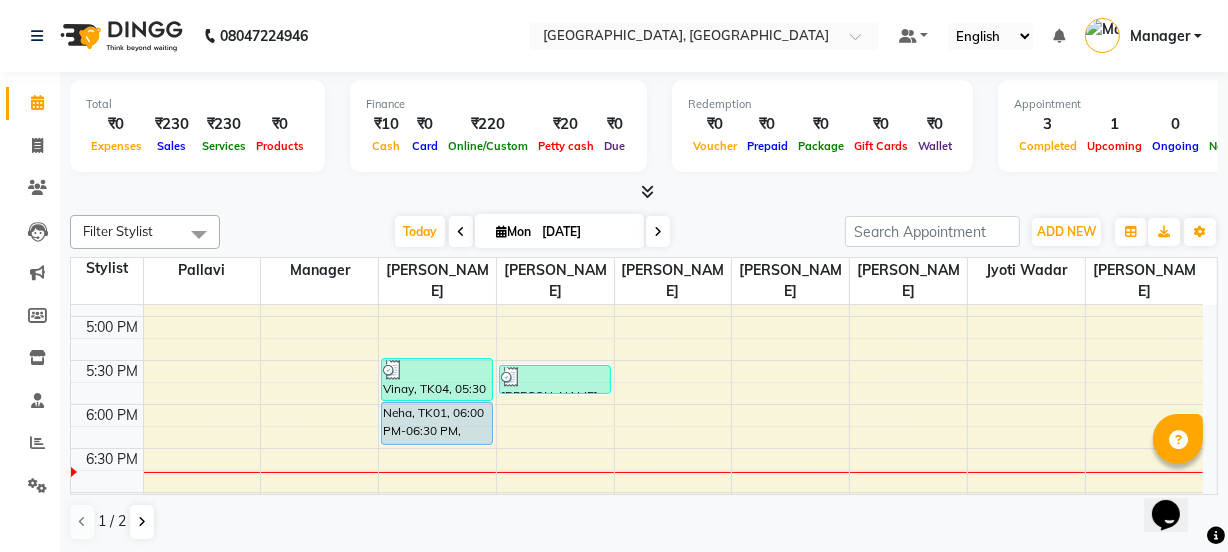 scroll, scrollTop: 629, scrollLeft: 0, axis: vertical 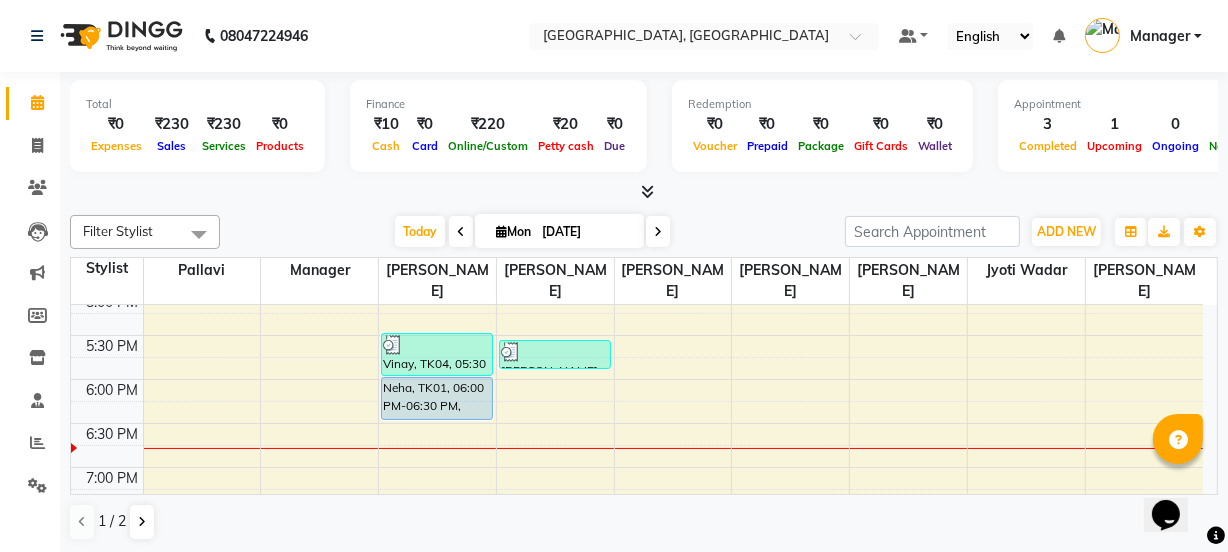 click on "Opens Chat This icon Opens the chat window." at bounding box center [1175, 479] 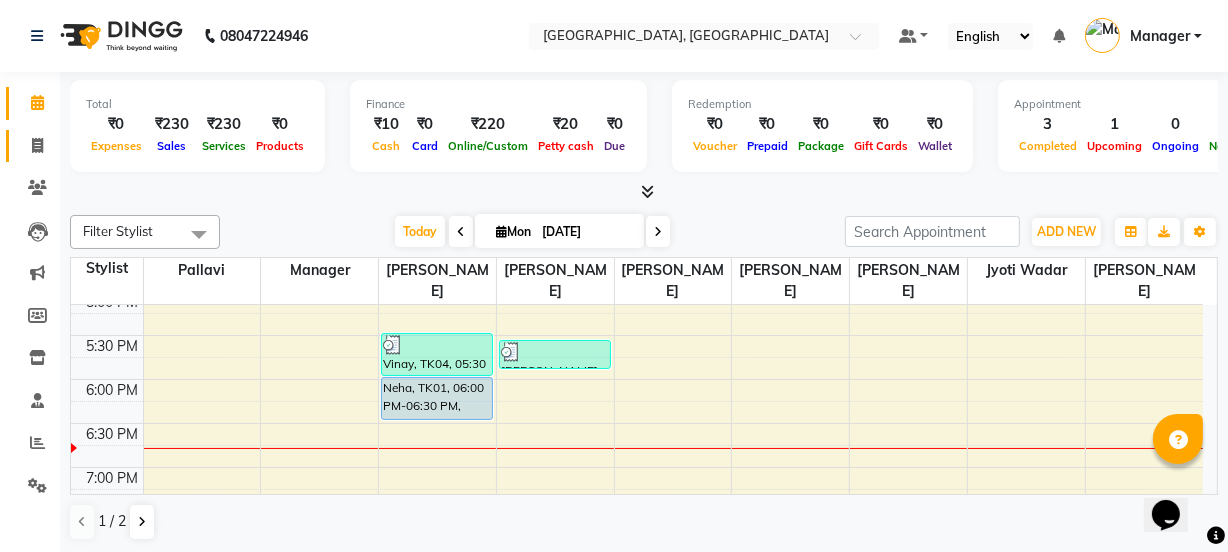 click 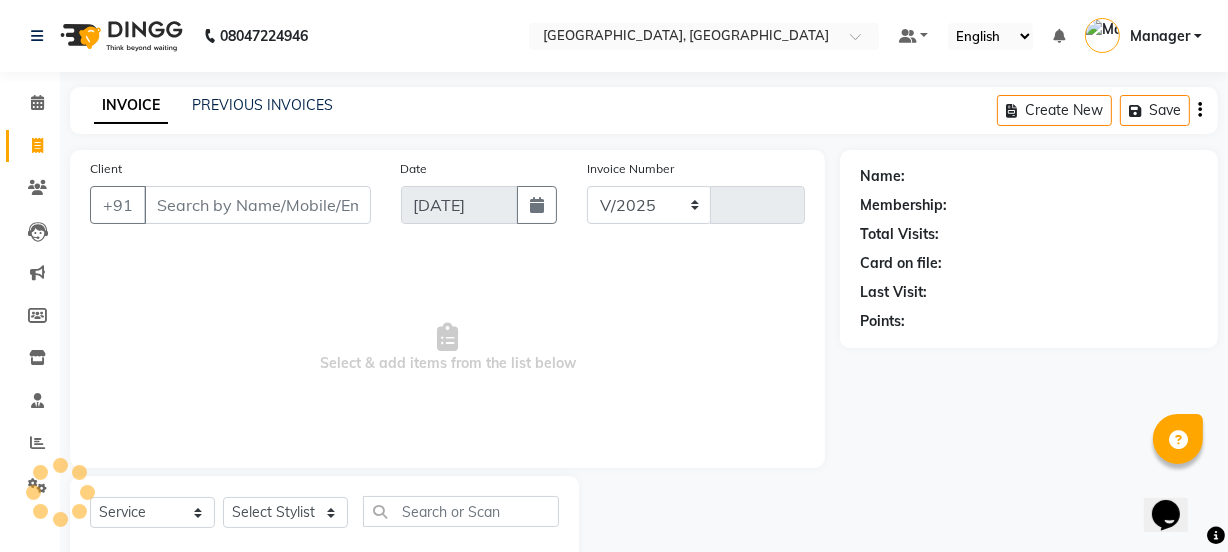 select on "7742" 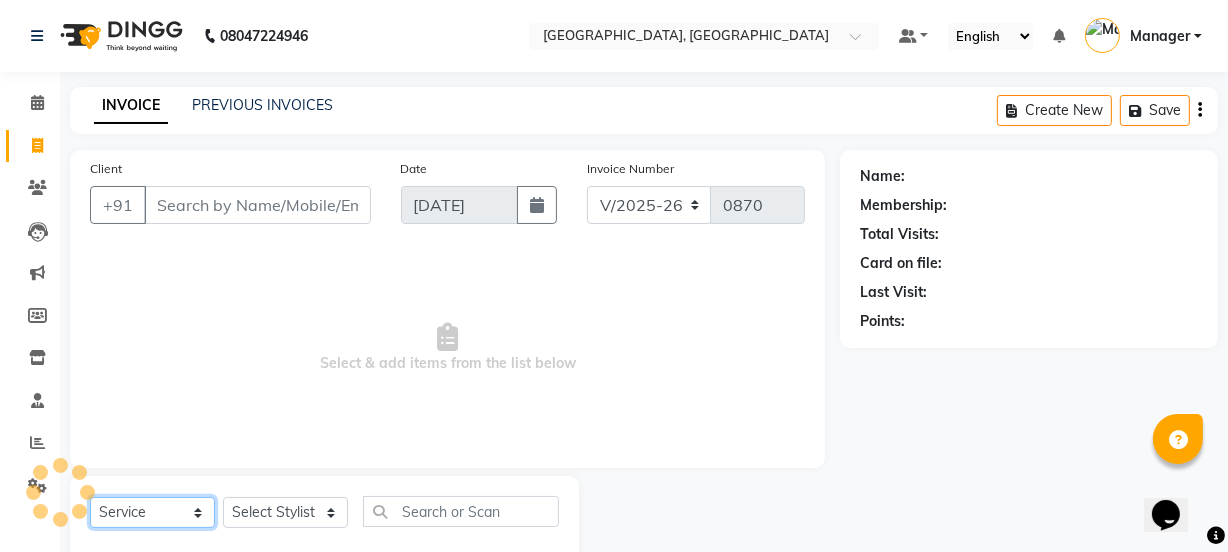 click on "Select  Service  Product  Membership  Package Voucher Prepaid Gift Card" 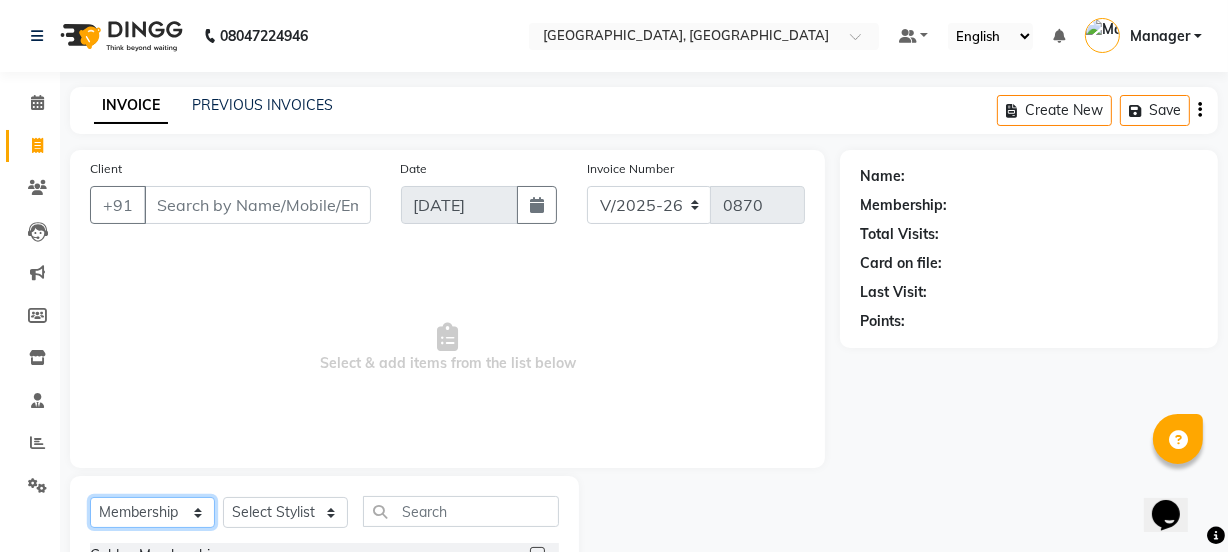 select on "service" 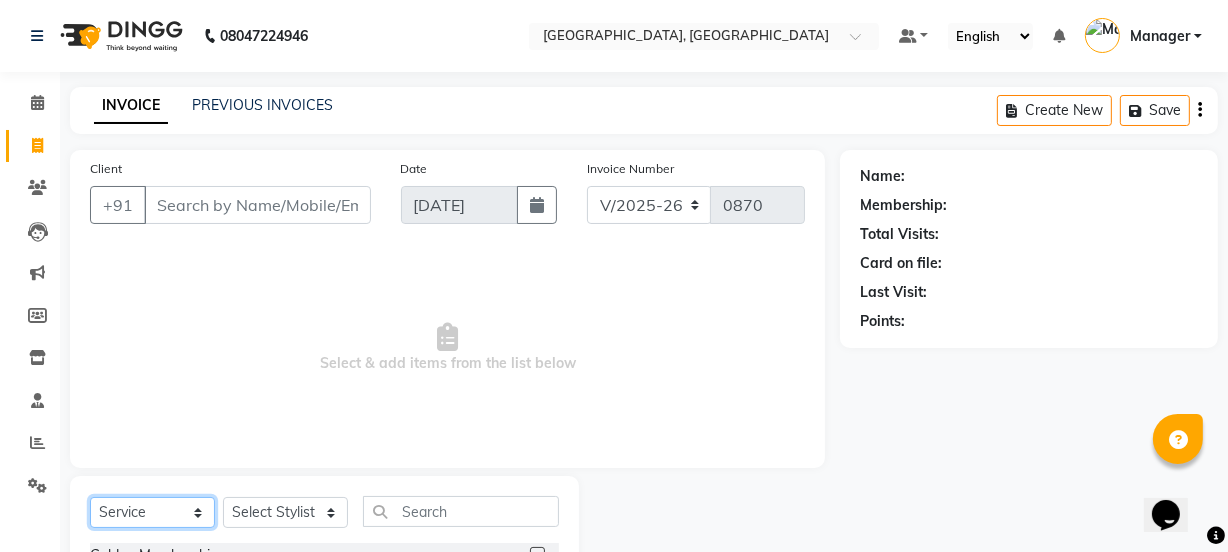 click on "Select  Service  Product  Membership  Package Voucher Prepaid Gift Card" 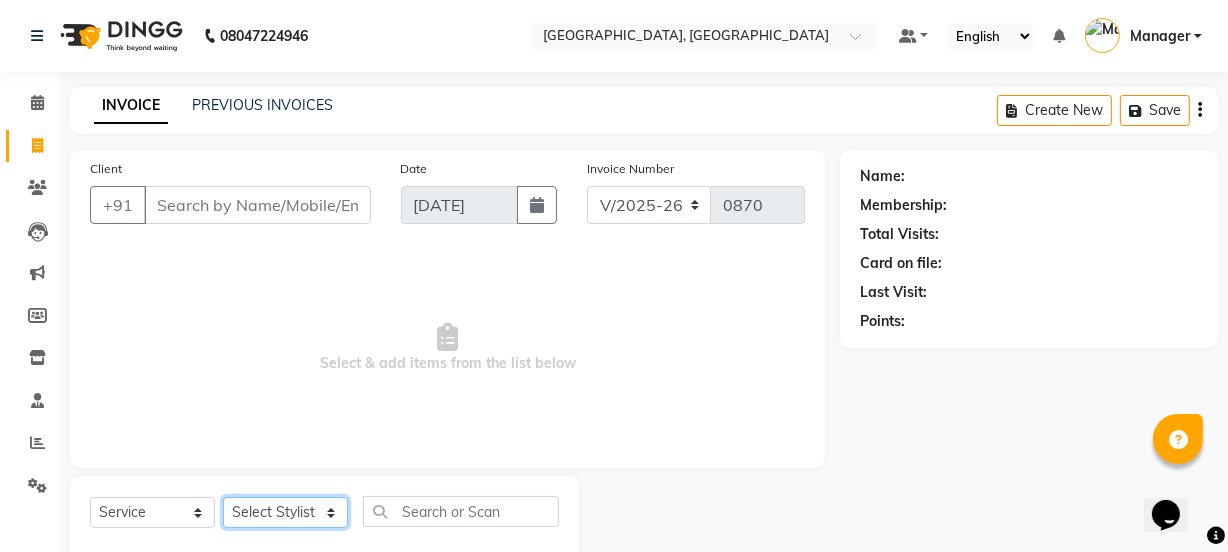 click on "Select Stylist [PERSON_NAME] wadar Manager [PERSON_NAME] [PERSON_NAME]  [PERSON_NAME] [PERSON_NAME]  [PERSON_NAME] [PERSON_NAME] [PERSON_NAME]" 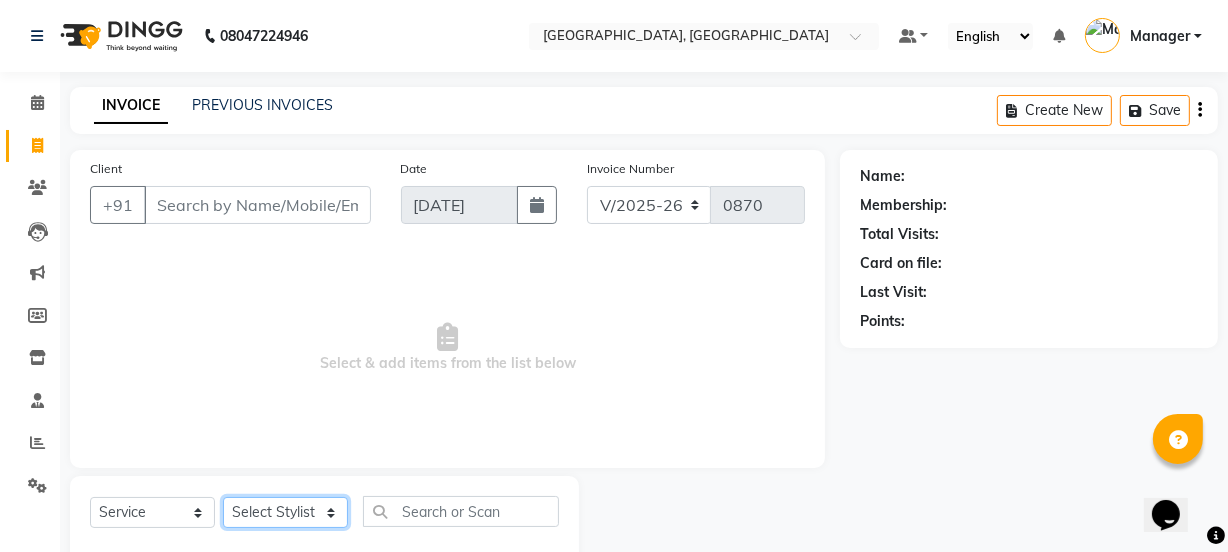 select on "68996" 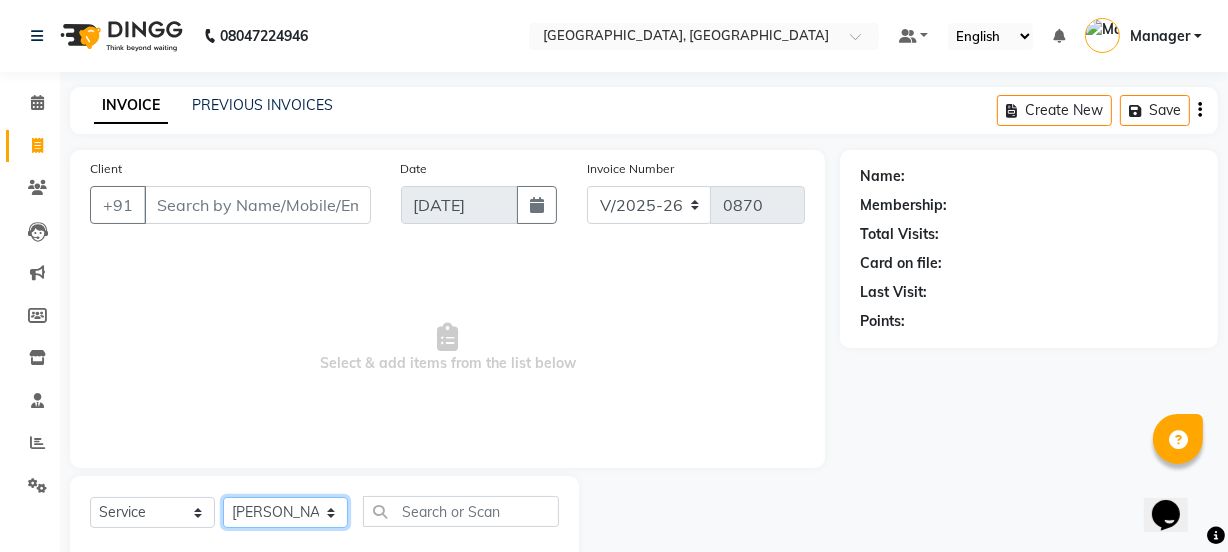 click on "Select Stylist [PERSON_NAME] wadar Manager [PERSON_NAME] [PERSON_NAME]  [PERSON_NAME] [PERSON_NAME]  [PERSON_NAME] [PERSON_NAME] [PERSON_NAME]" 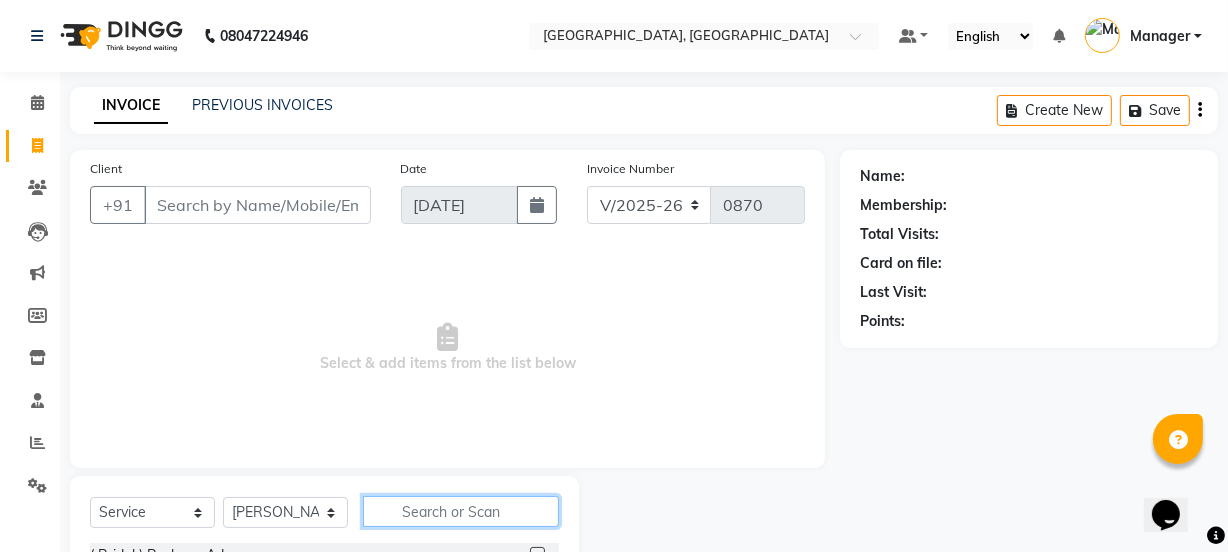 click 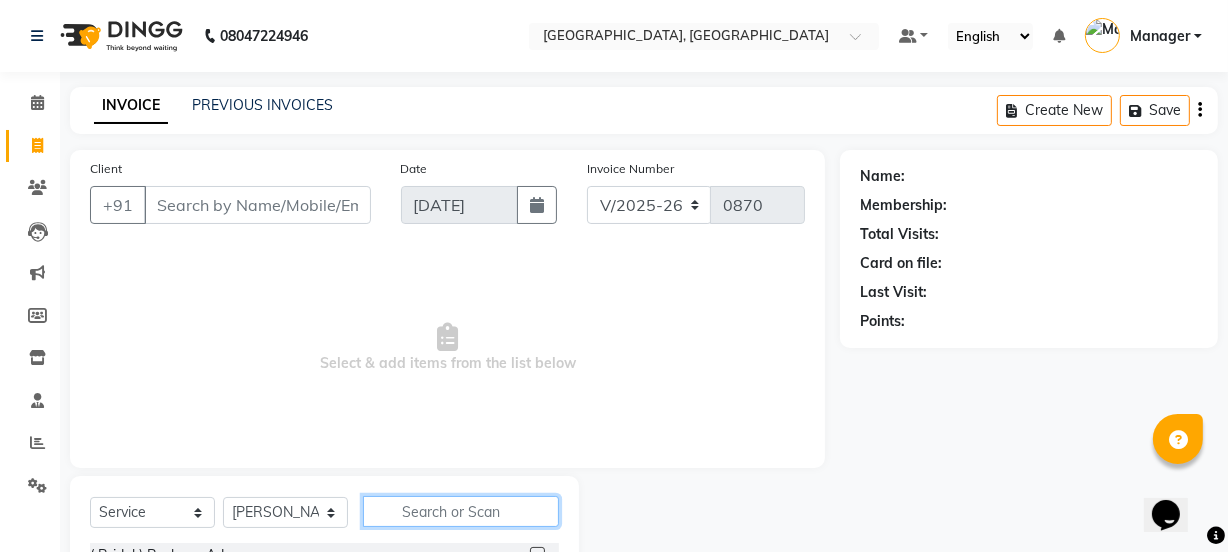 click 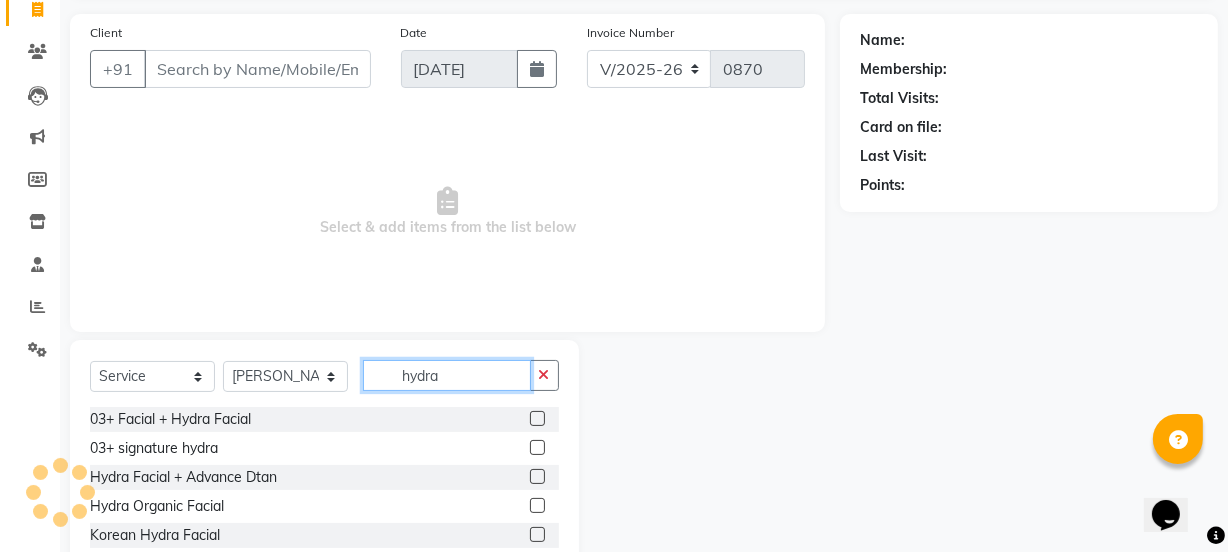 scroll, scrollTop: 145, scrollLeft: 0, axis: vertical 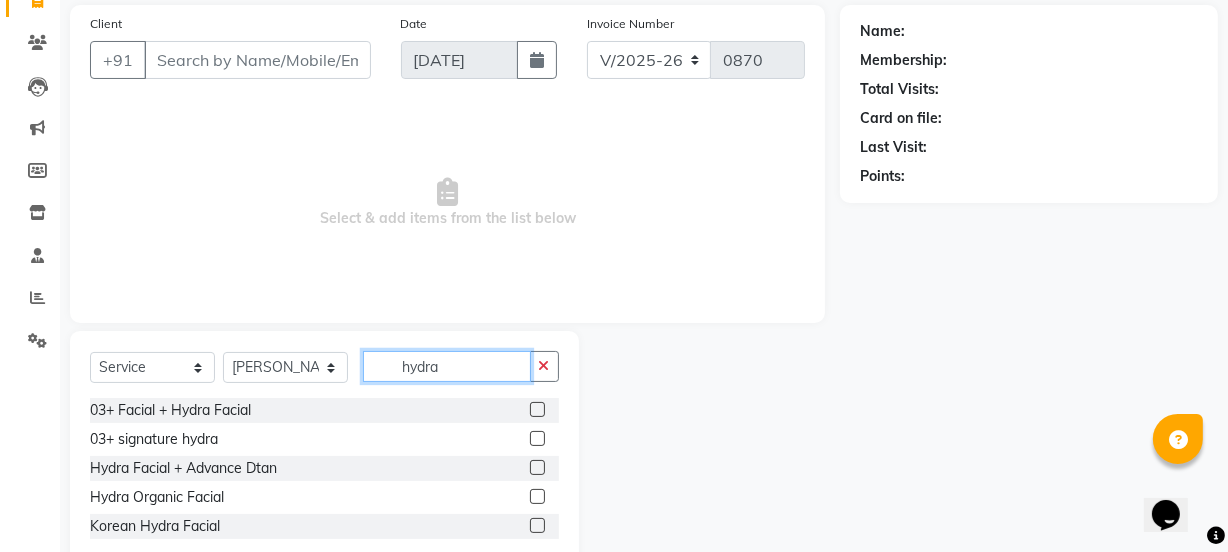 type on "hydra" 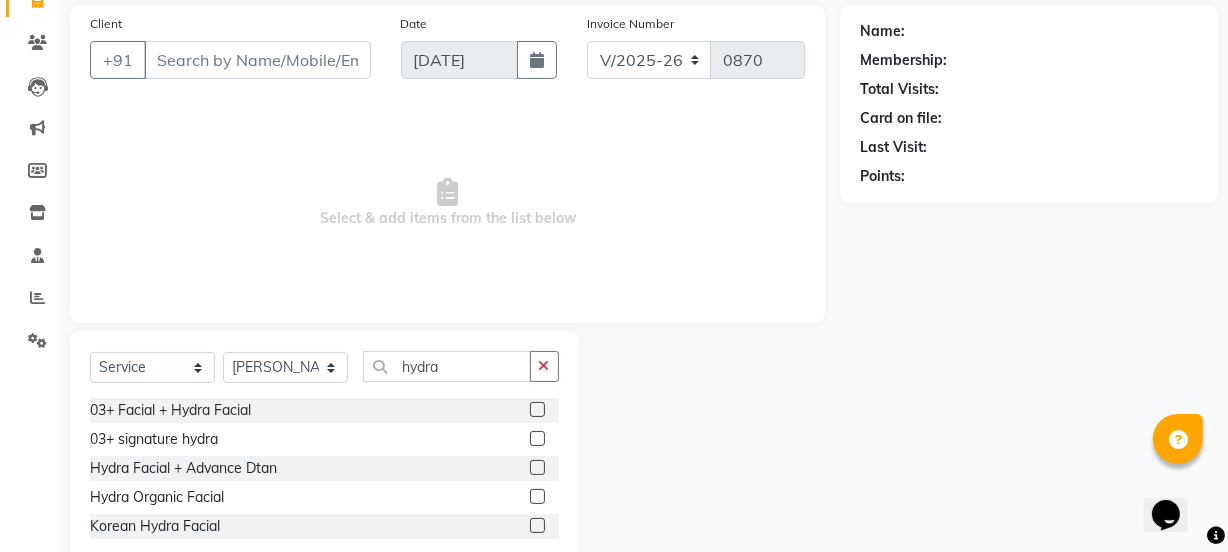 click 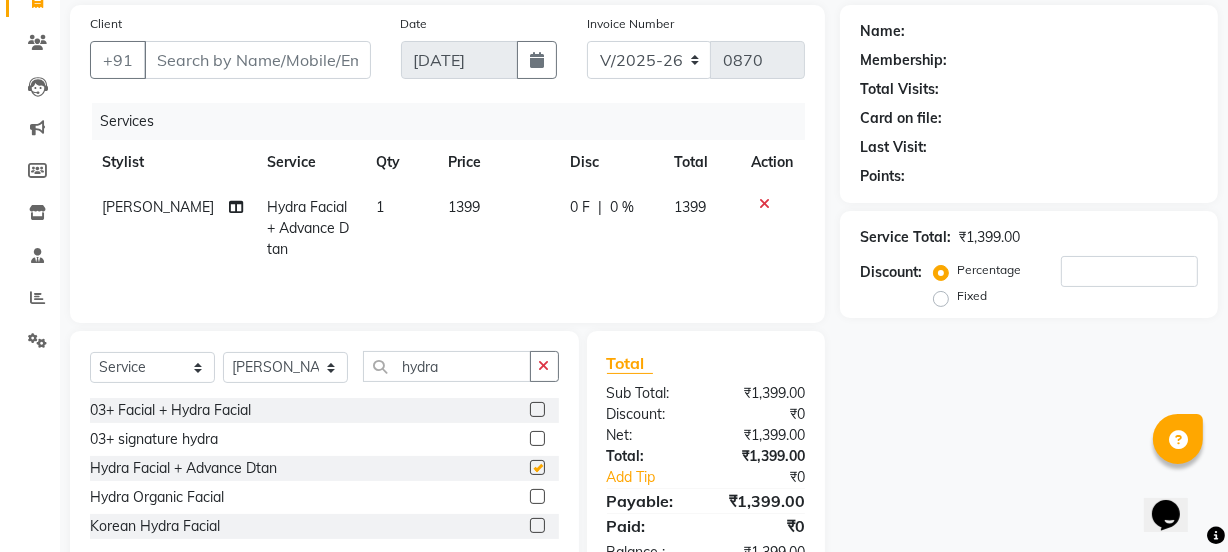 checkbox on "false" 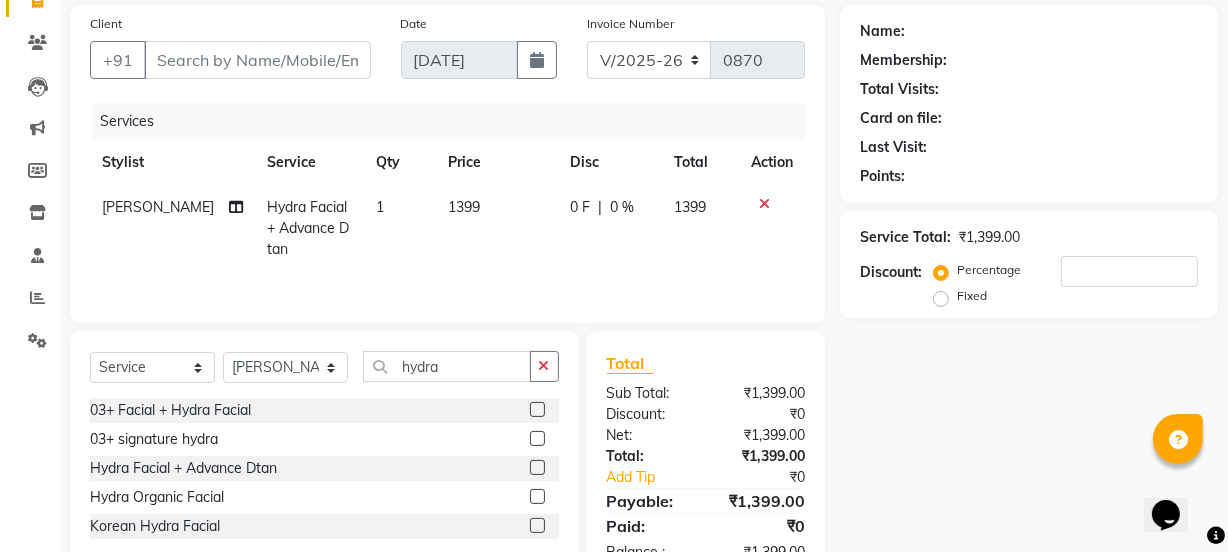 click 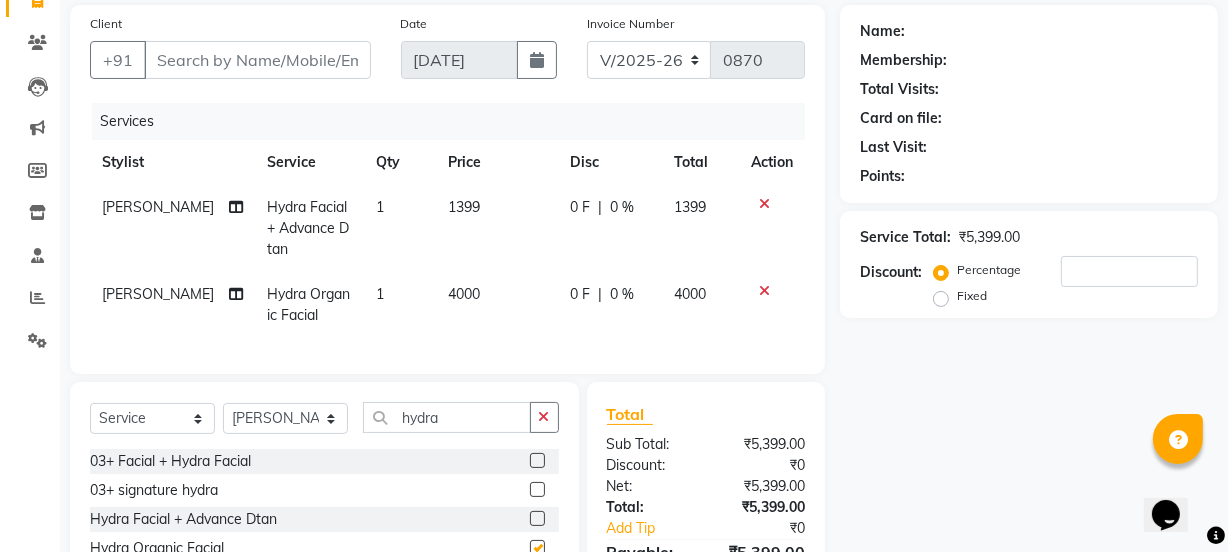 checkbox on "false" 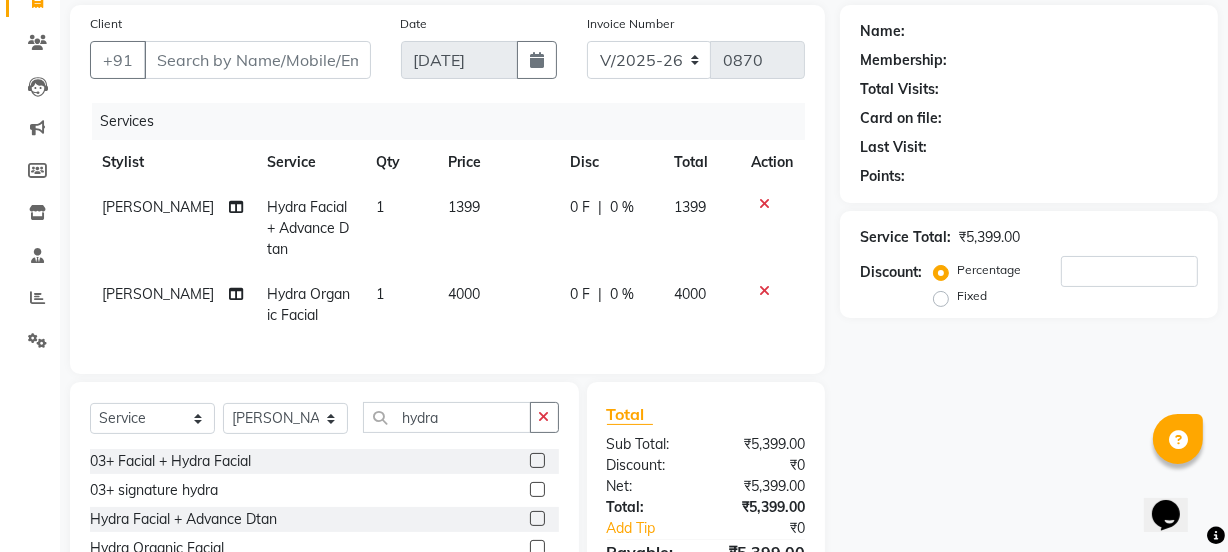 scroll, scrollTop: 270, scrollLeft: 0, axis: vertical 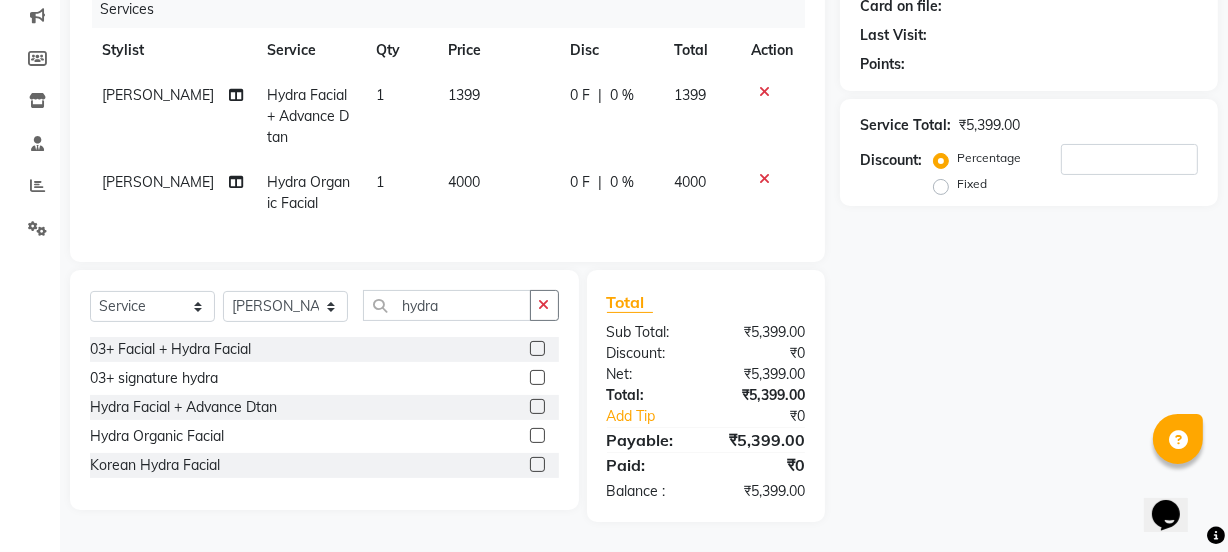 click 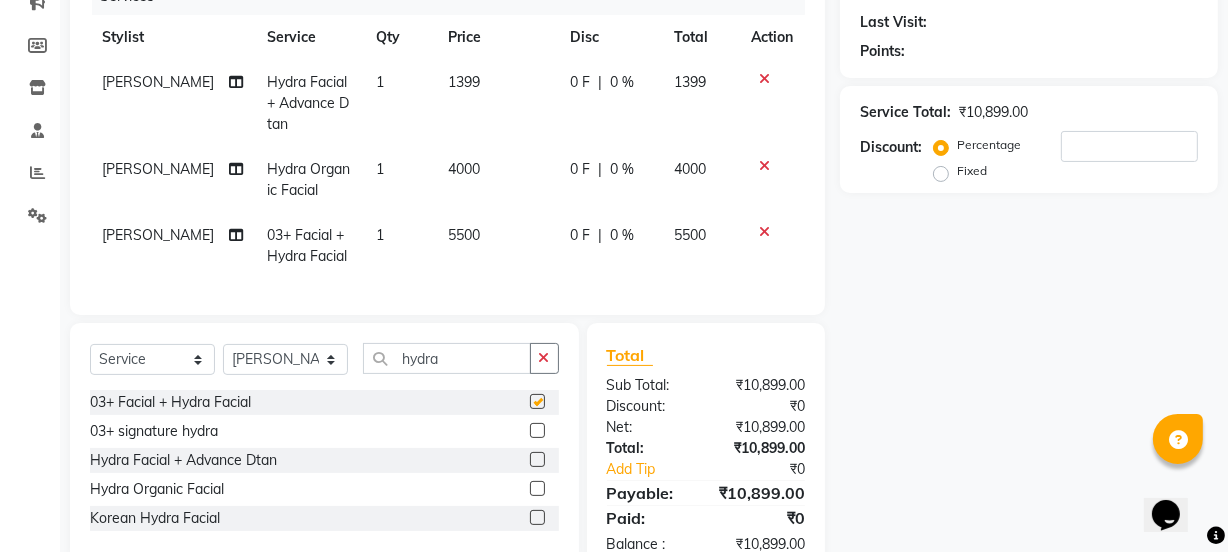 checkbox on "false" 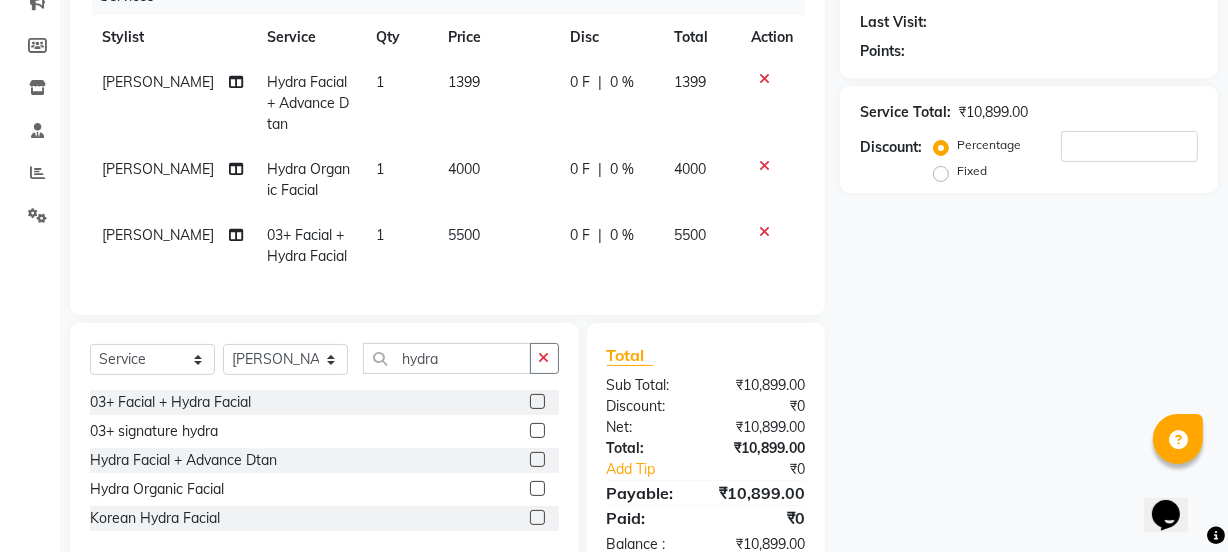 click 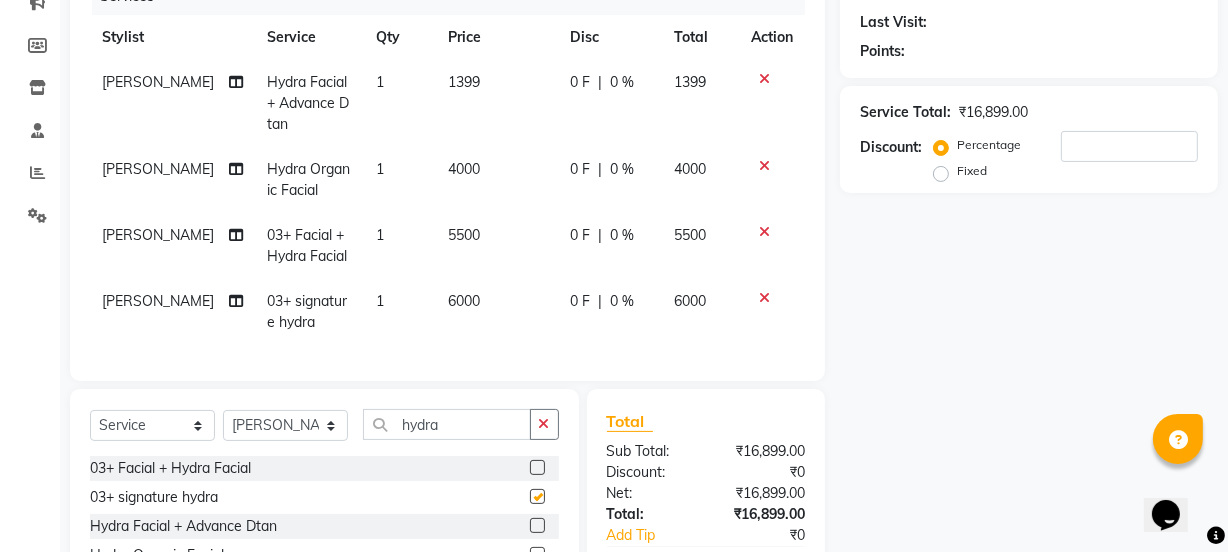 checkbox on "false" 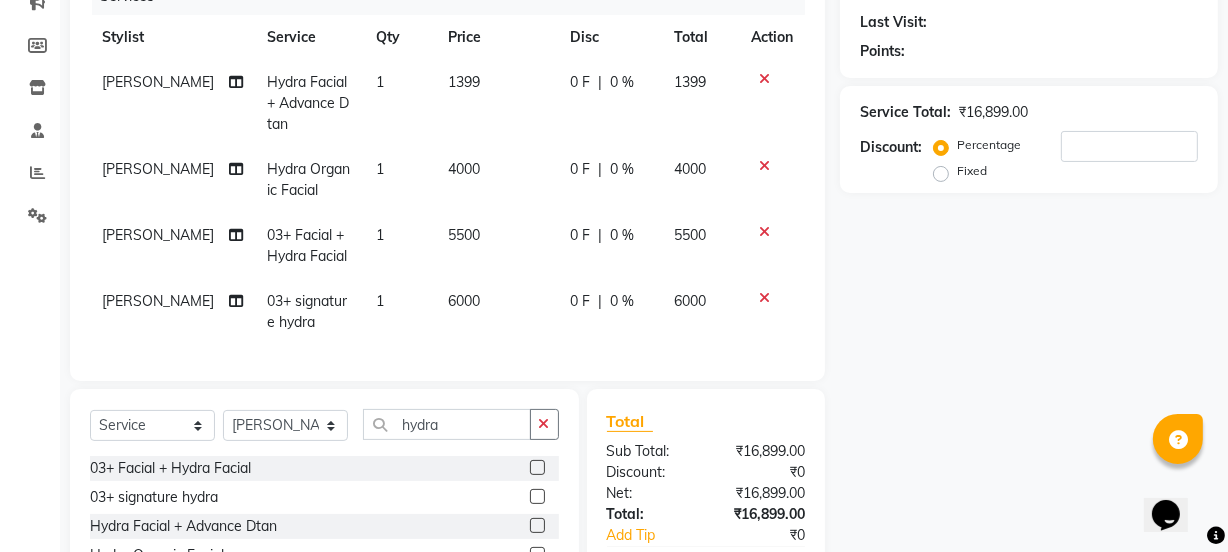 click 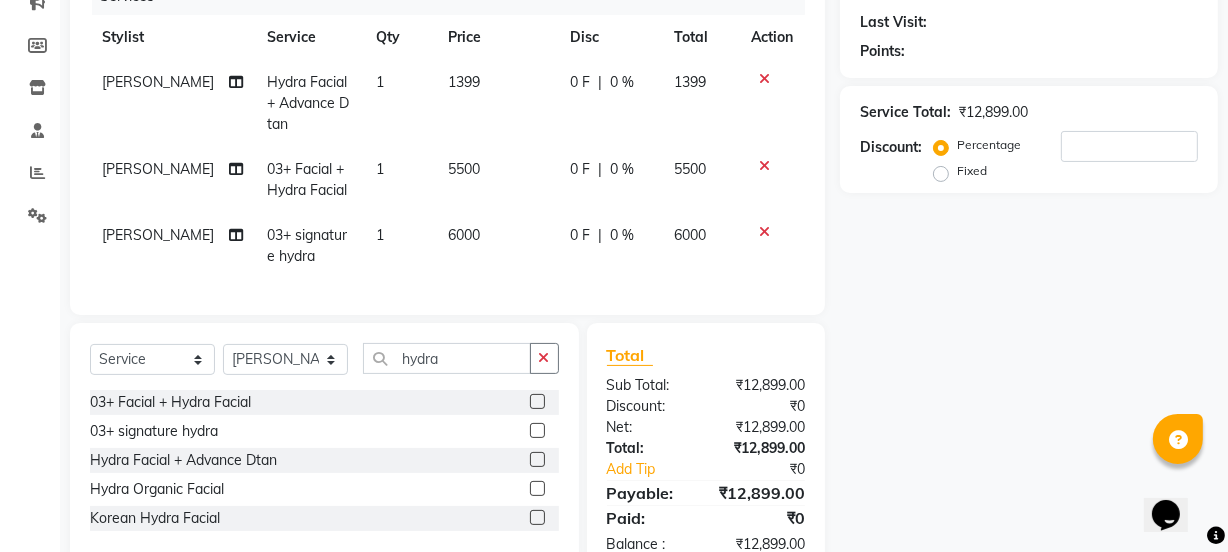 click 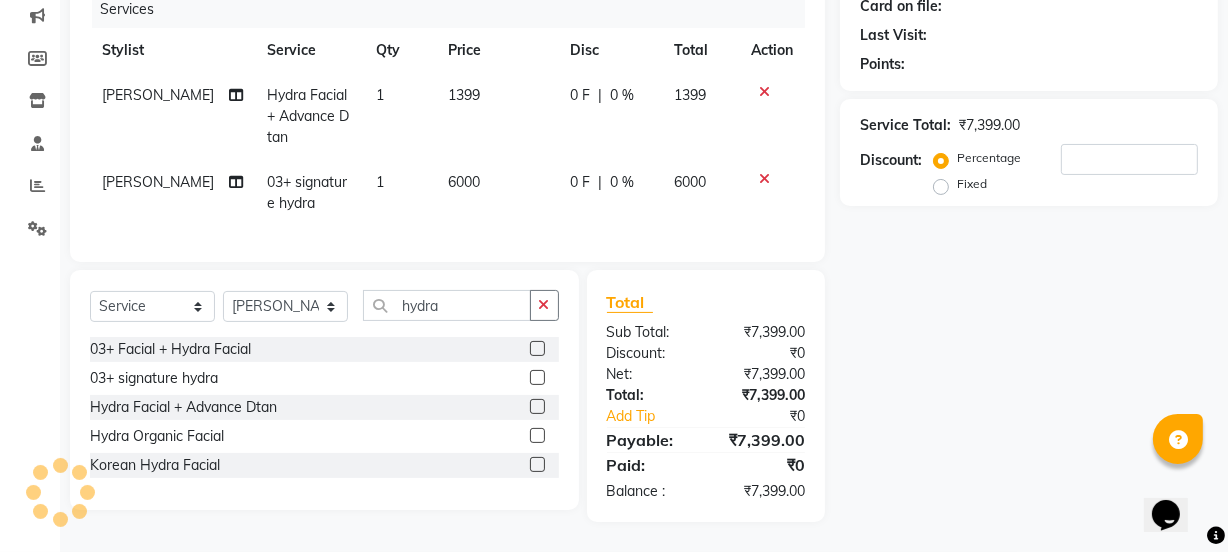 click 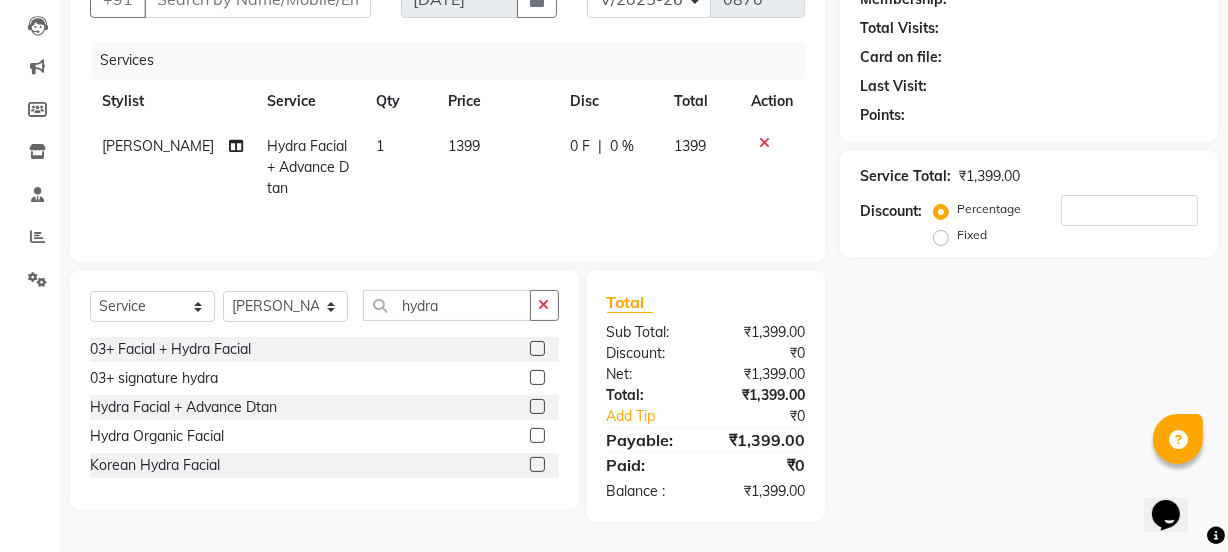 scroll, scrollTop: 206, scrollLeft: 0, axis: vertical 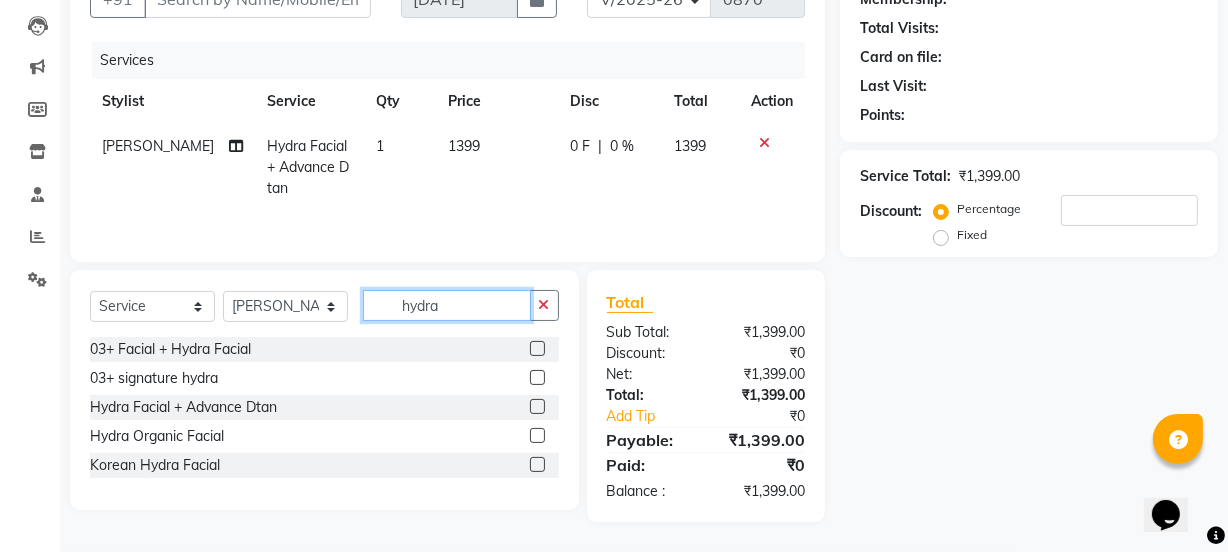 click on "hydra" 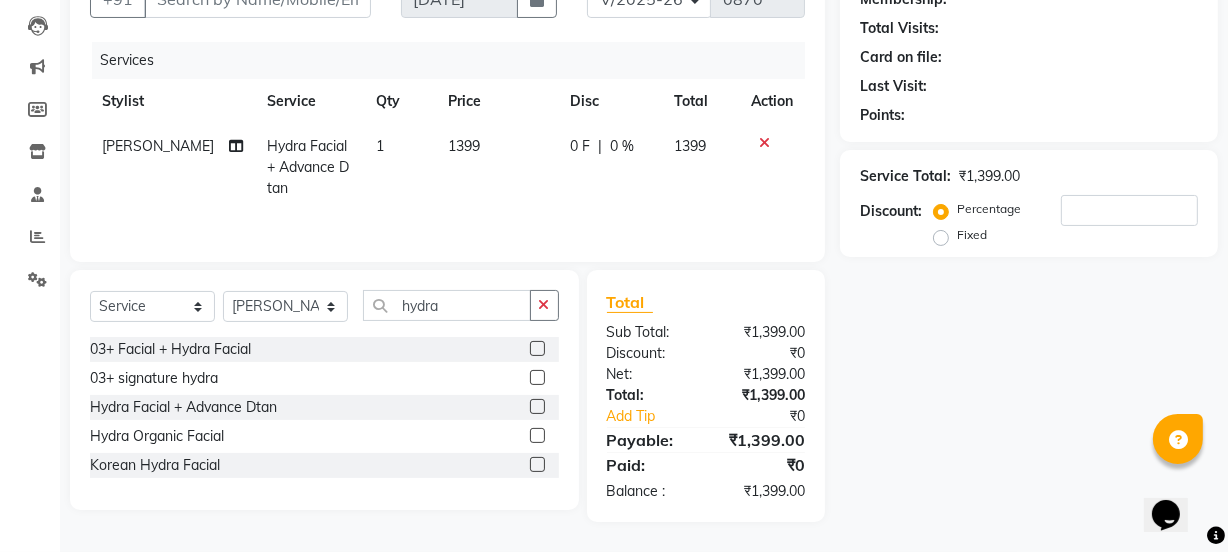 click on "1399" 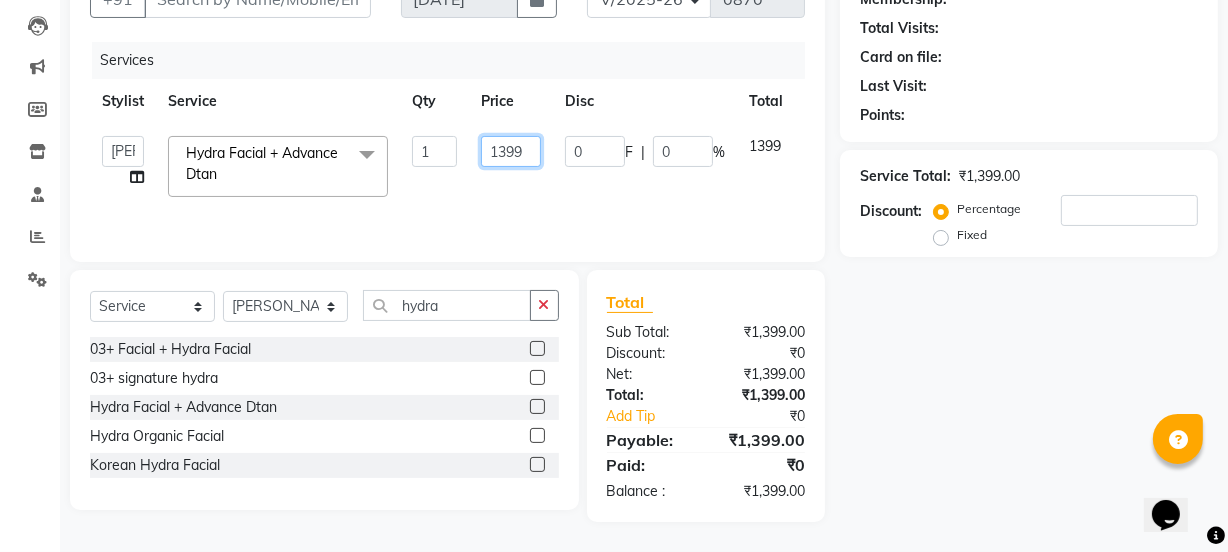 click on "1399" 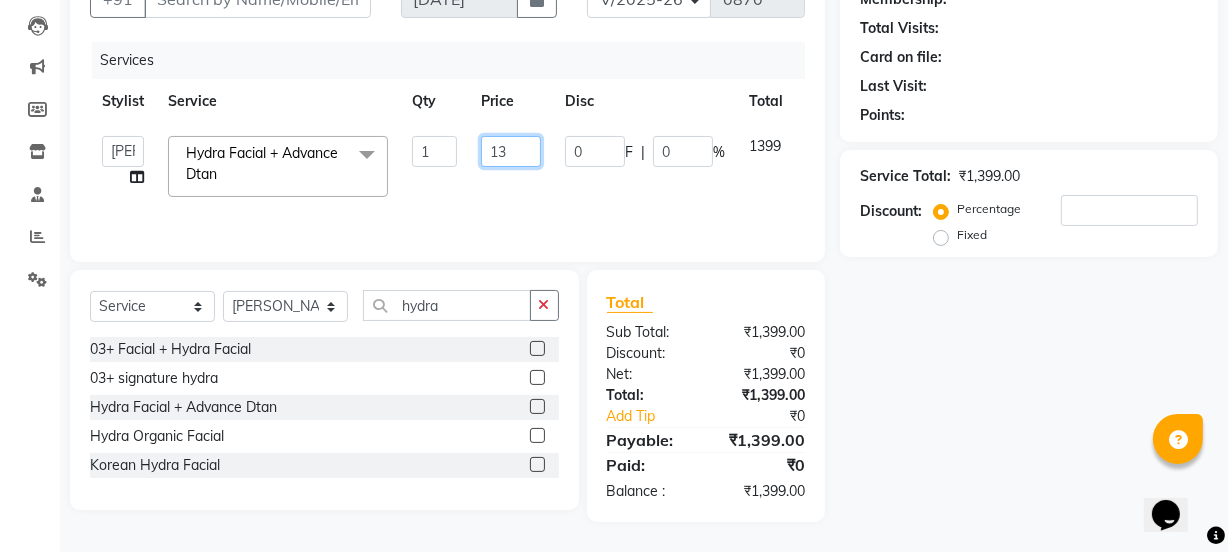type on "1" 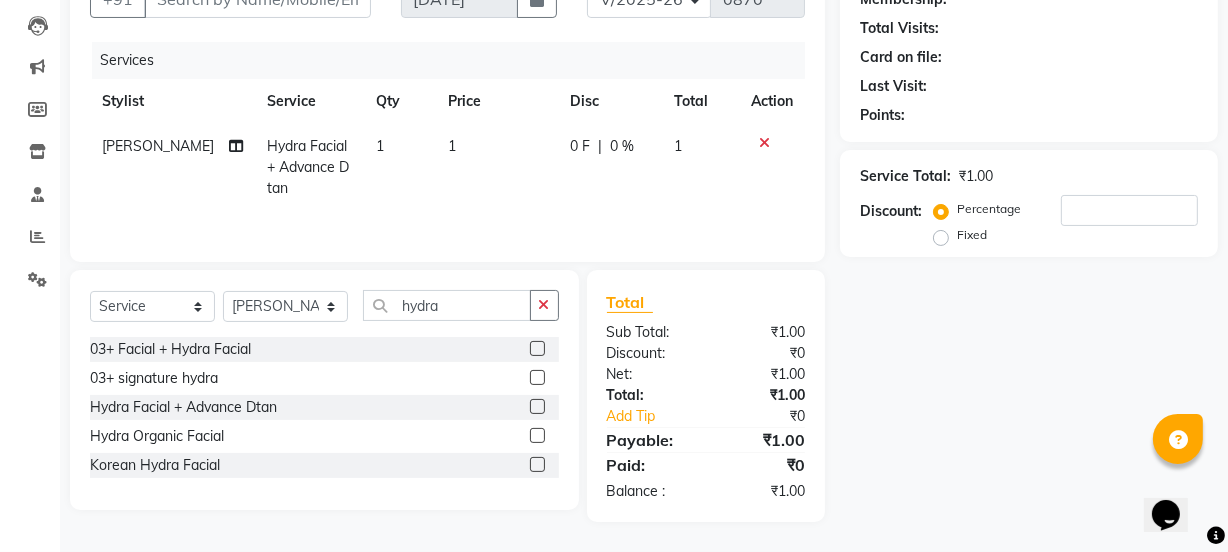 click on "1" 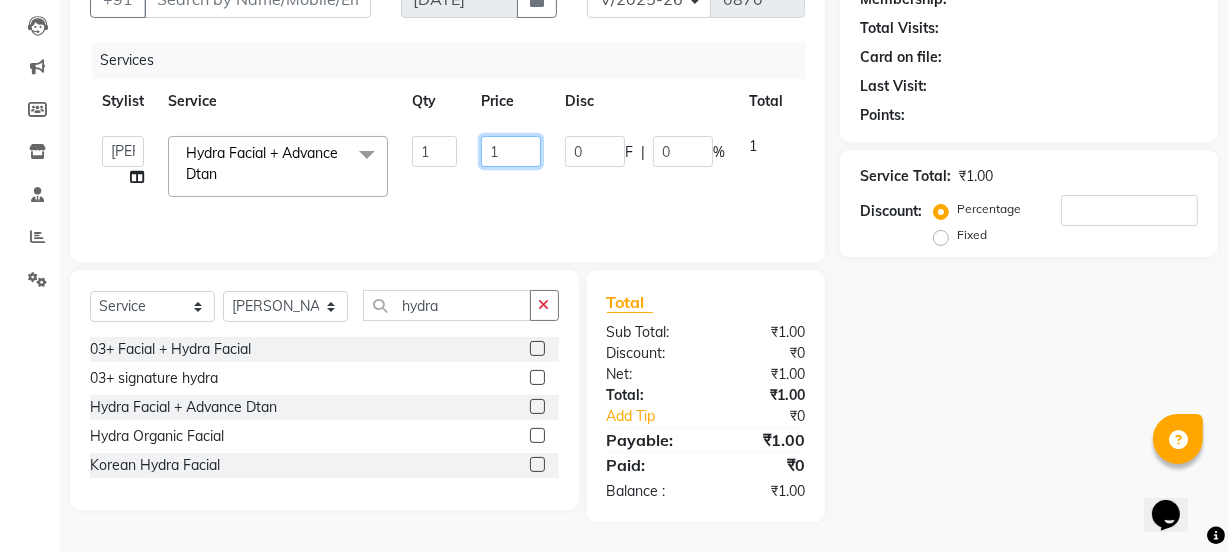click on "1" 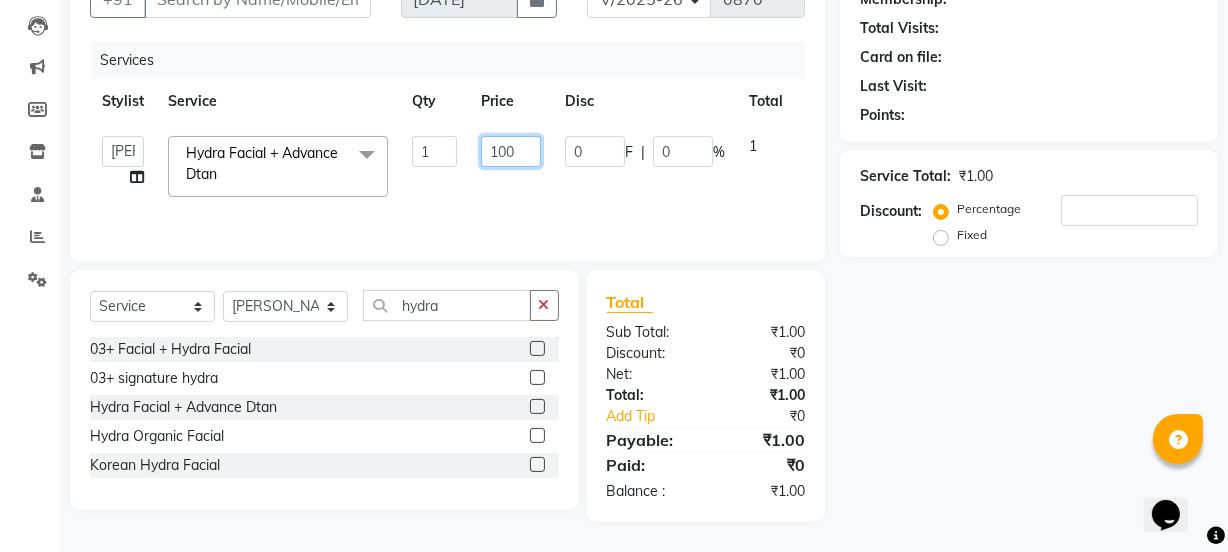 type on "1000" 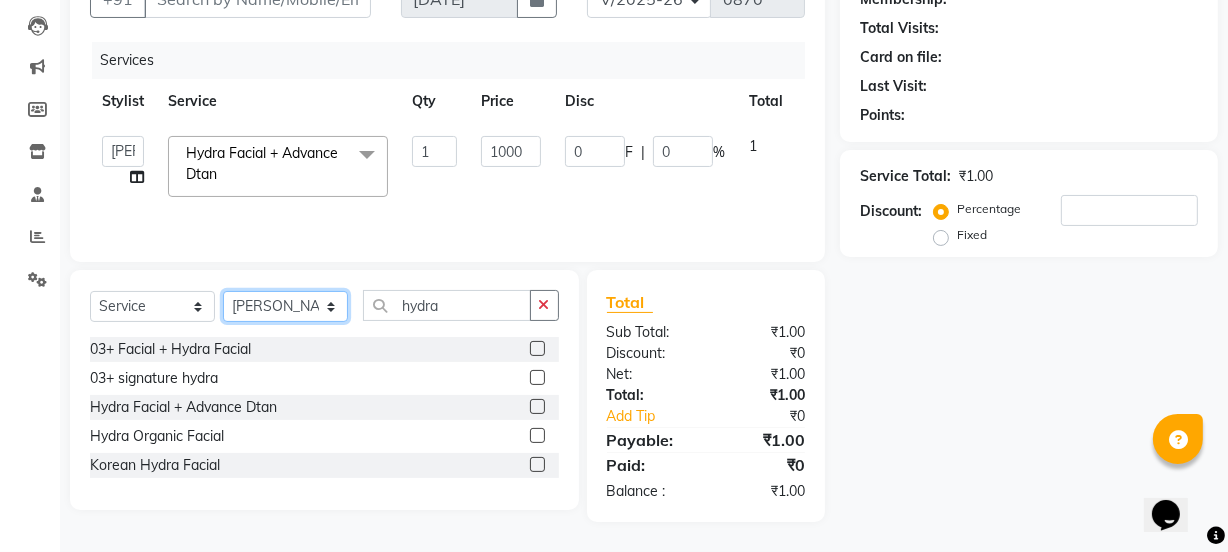 click on "Select Stylist [PERSON_NAME] wadar Manager [PERSON_NAME] [PERSON_NAME]  [PERSON_NAME] [PERSON_NAME]  [PERSON_NAME] [PERSON_NAME] [PERSON_NAME]" 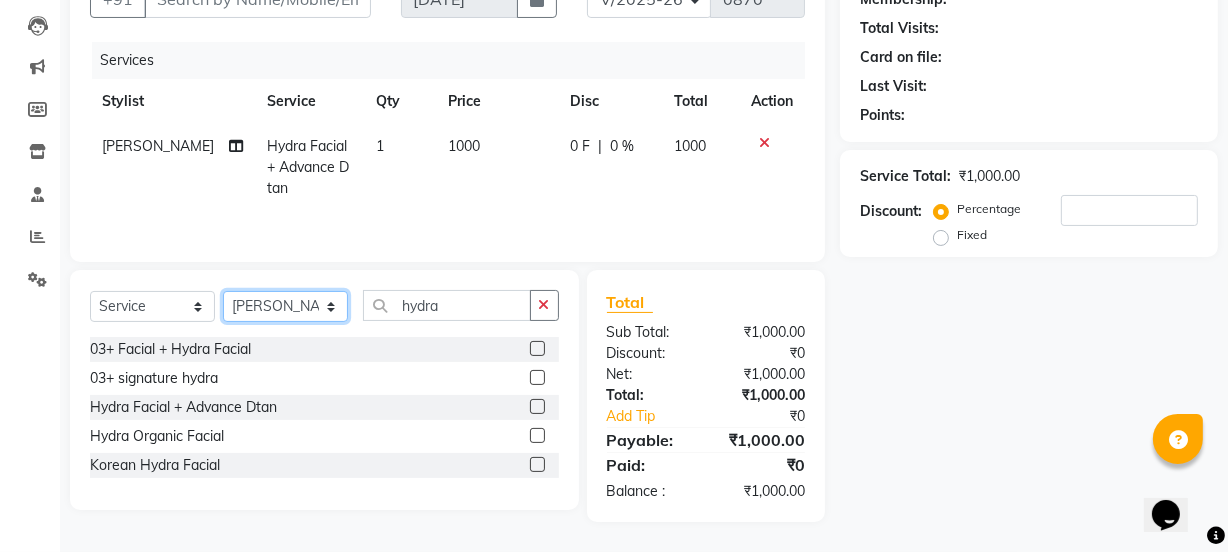 select on "85918" 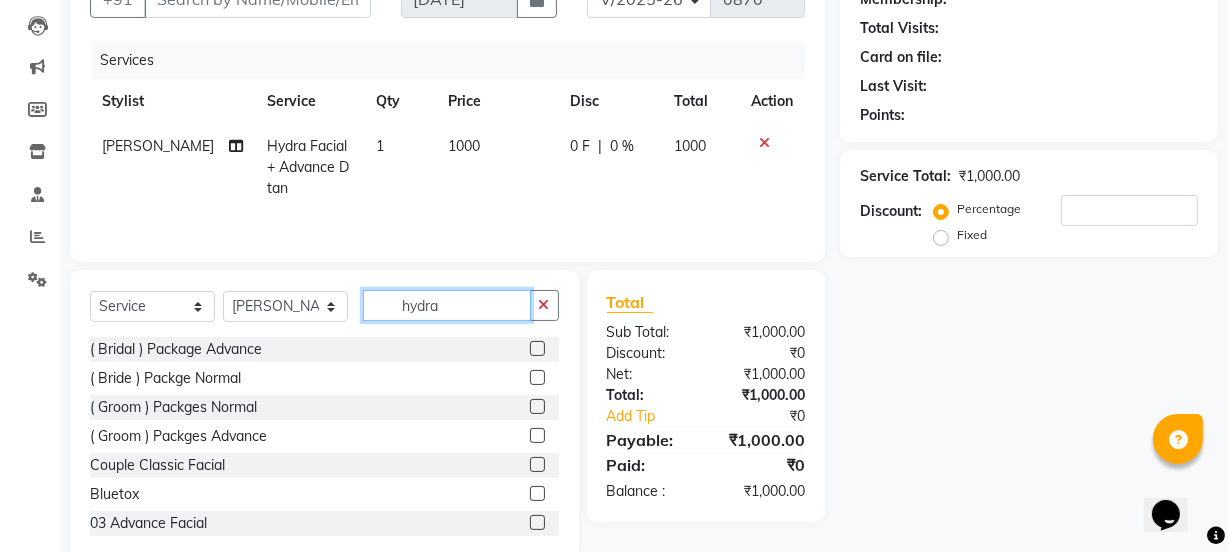 click on "hydra" 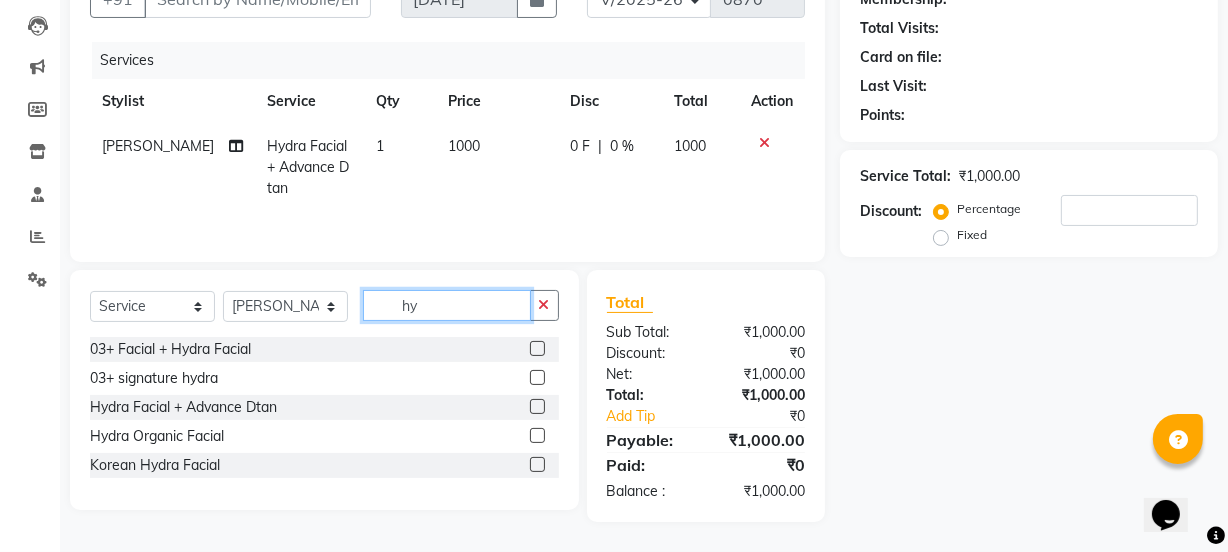 type on "h" 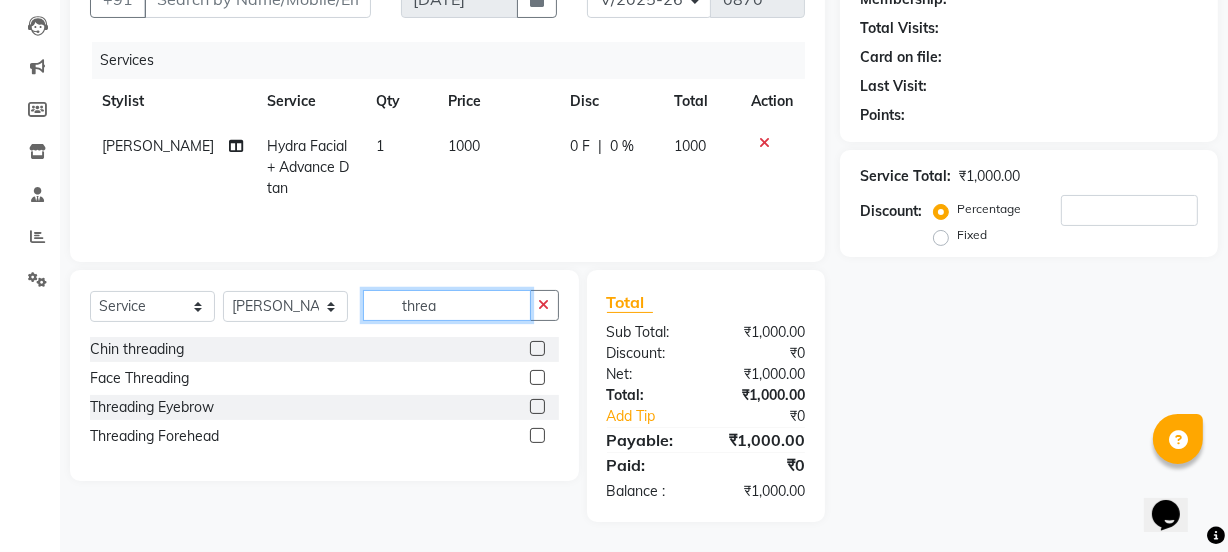 type on "threa" 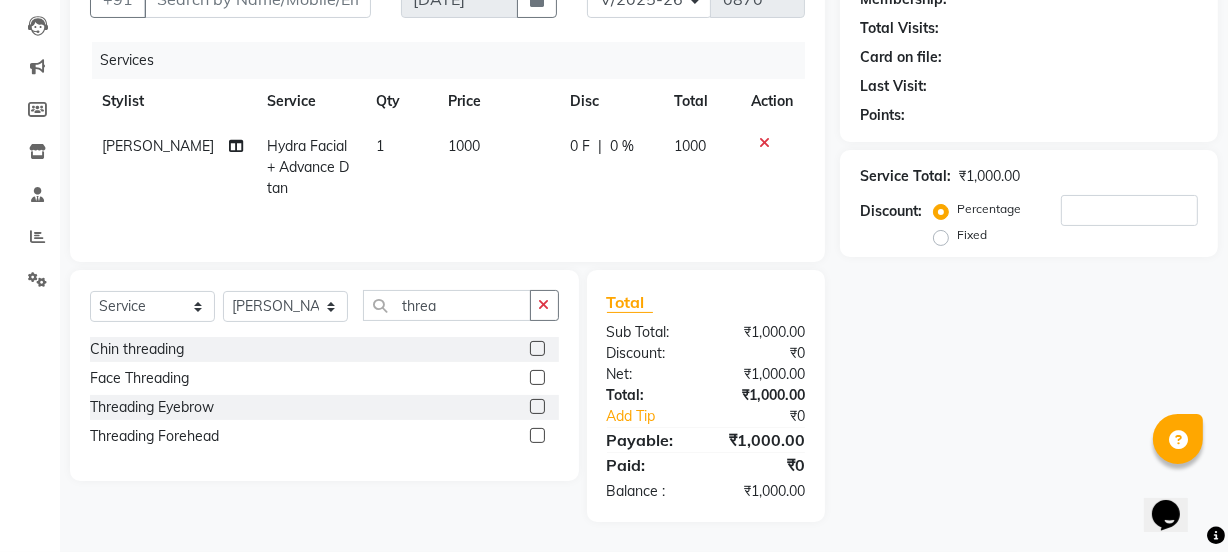 click 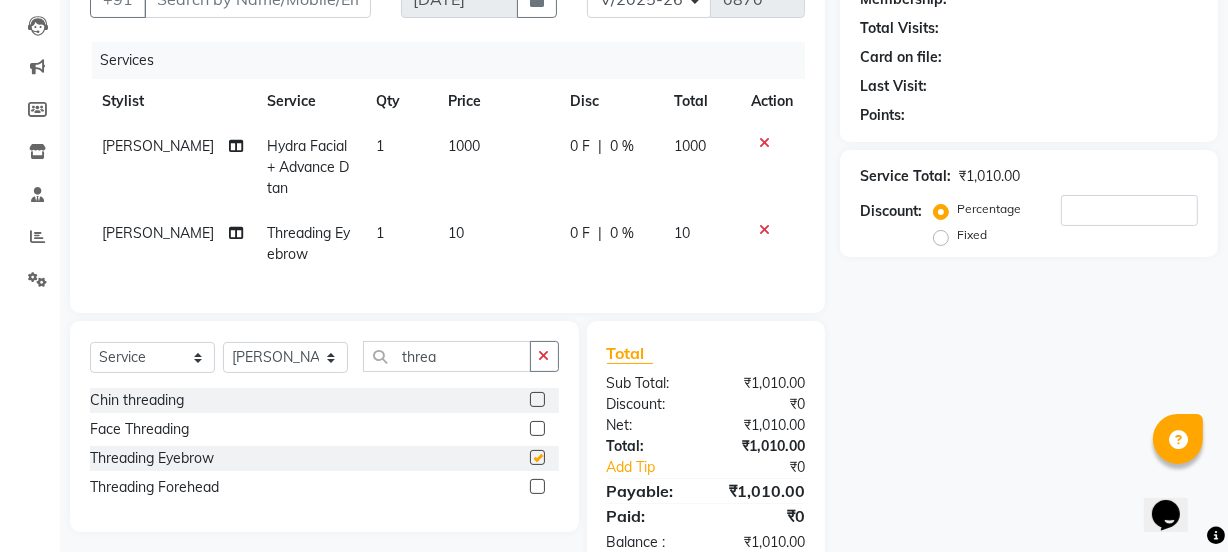 checkbox on "false" 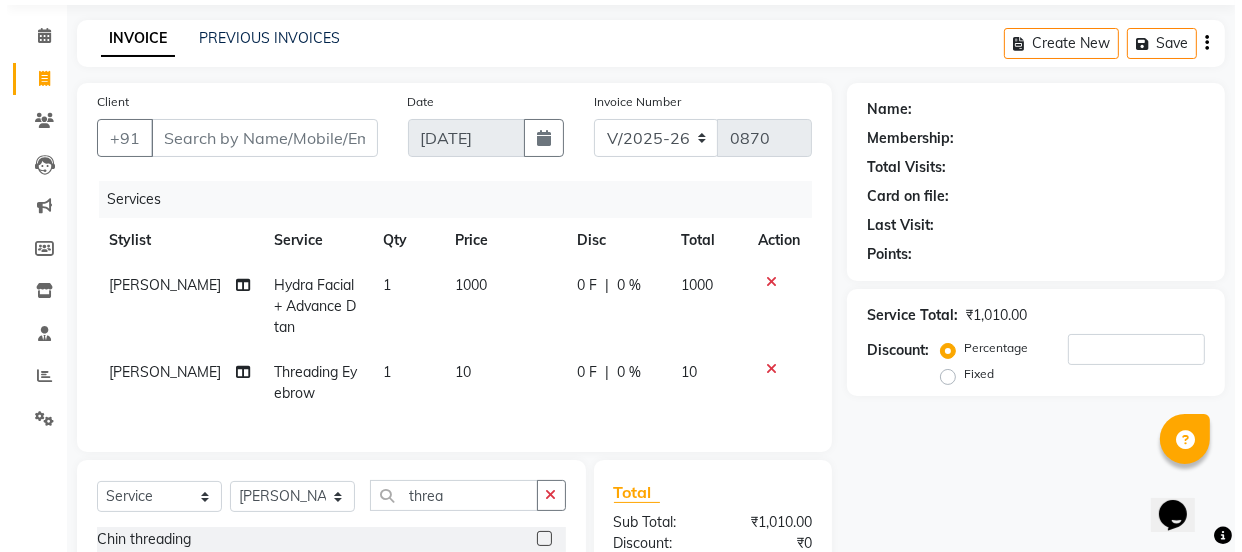 scroll, scrollTop: 60, scrollLeft: 0, axis: vertical 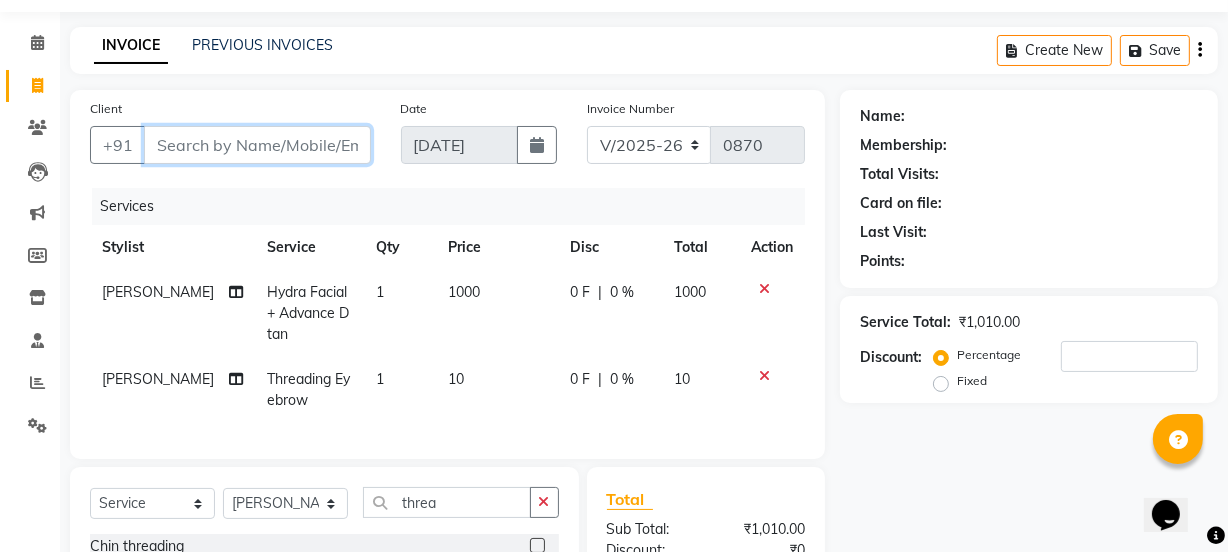 click on "Client" at bounding box center (257, 145) 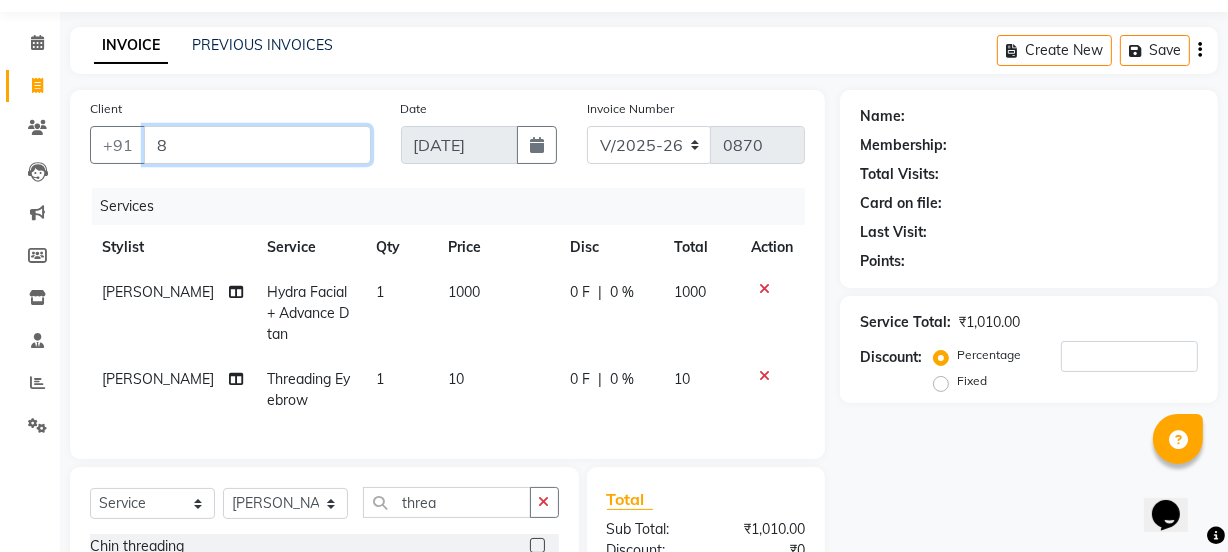 type on "0" 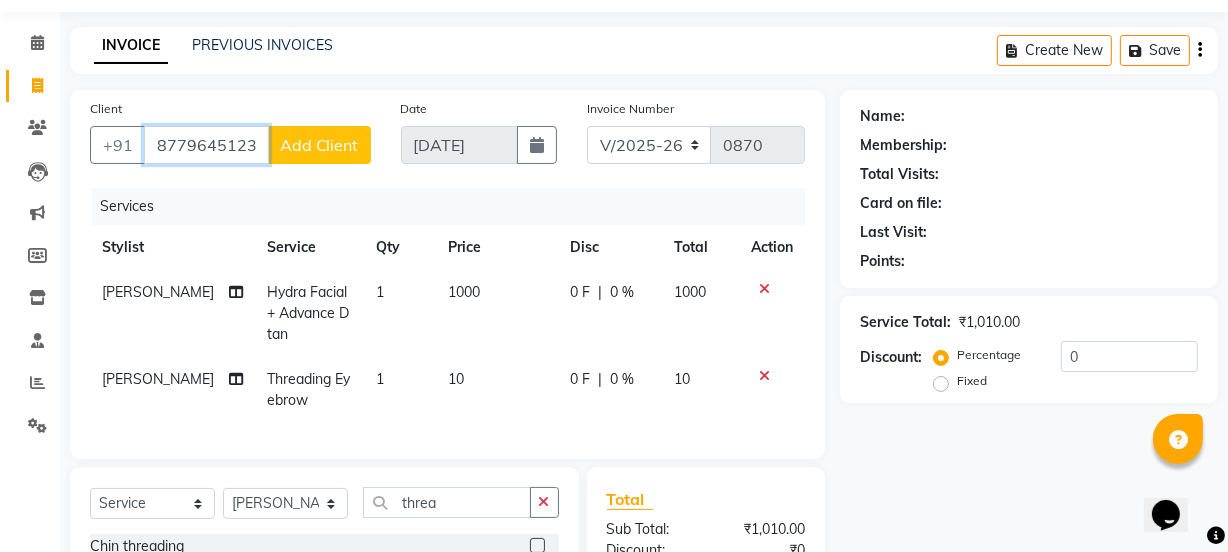 type on "8779645123" 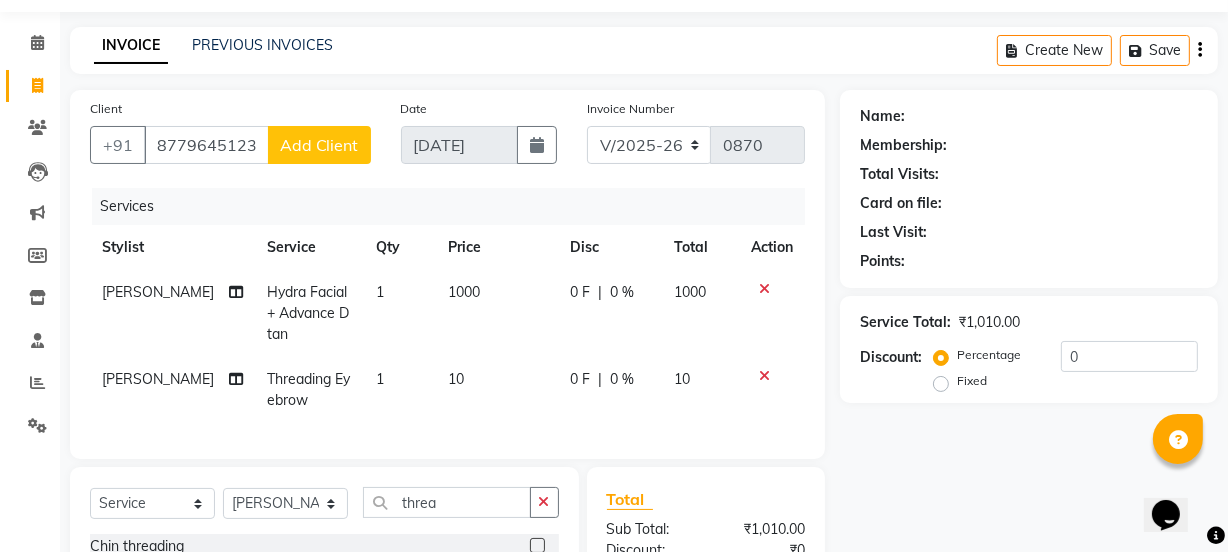 type 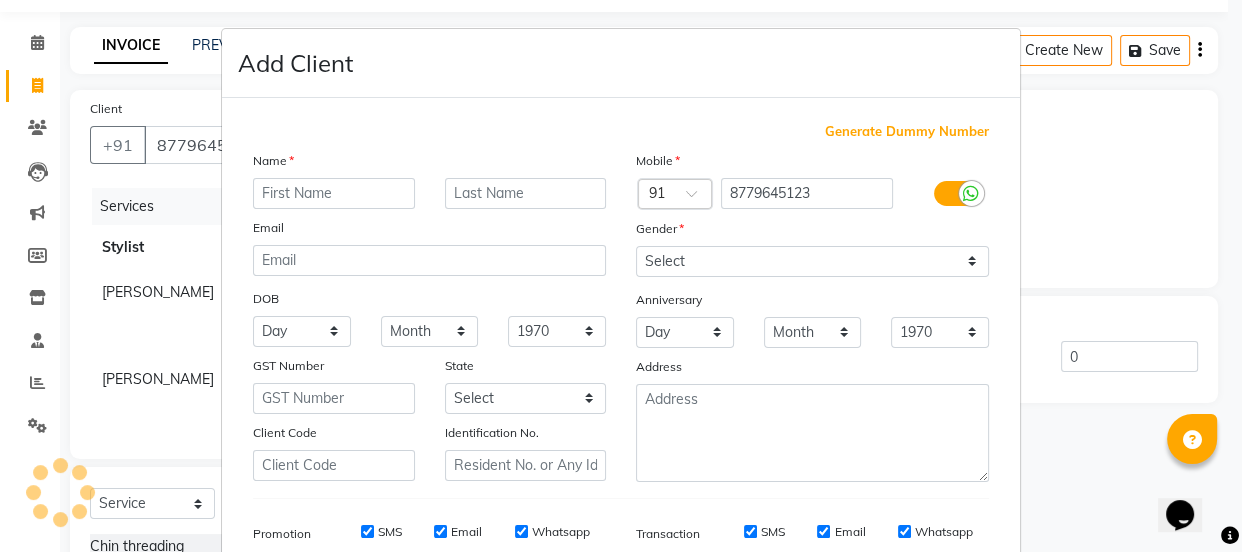 click at bounding box center [334, 193] 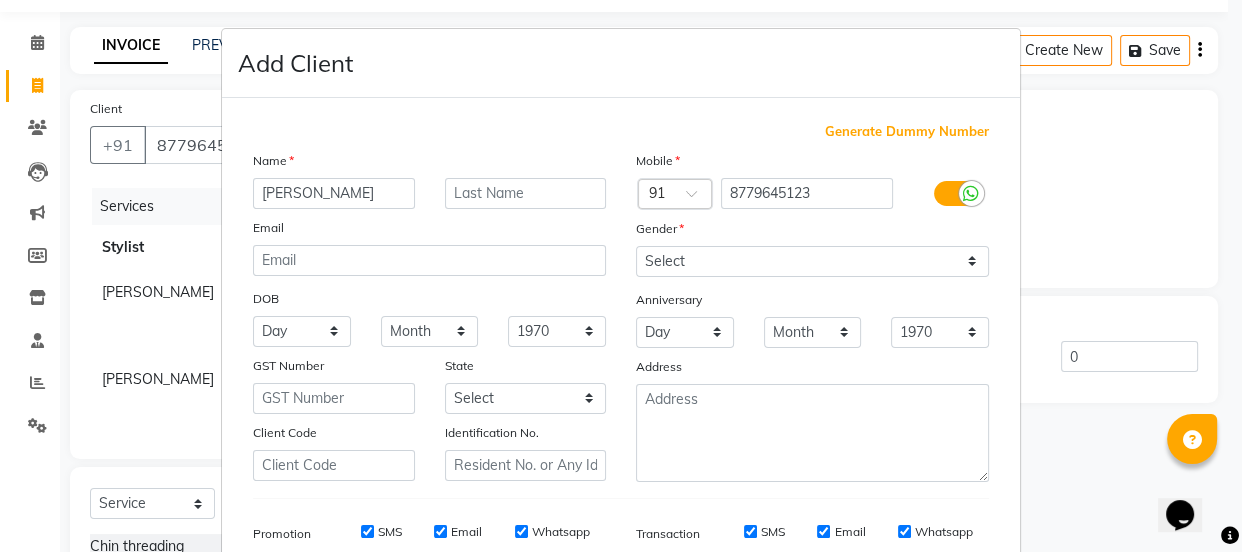 type on "[PERSON_NAME]" 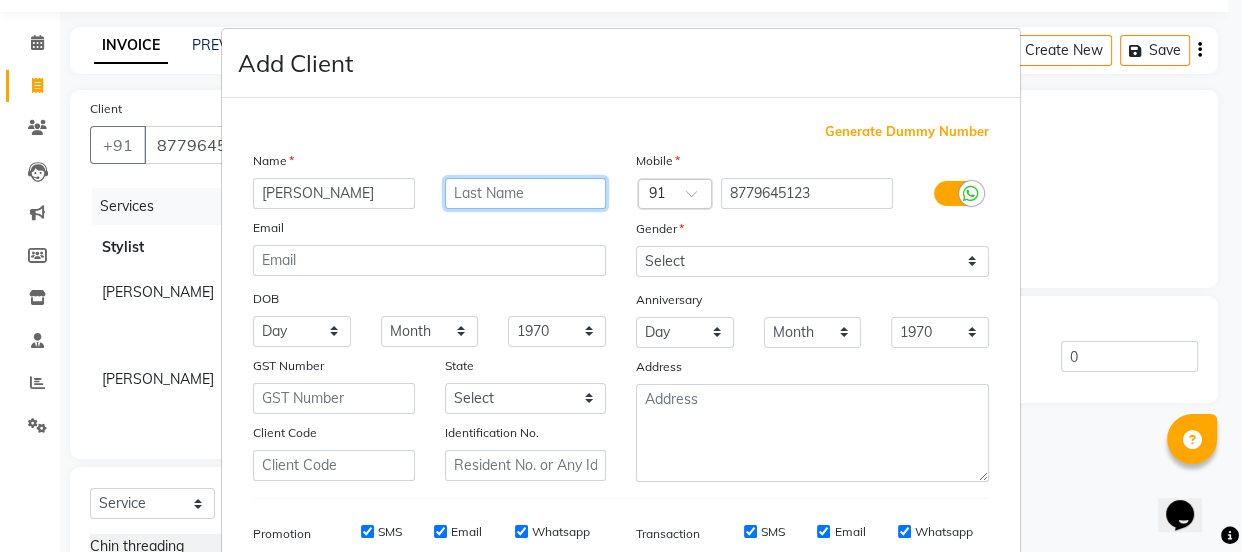 click at bounding box center (526, 193) 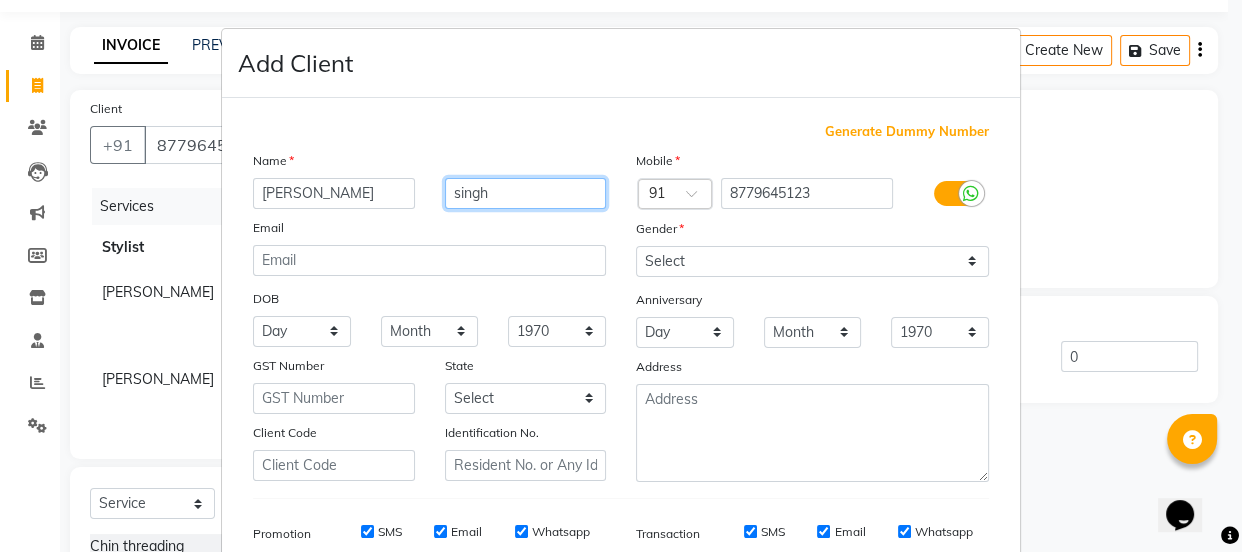 type on "singh" 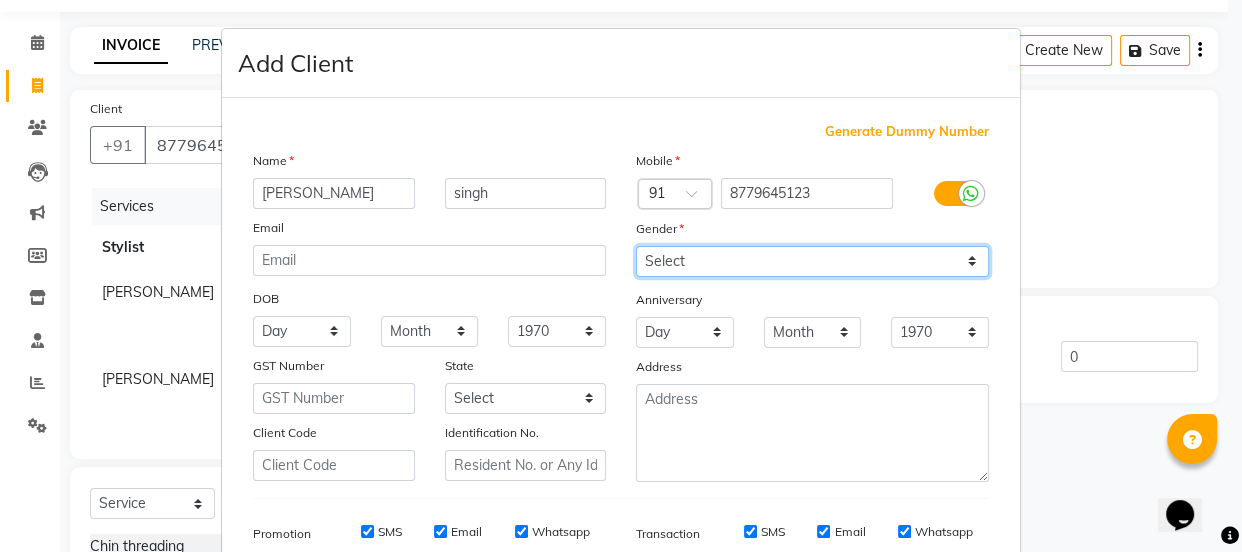 click on "Select [DEMOGRAPHIC_DATA] [DEMOGRAPHIC_DATA] Other Prefer Not To Say" at bounding box center (812, 261) 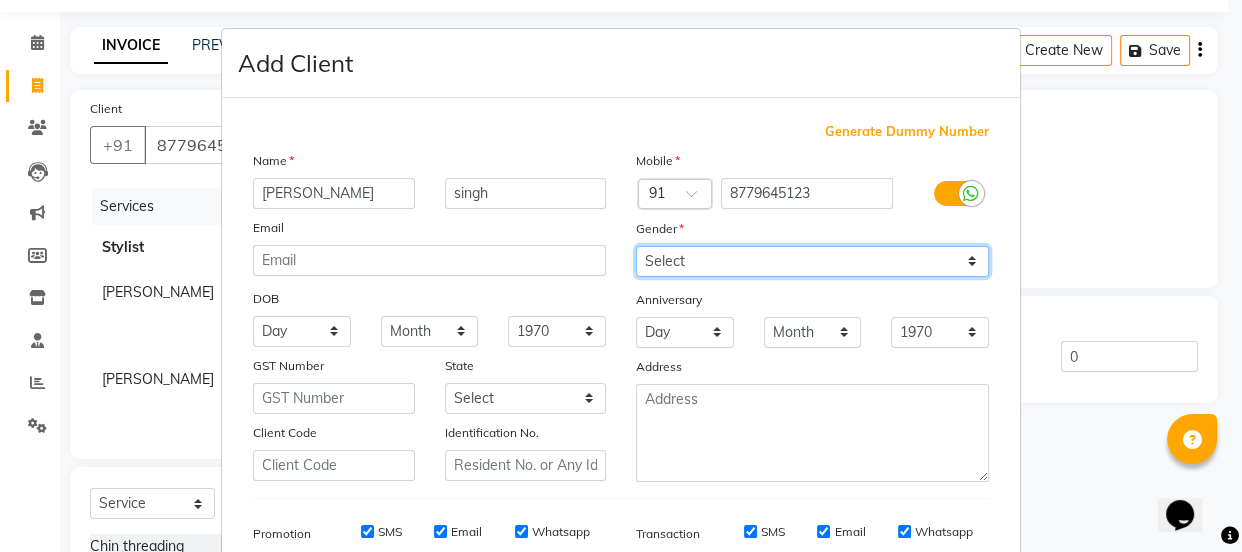 select on "[DEMOGRAPHIC_DATA]" 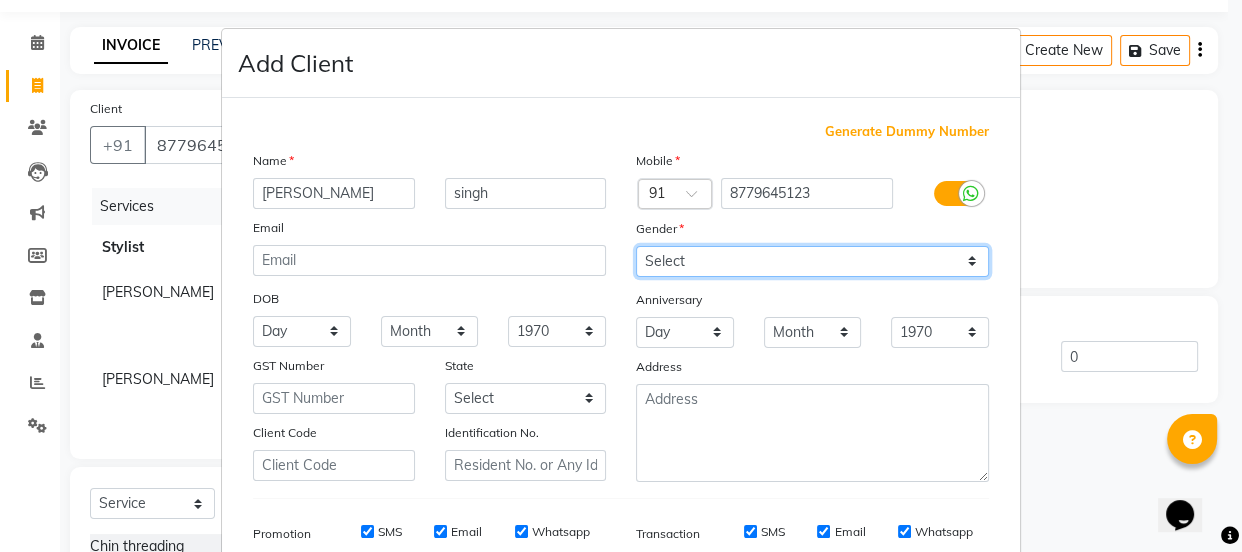click on "Select [DEMOGRAPHIC_DATA] [DEMOGRAPHIC_DATA] Other Prefer Not To Say" at bounding box center [812, 261] 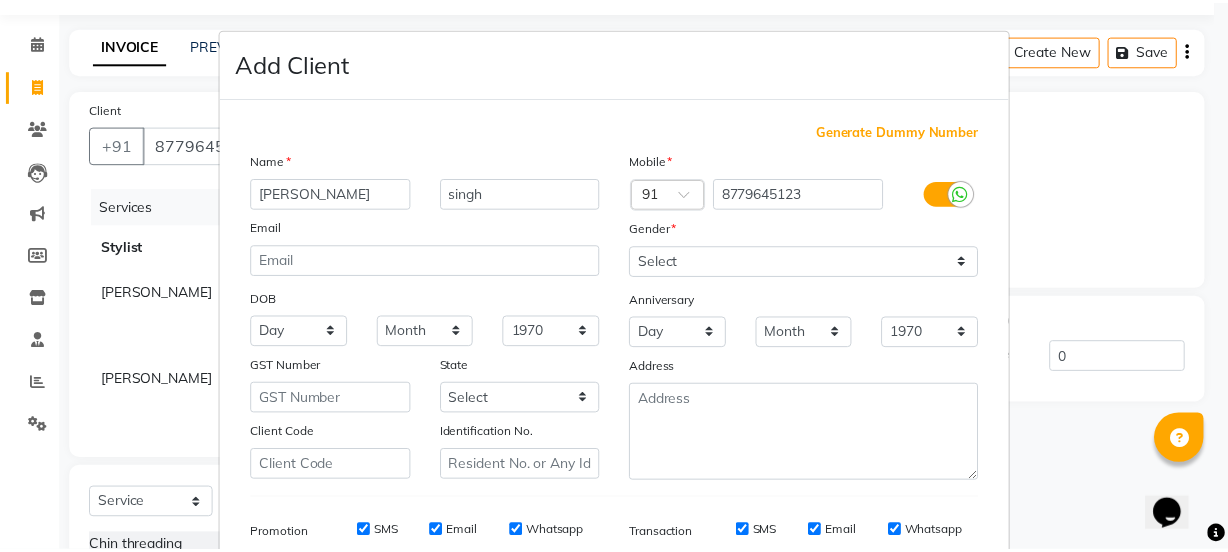 scroll, scrollTop: 290, scrollLeft: 0, axis: vertical 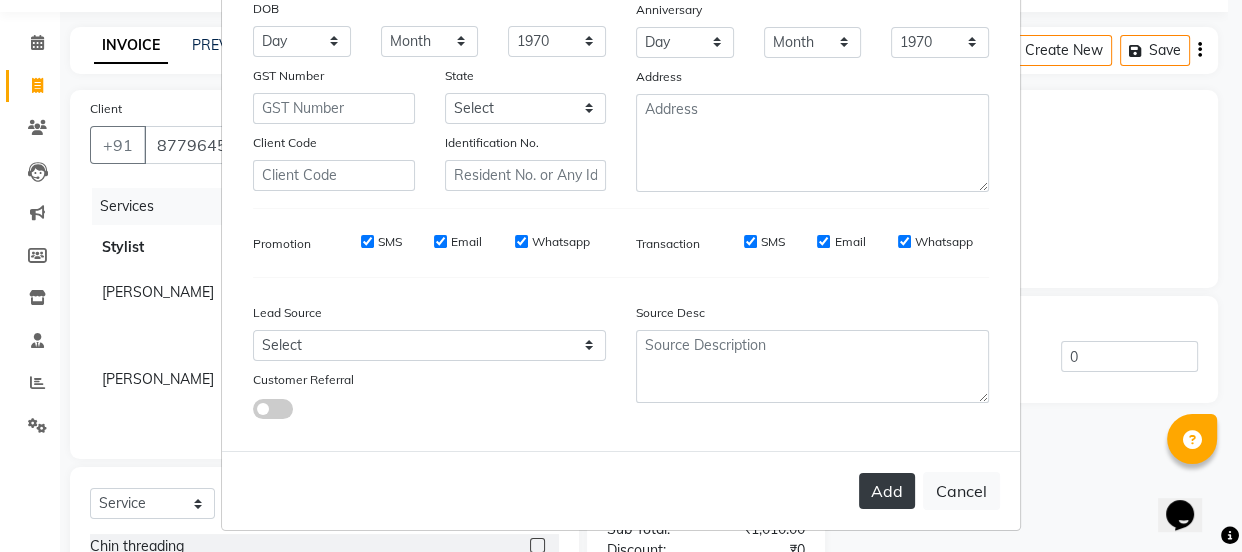type 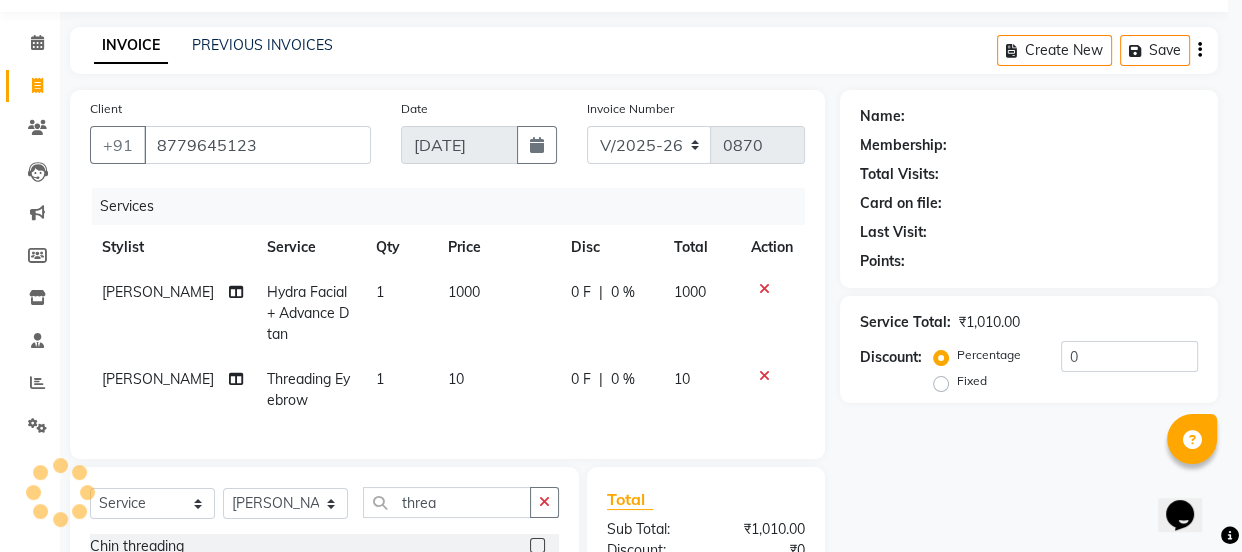 type on "87******23" 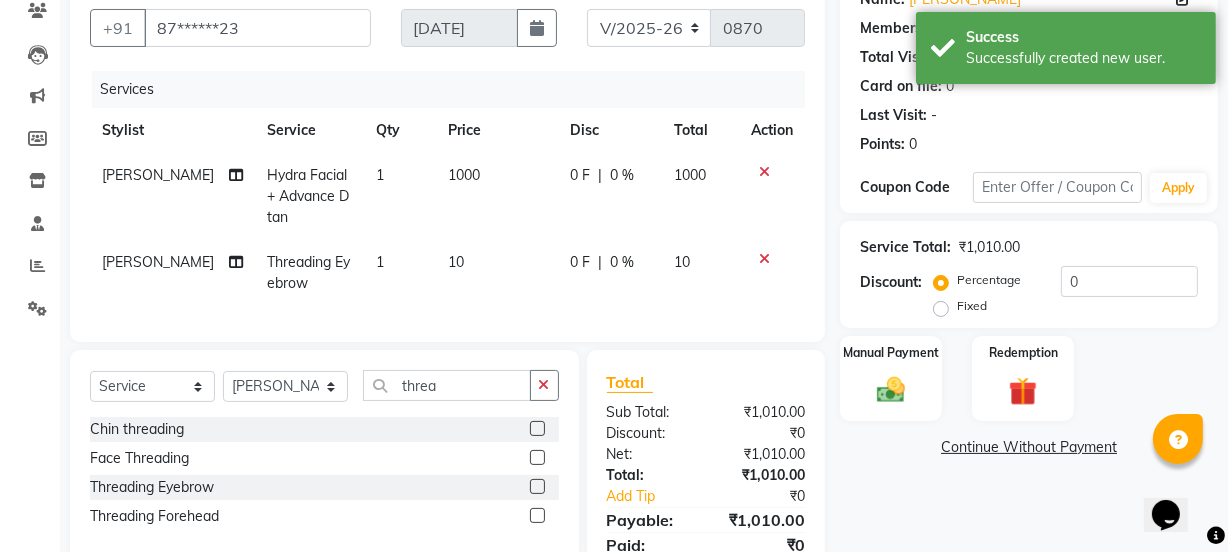 scroll, scrollTop: 0, scrollLeft: 0, axis: both 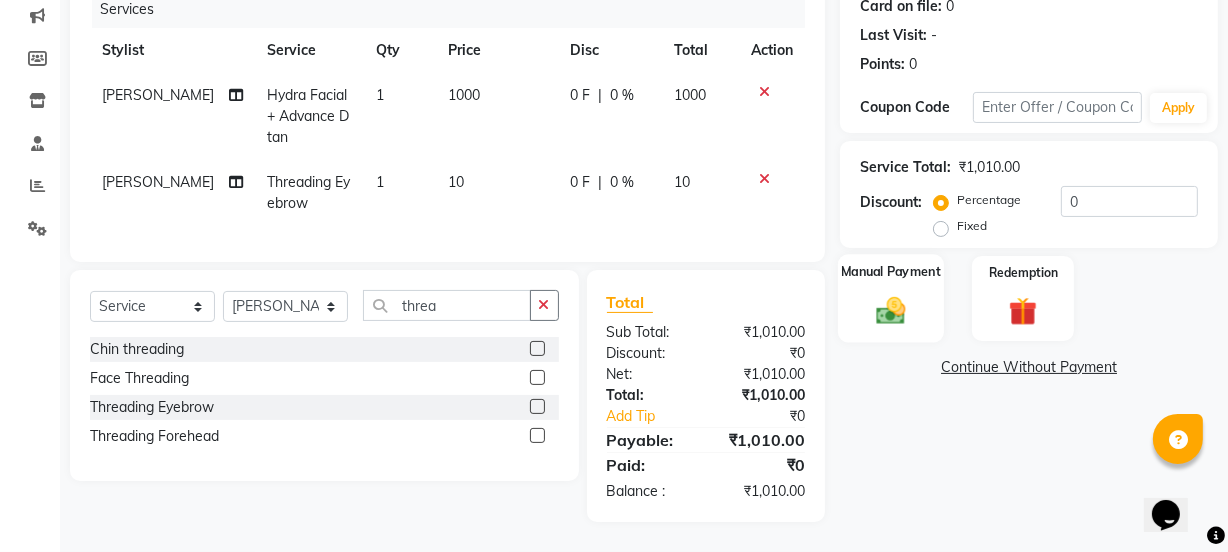 click on "Manual Payment" 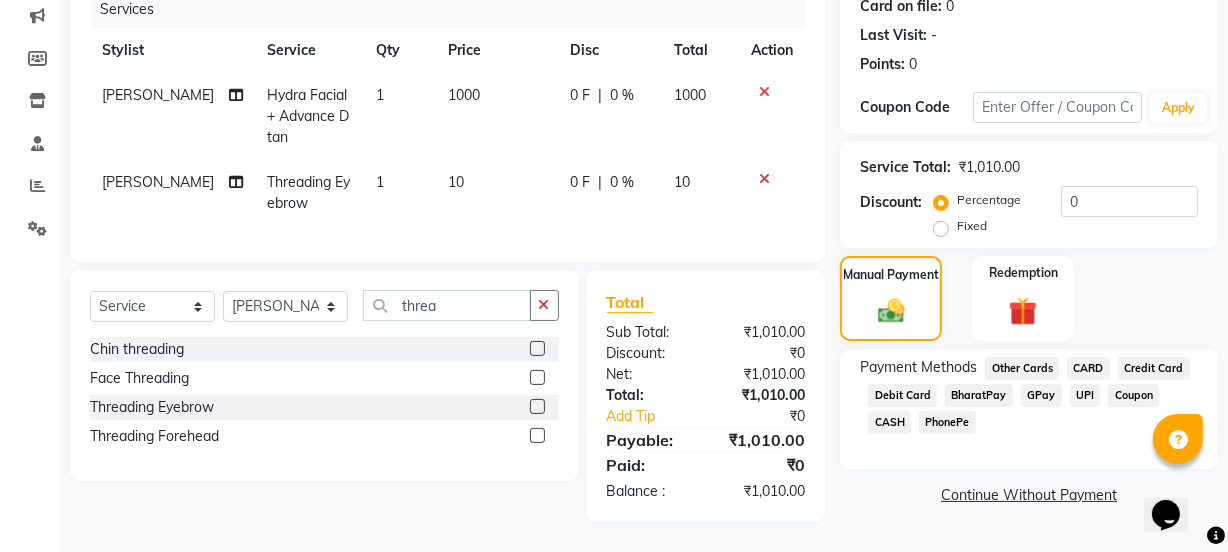 click on "CASH" 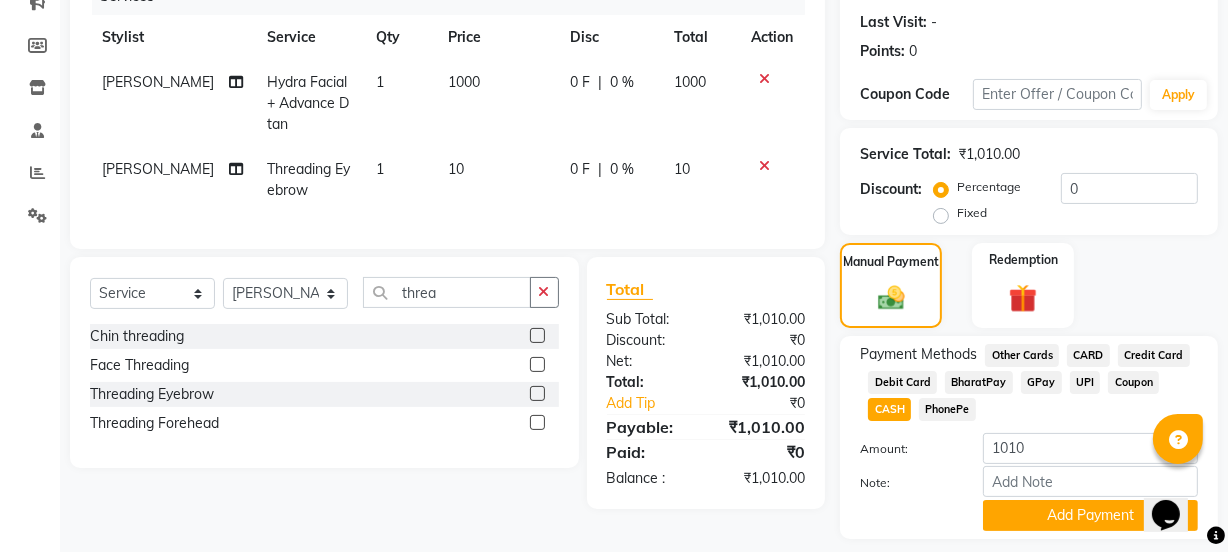 click on "CASH" 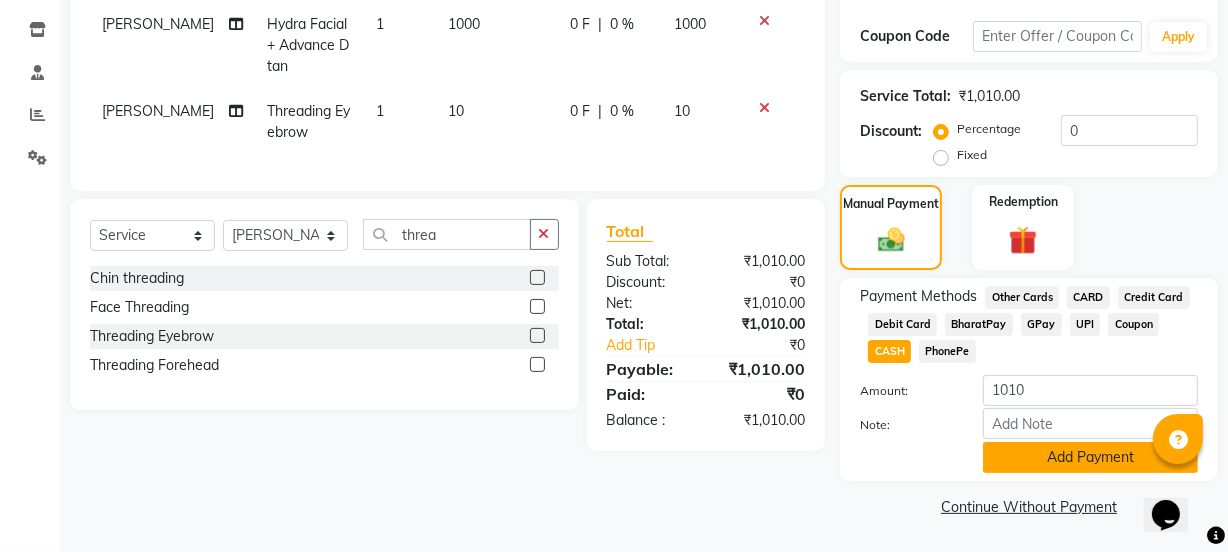 click on "Add Payment" 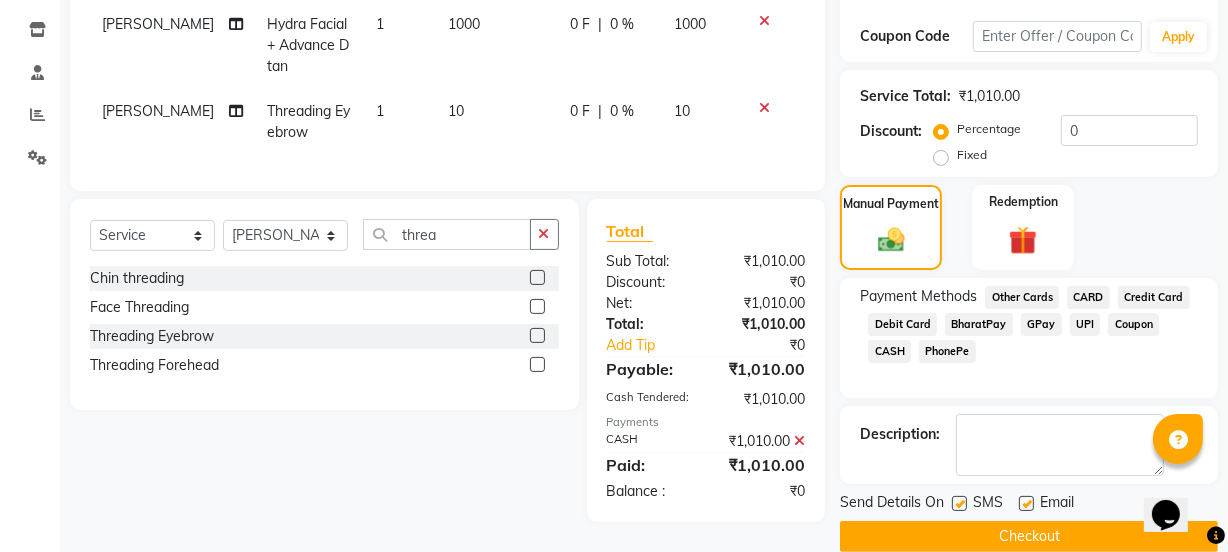 scroll, scrollTop: 357, scrollLeft: 0, axis: vertical 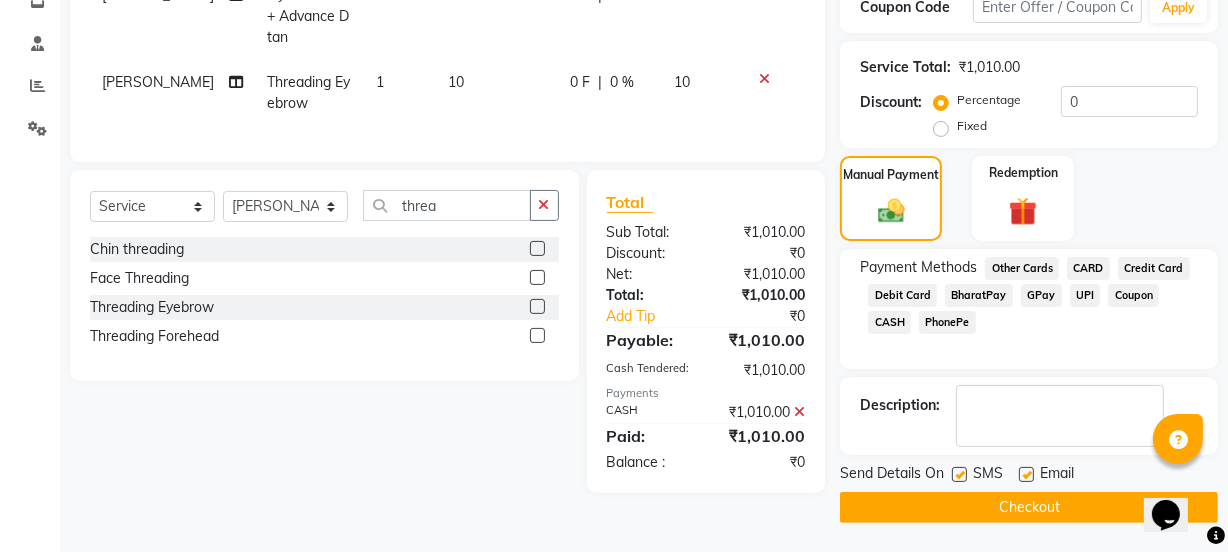 click on "Checkout" 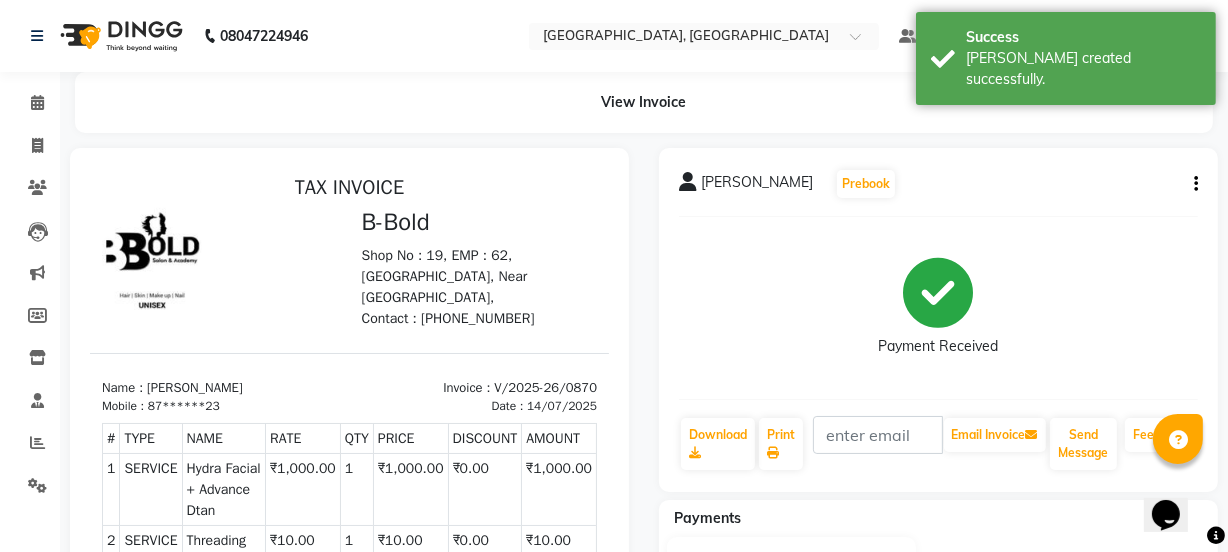 scroll, scrollTop: 0, scrollLeft: 0, axis: both 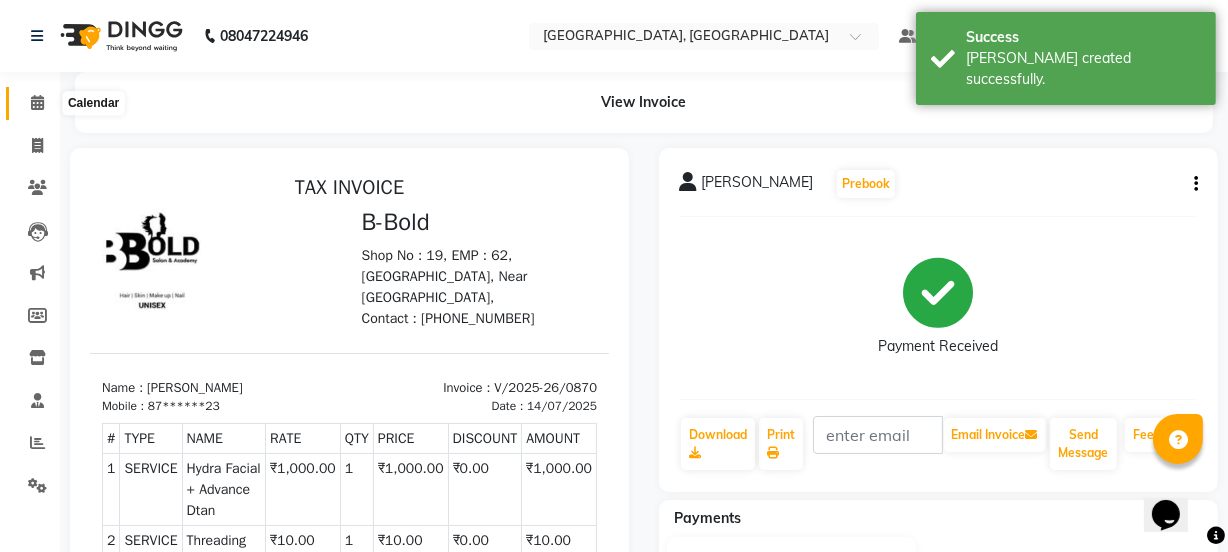 click 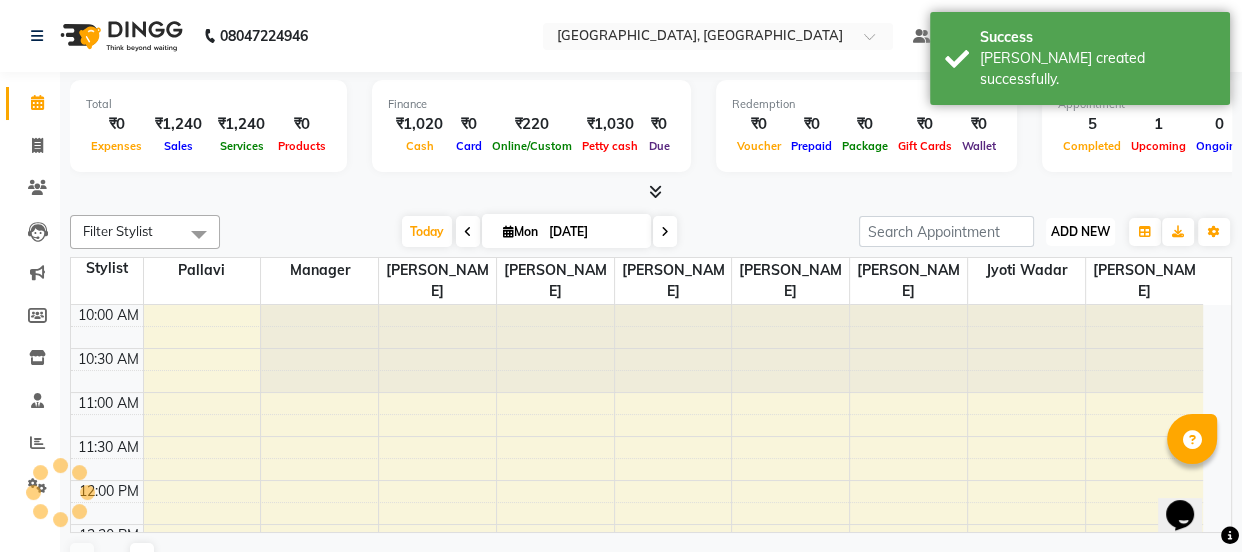 click on "ADD NEW" at bounding box center [1080, 231] 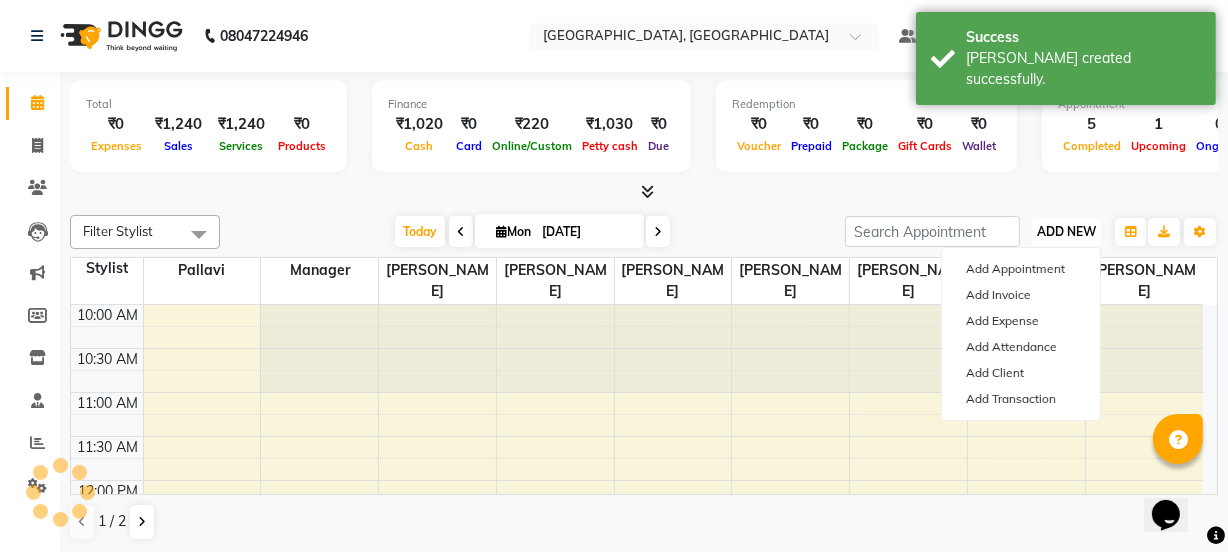 scroll, scrollTop: 0, scrollLeft: 0, axis: both 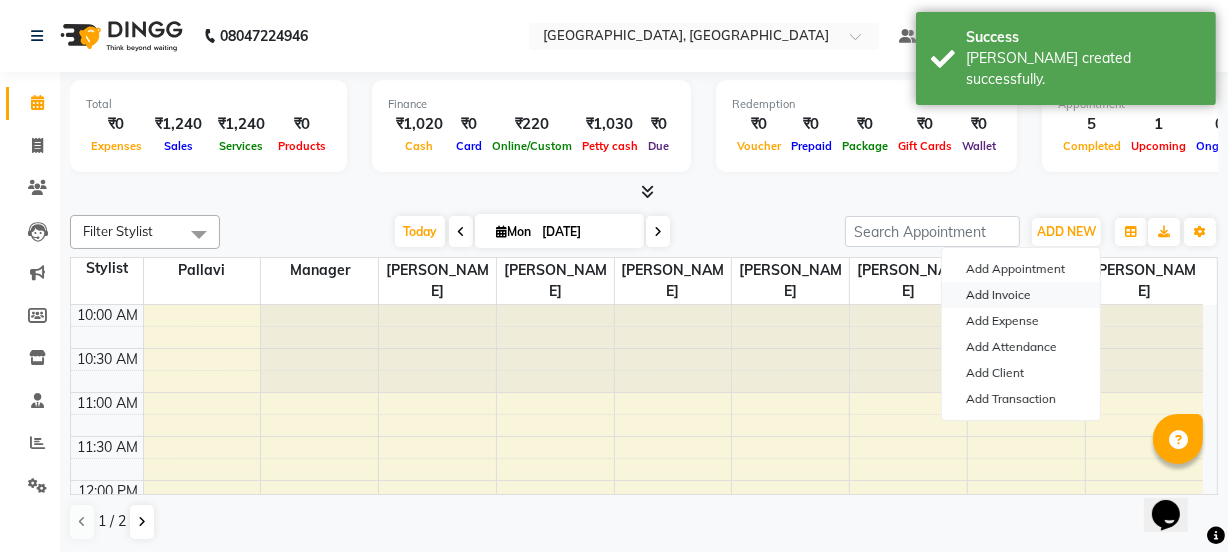 click on "Add Invoice" at bounding box center [1021, 295] 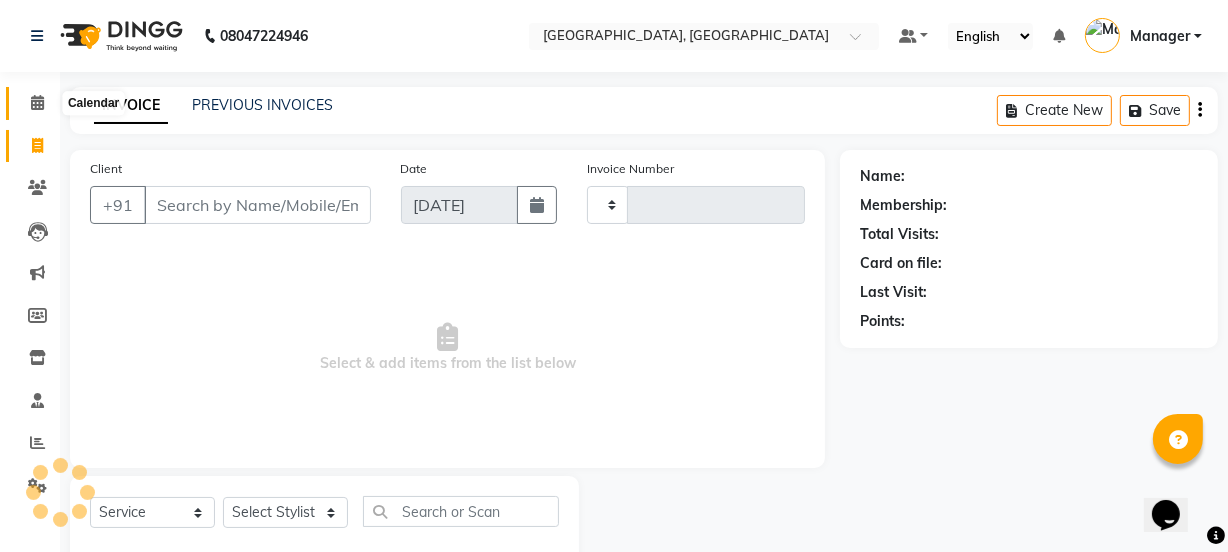 click 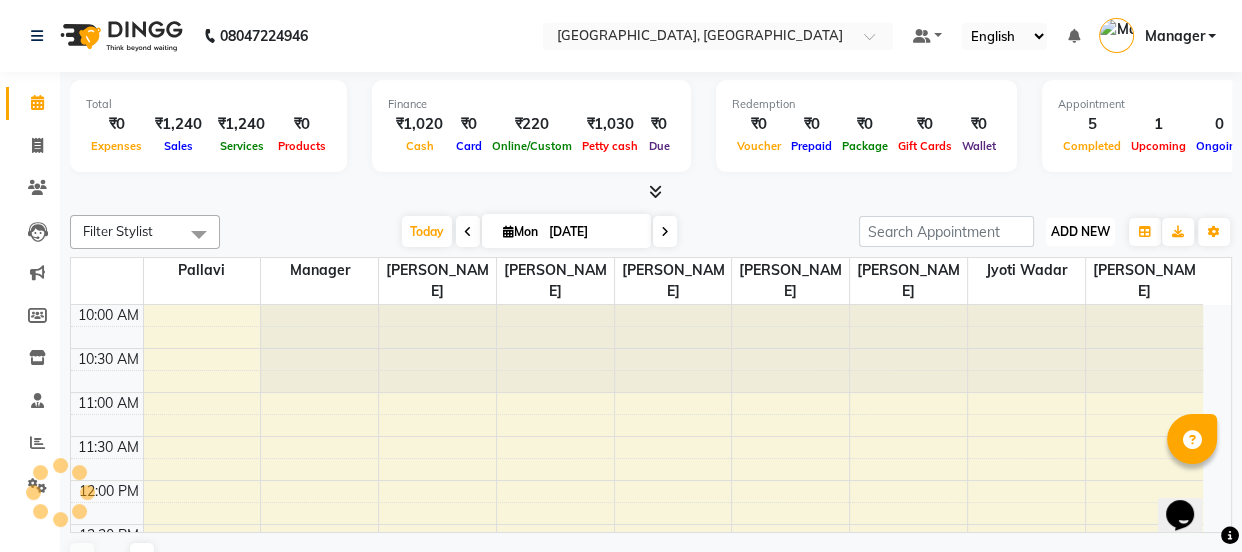 click on "ADD NEW Toggle Dropdown" at bounding box center [1080, 232] 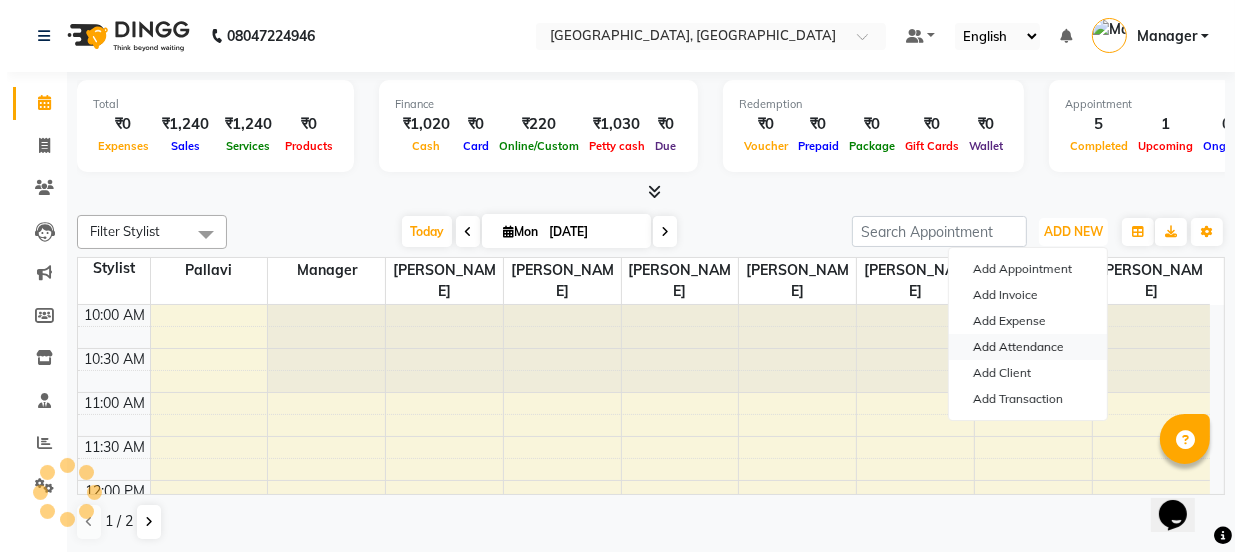 scroll, scrollTop: 0, scrollLeft: 0, axis: both 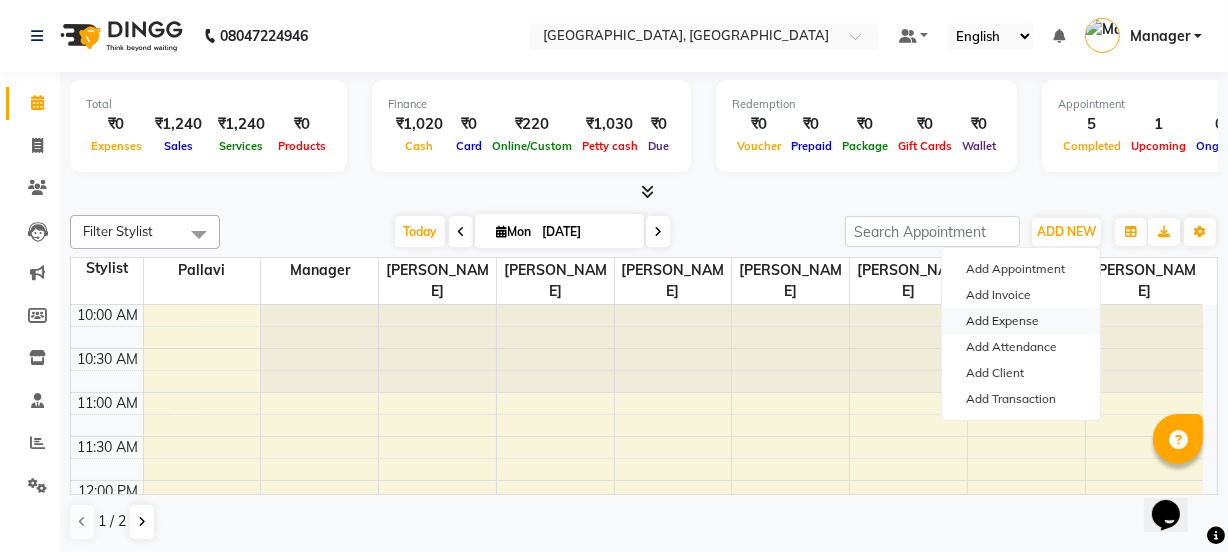 click on "Add Expense" at bounding box center [1021, 321] 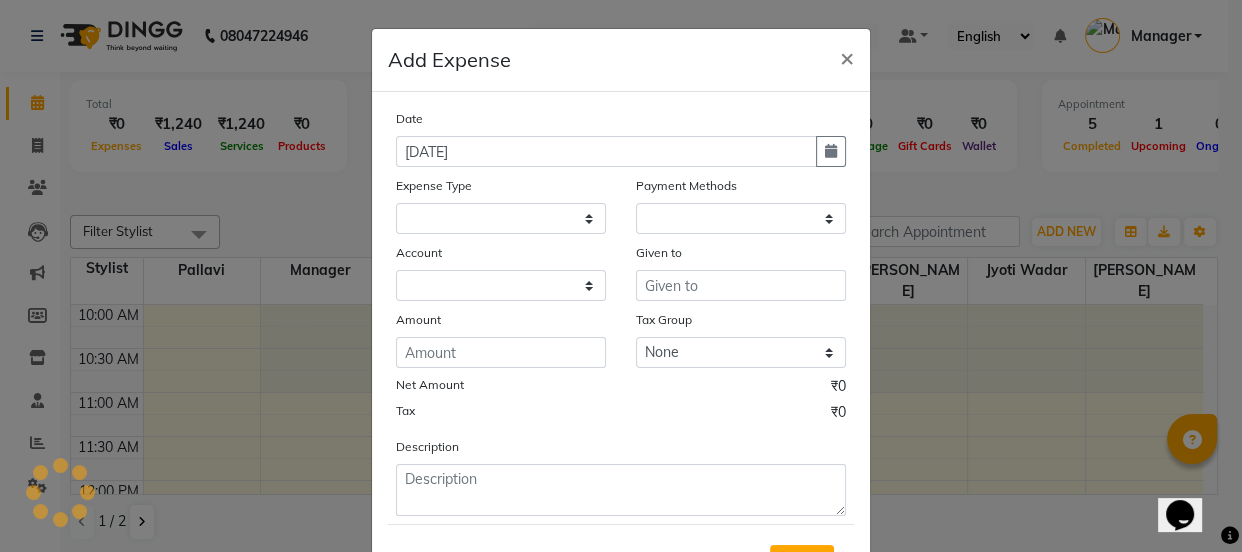 select 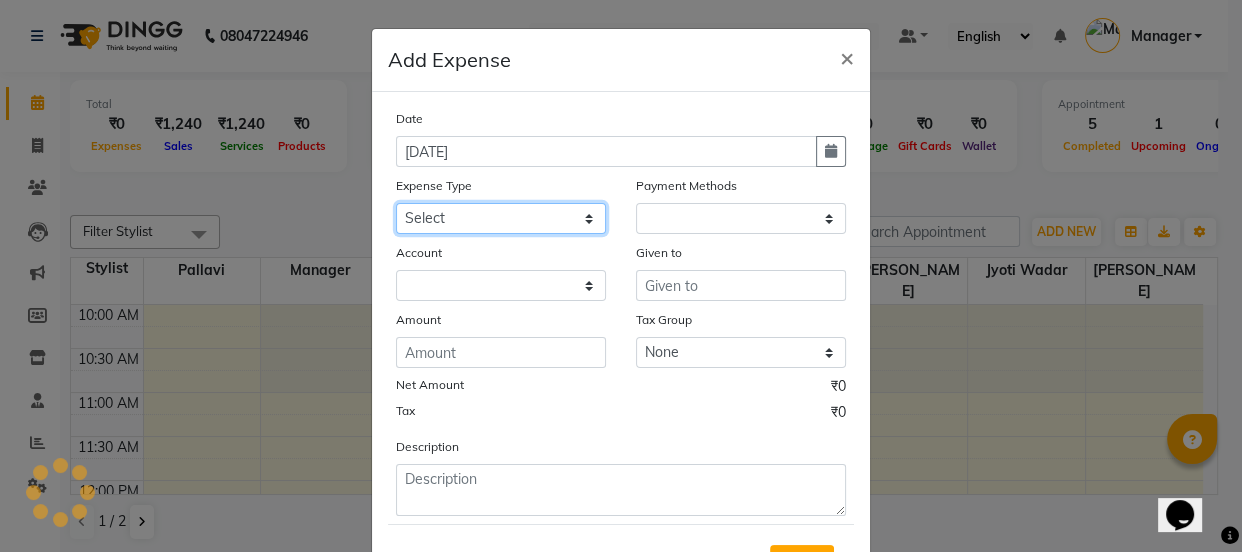 click on "Select 20 Advance Salary Bank charges Car maintenance  Cash transfer to bank Cash transfer to hub Client Snacks Clinical charges Equipment Fuel Govt fee Incentive Insurance International purchase Loan Repayment Maintenance Marketing Miscellaneous MRA Other Pantry Product Rent Salary Staff Snacks Tax Tea & Refreshment Utilities" 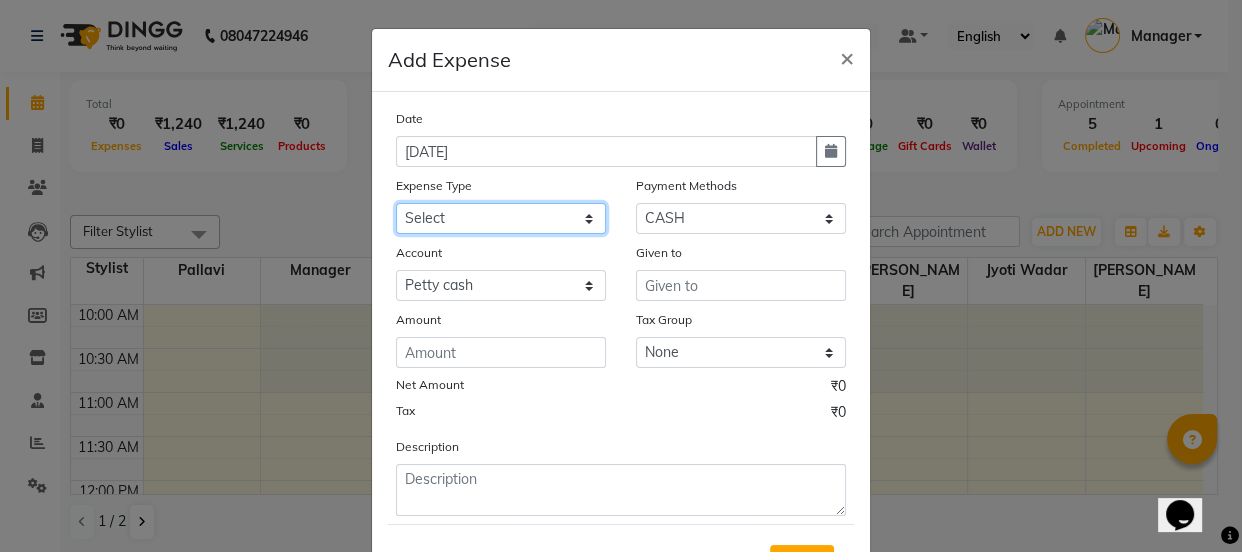 select on "19573" 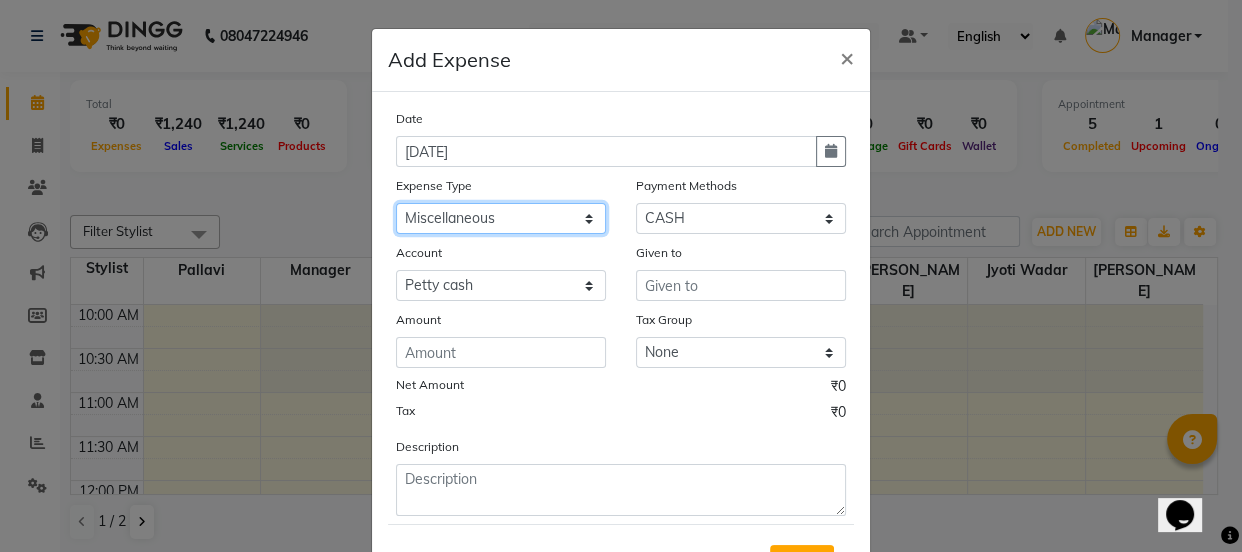 click on "Select 20 Advance Salary Bank charges Car maintenance  Cash transfer to bank Cash transfer to hub Client Snacks Clinical charges Equipment Fuel Govt fee Incentive Insurance International purchase Loan Repayment Maintenance Marketing Miscellaneous MRA Other Pantry Product Rent Salary Staff Snacks Tax Tea & Refreshment Utilities" 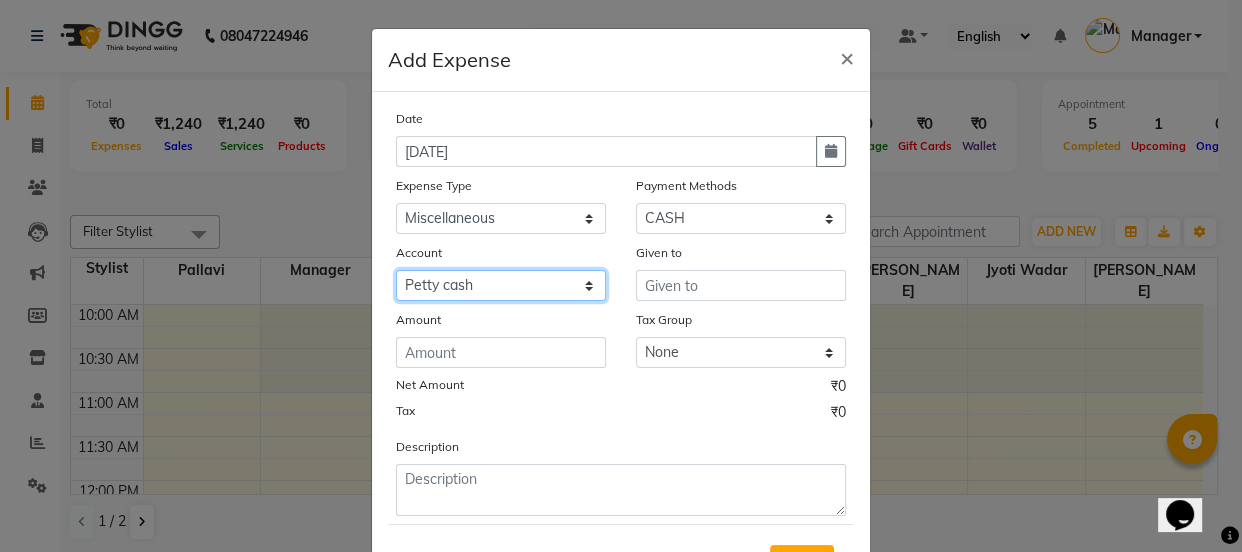 click on "Select Petty cash Default account" 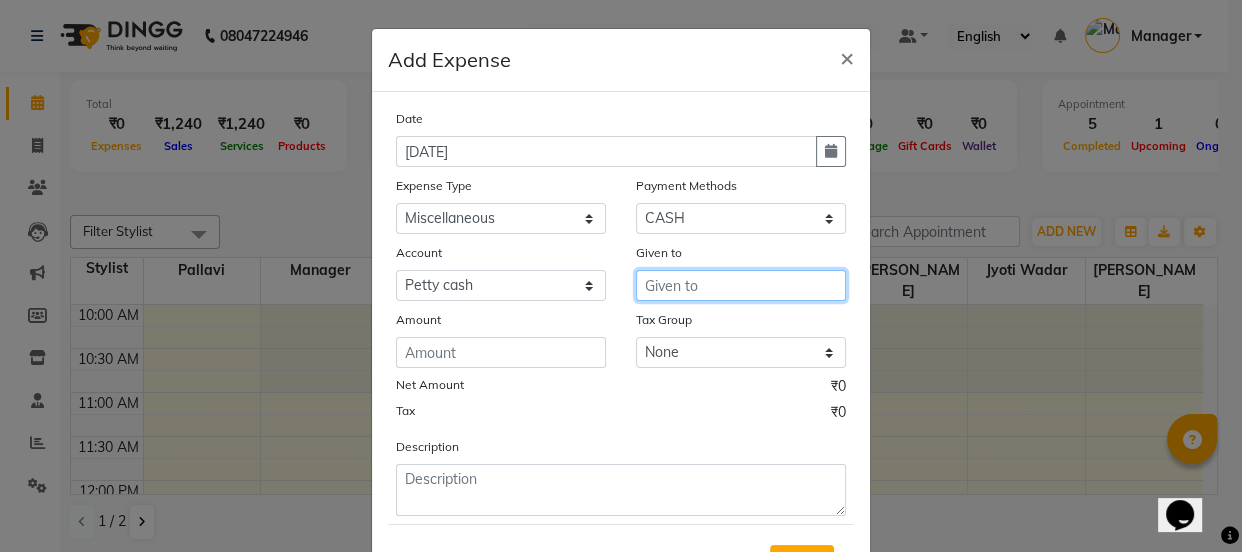 click at bounding box center (741, 285) 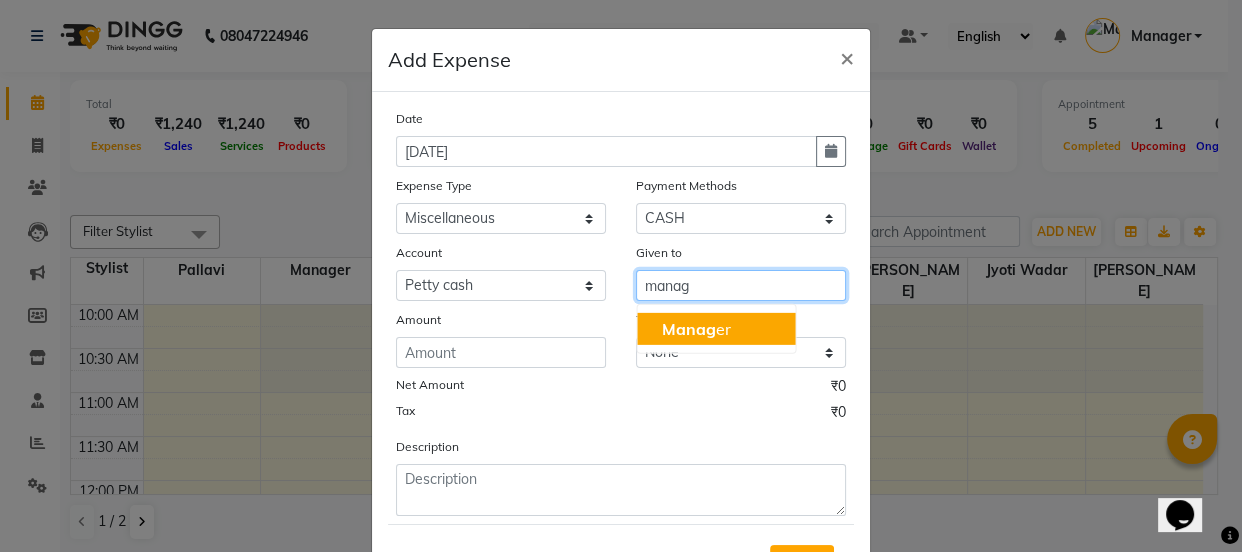 click on "Manag" 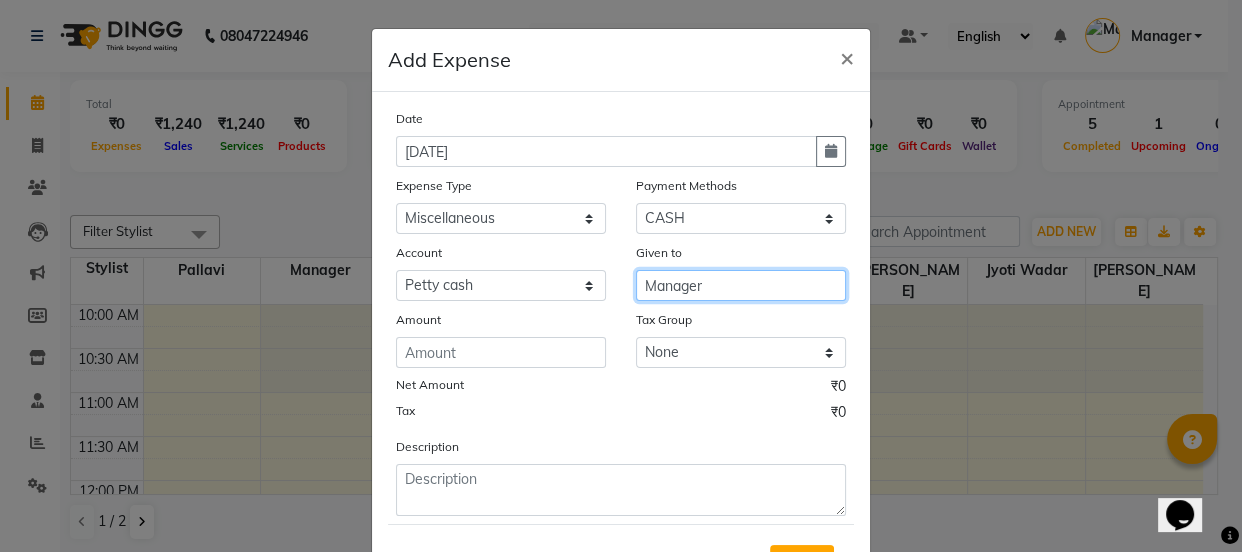 type on "Manager" 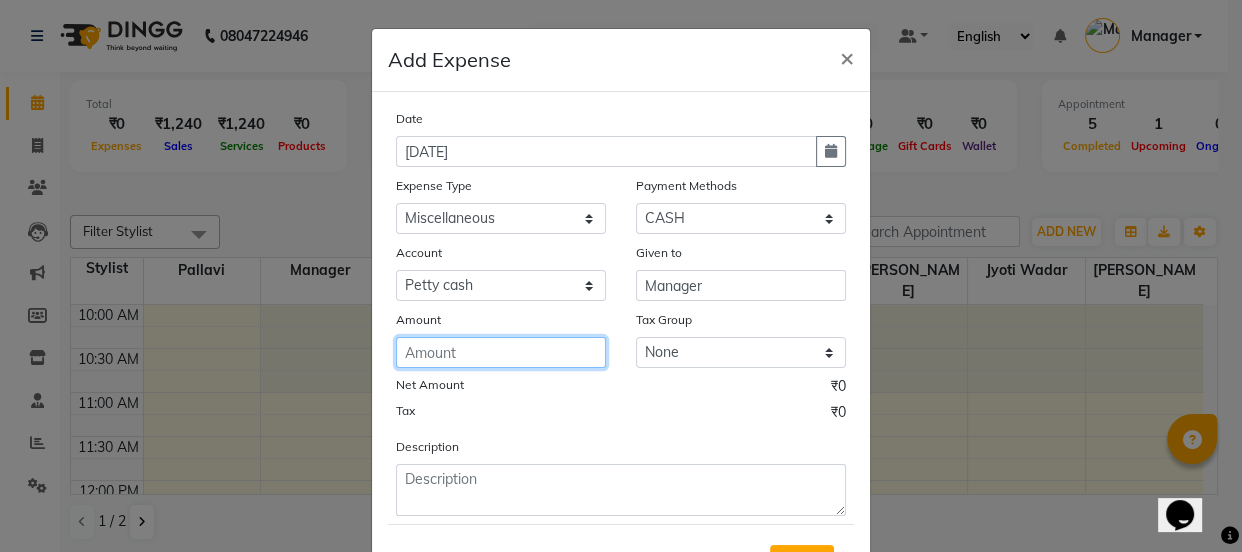 click 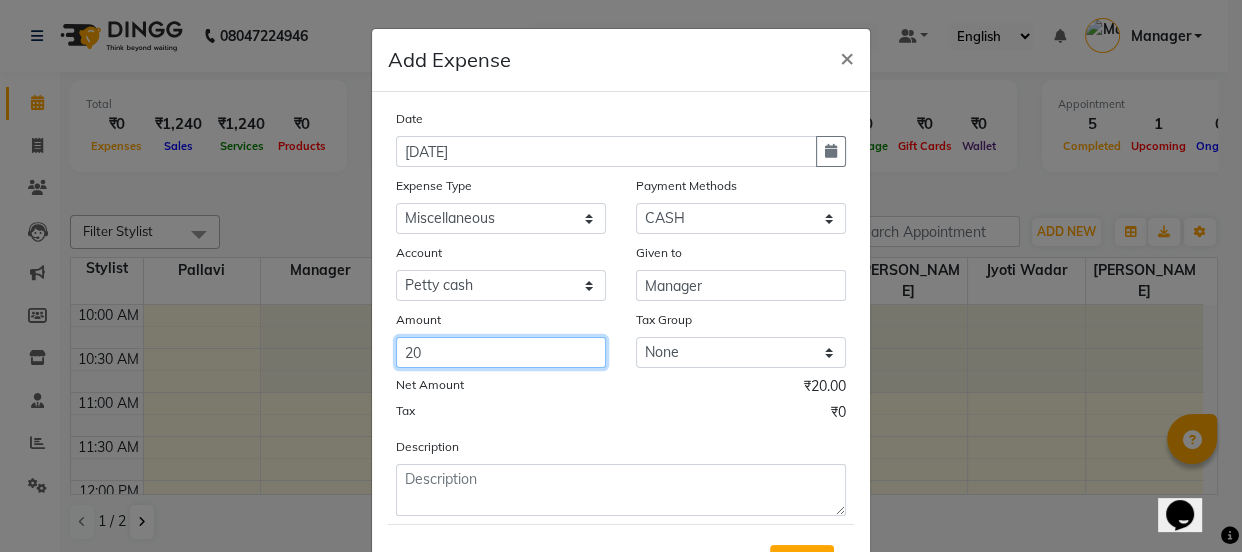 type on "20" 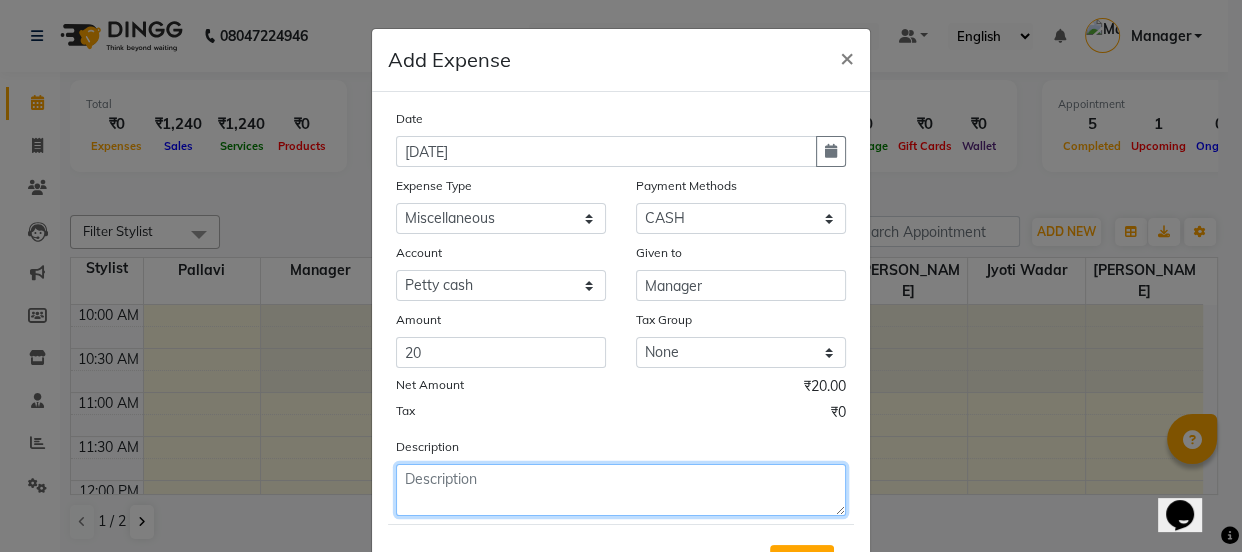 click 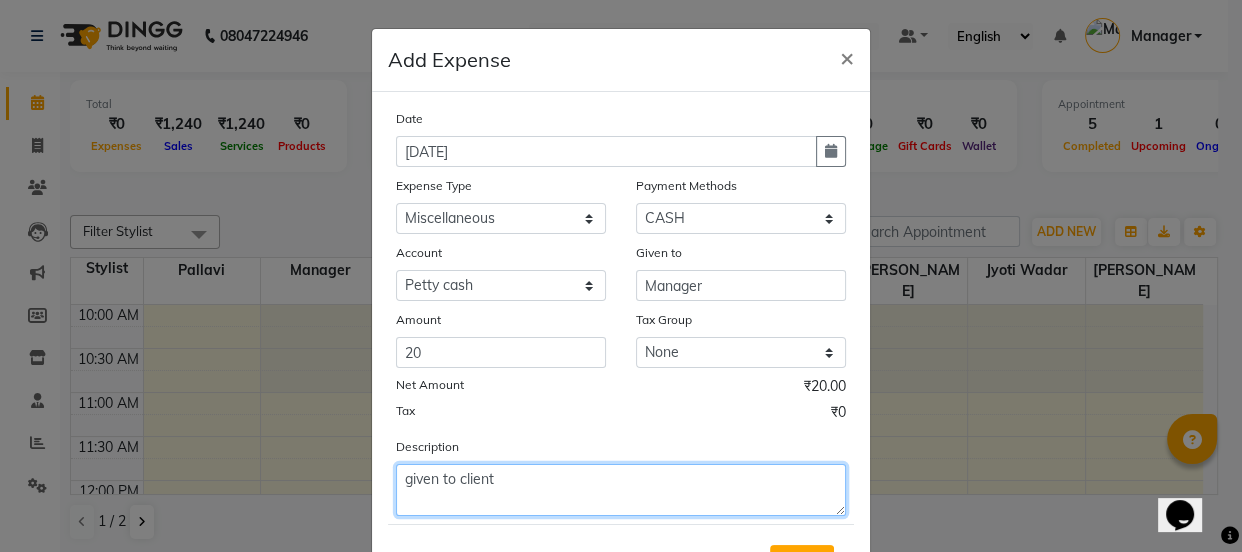 type on "given to client" 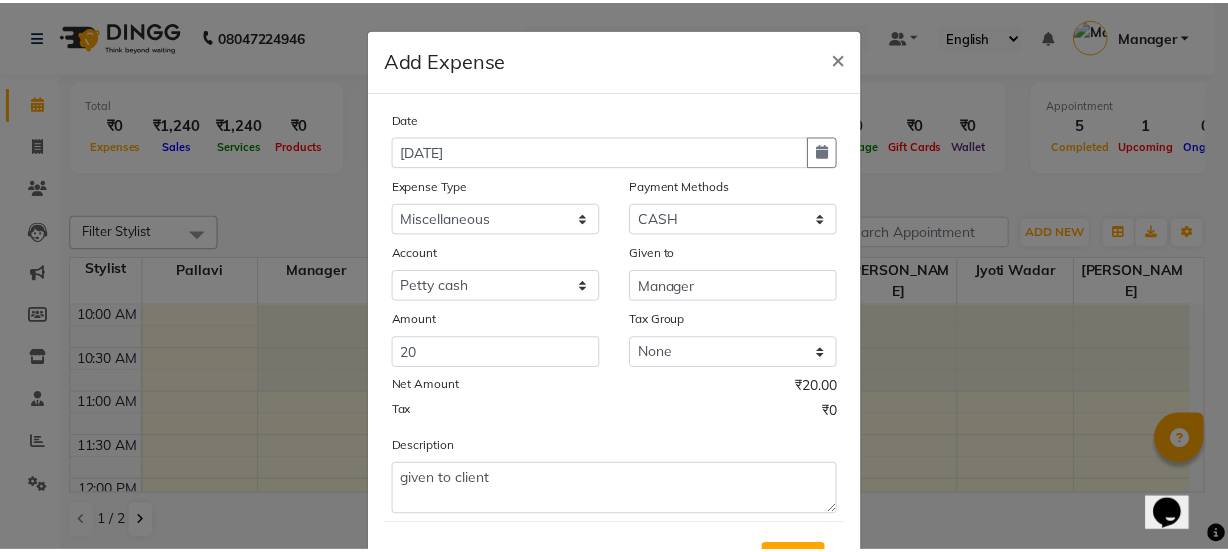 scroll, scrollTop: 99, scrollLeft: 0, axis: vertical 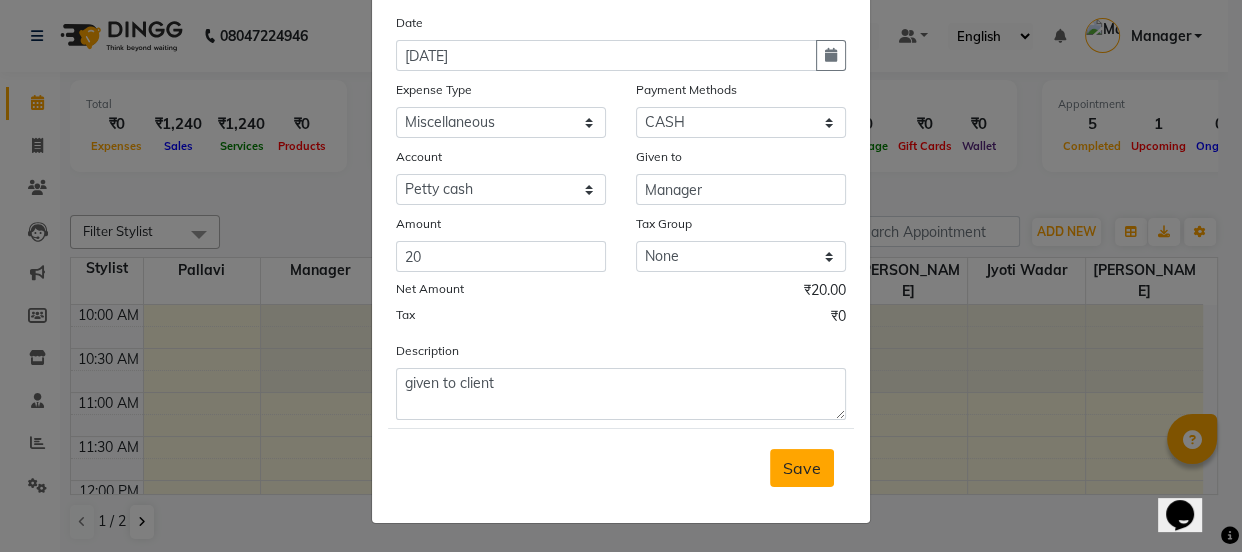 click on "Save" at bounding box center (802, 468) 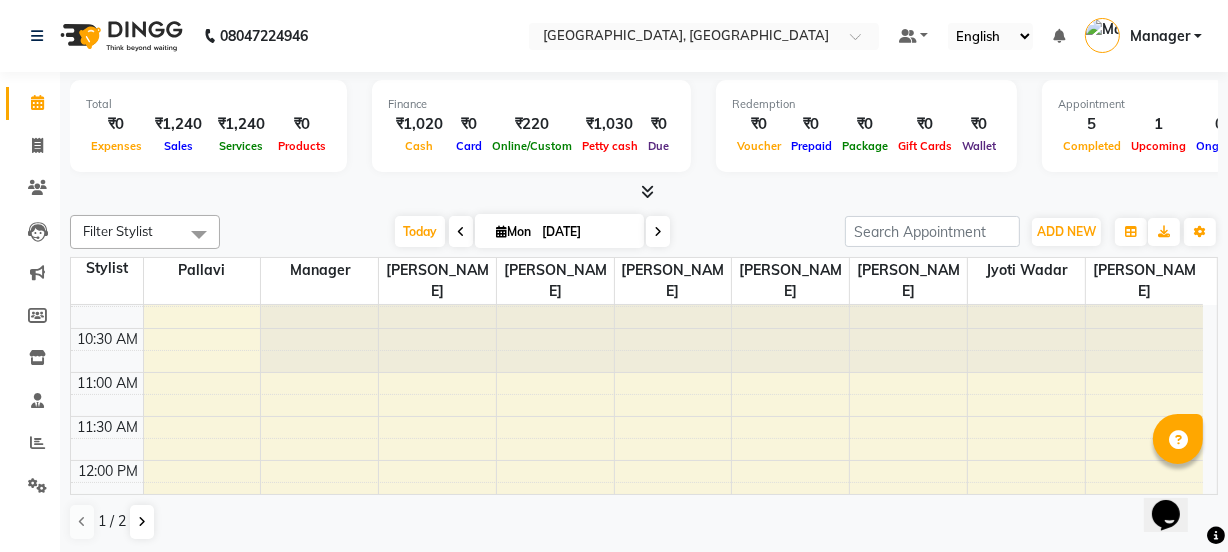 scroll, scrollTop: 36, scrollLeft: 0, axis: vertical 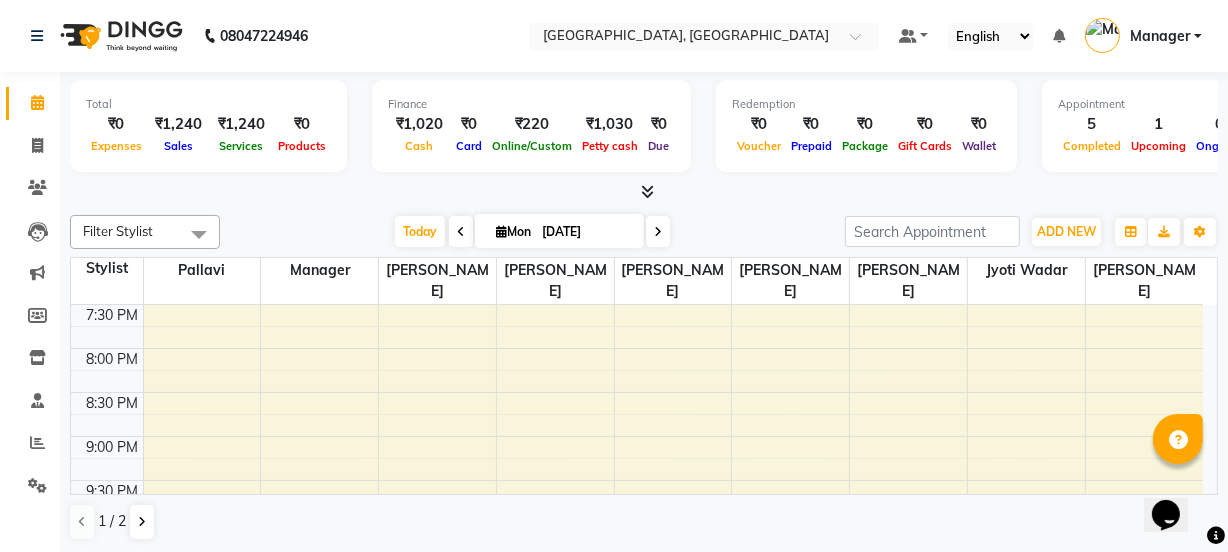 click on "10:00 AM 10:30 AM 11:00 AM 11:30 AM 12:00 PM 12:30 PM 1:00 PM 1:30 PM 2:00 PM 2:30 PM 3:00 PM 3:30 PM 4:00 PM 4:30 PM 5:00 PM 5:30 PM 6:00 PM 6:30 PM 7:00 PM 7:30 PM 8:00 PM 8:30 PM 9:00 PM 9:30 PM 10:00 PM 10:30 PM 11:00 PM 11:30 PM     [GEOGRAPHIC_DATA], TK04, 05:30 PM-06:00 PM, Haircut [DEMOGRAPHIC_DATA][GEOGRAPHIC_DATA], 06:00 PM-06:30 PM, [DEMOGRAPHIC_DATA] Haircut     [PERSON_NAME], TK03, 05:35 PM-05:55 PM, Threading Eyebrow     [PERSON_NAME], TK05, 05:55 PM-06:55 PM, Hydra Facial  + Advance Dtan     fatima, TK02, 03:00 PM-03:10 PM, Chin threading     [PERSON_NAME], TK05, 06:55 PM-07:15 PM, Threading Eyebrow" at bounding box center (637, 84) 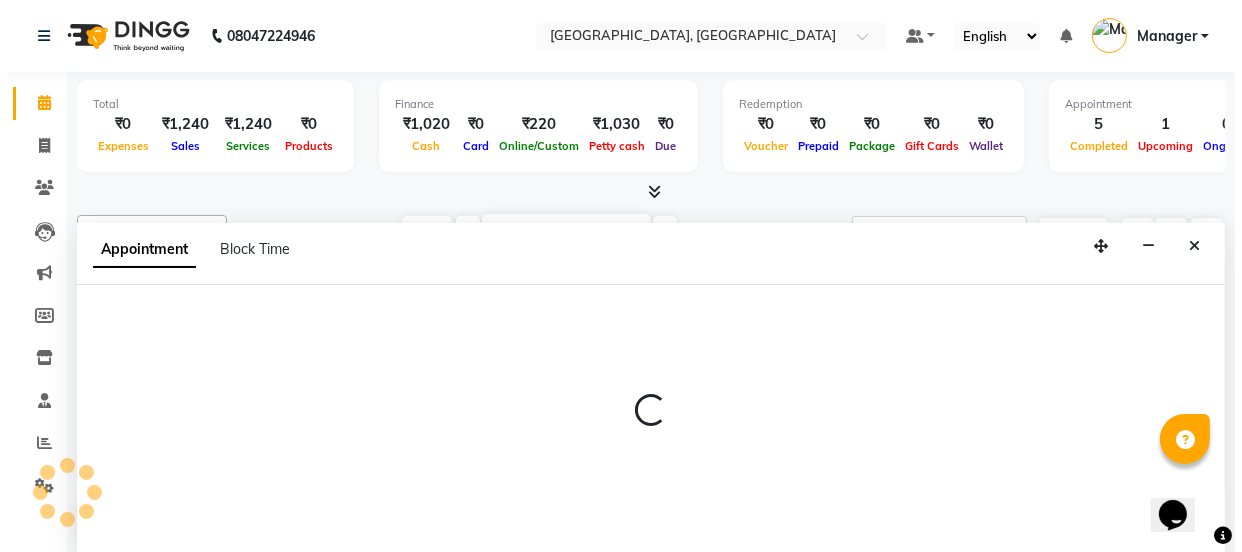 scroll, scrollTop: 0, scrollLeft: 0, axis: both 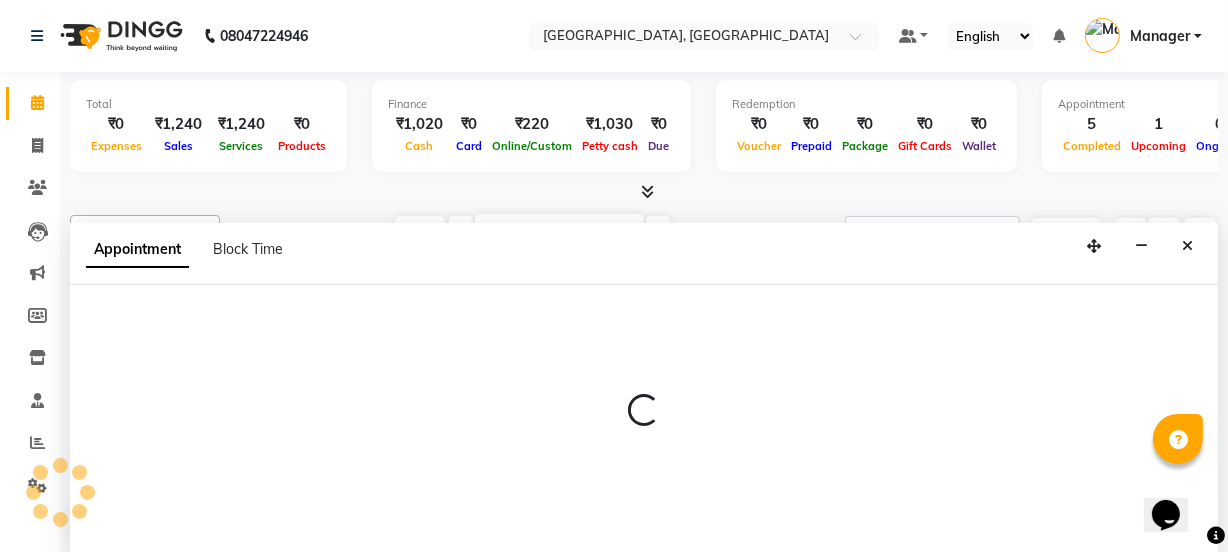 select on "68996" 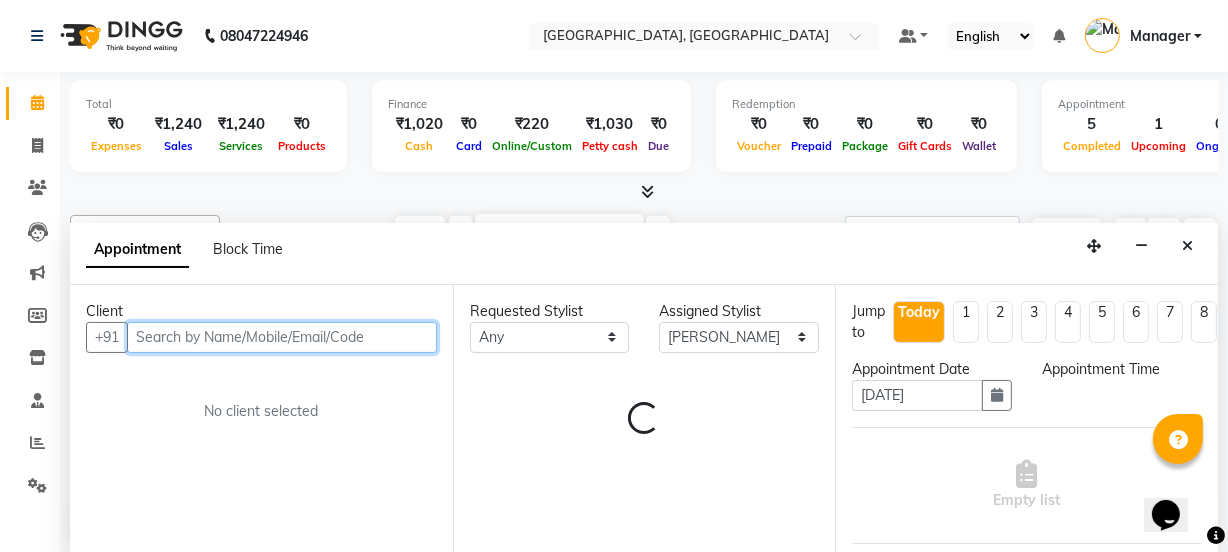 select on "1200" 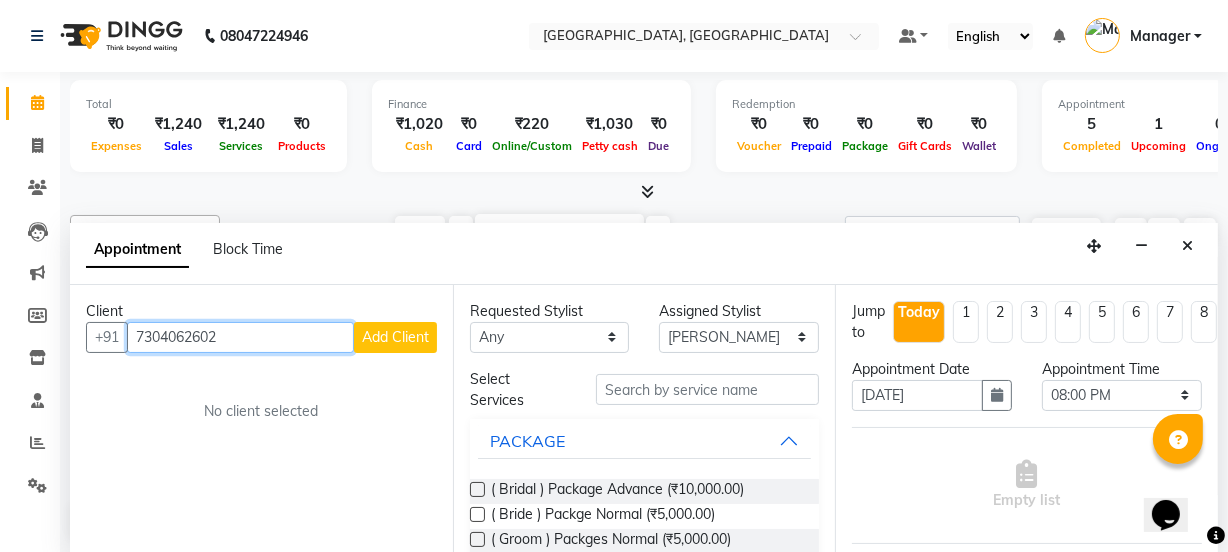 type on "7304062602" 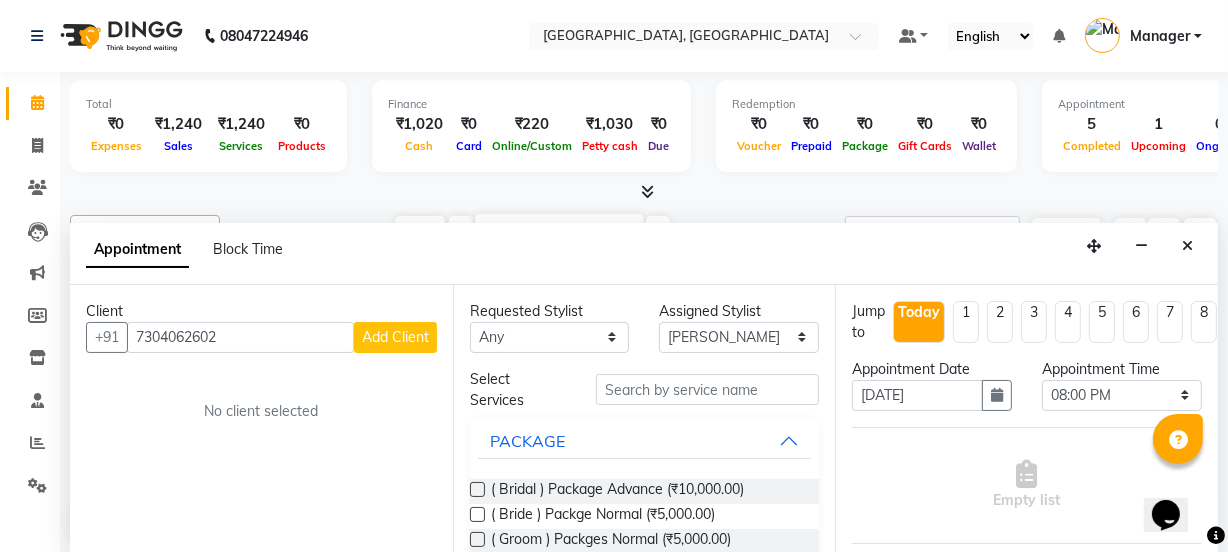 click on "Add Client" at bounding box center (395, 337) 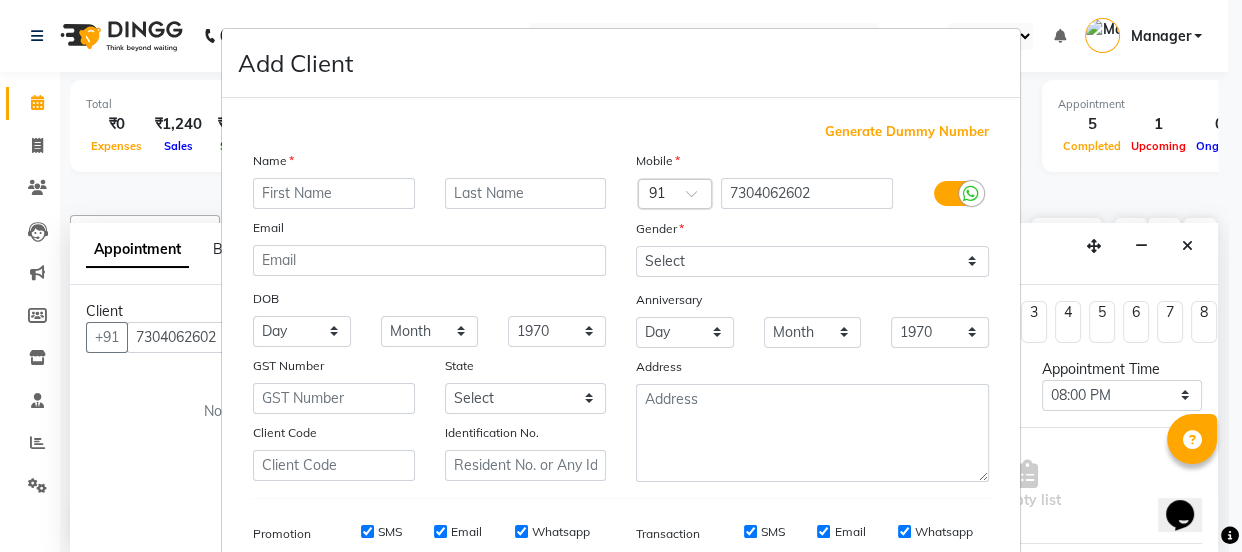 click on "Add Client Generate Dummy Number Name Email DOB Day 01 02 03 04 05 06 07 08 09 10 11 12 13 14 15 16 17 18 19 20 21 22 23 24 25 26 27 28 29 30 31 Month January February March April May June July August September October November [DATE] 1941 1942 1943 1944 1945 1946 1947 1948 1949 1950 1951 1952 1953 1954 1955 1956 1957 1958 1959 1960 1961 1962 1963 1964 1965 1966 1967 1968 1969 1970 1971 1972 1973 1974 1975 1976 1977 1978 1979 1980 1981 1982 1983 1984 1985 1986 1987 1988 1989 1990 1991 1992 1993 1994 1995 1996 1997 1998 1999 2000 2001 2002 2003 2004 2005 2006 2007 2008 2009 2010 2011 2012 2013 2014 2015 2016 2017 2018 2019 2020 2021 2022 2023 2024 GST Number State Select [GEOGRAPHIC_DATA] [GEOGRAPHIC_DATA] [GEOGRAPHIC_DATA] [GEOGRAPHIC_DATA] [GEOGRAPHIC_DATA] [GEOGRAPHIC_DATA] [GEOGRAPHIC_DATA] [GEOGRAPHIC_DATA] and [GEOGRAPHIC_DATA] [GEOGRAPHIC_DATA] [GEOGRAPHIC_DATA] [GEOGRAPHIC_DATA] [GEOGRAPHIC_DATA] [GEOGRAPHIC_DATA] [GEOGRAPHIC_DATA] [GEOGRAPHIC_DATA] [GEOGRAPHIC_DATA] [GEOGRAPHIC_DATA] [GEOGRAPHIC_DATA] [GEOGRAPHIC_DATA] [GEOGRAPHIC_DATA] [GEOGRAPHIC_DATA] [GEOGRAPHIC_DATA] [GEOGRAPHIC_DATA] [GEOGRAPHIC_DATA] [GEOGRAPHIC_DATA] [GEOGRAPHIC_DATA] [GEOGRAPHIC_DATA] [GEOGRAPHIC_DATA] [GEOGRAPHIC_DATA] [GEOGRAPHIC_DATA]" at bounding box center (621, 276) 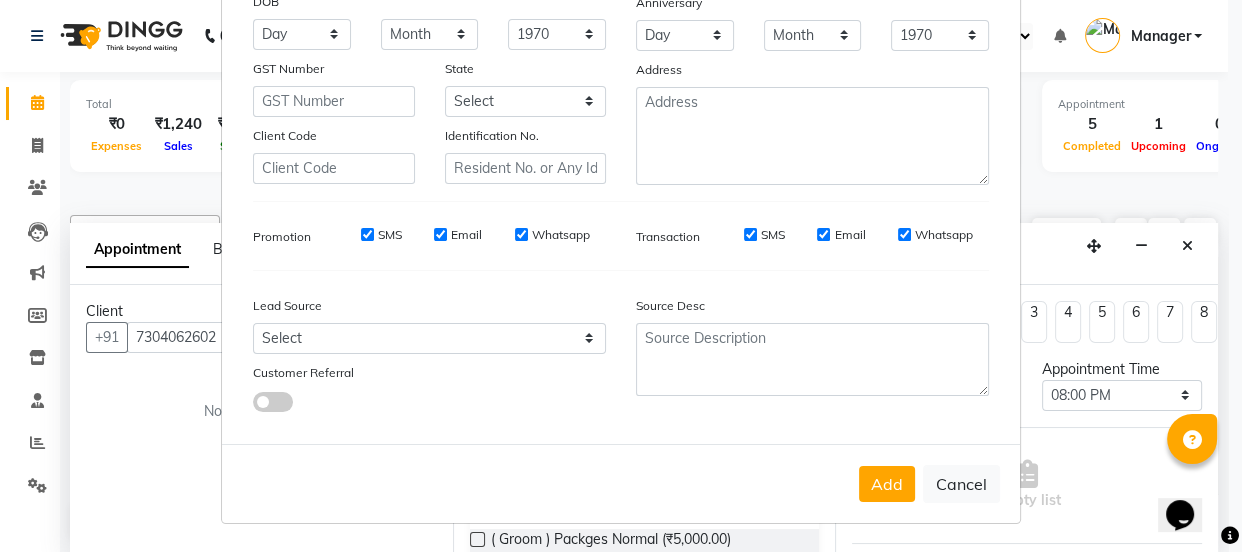 scroll, scrollTop: 301, scrollLeft: 0, axis: vertical 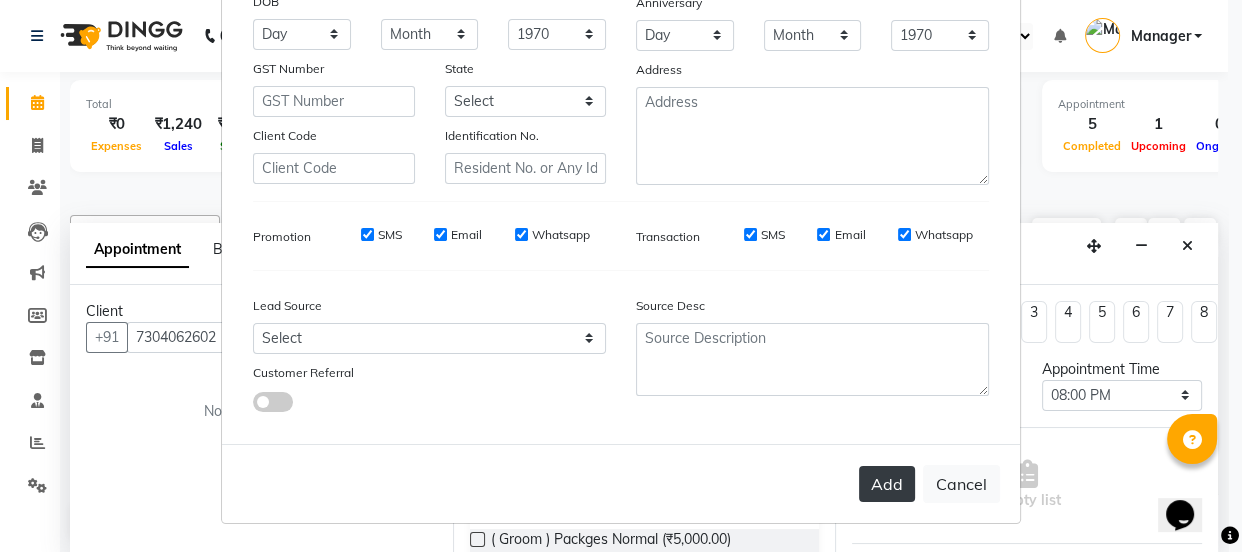click on "Add" at bounding box center (887, 484) 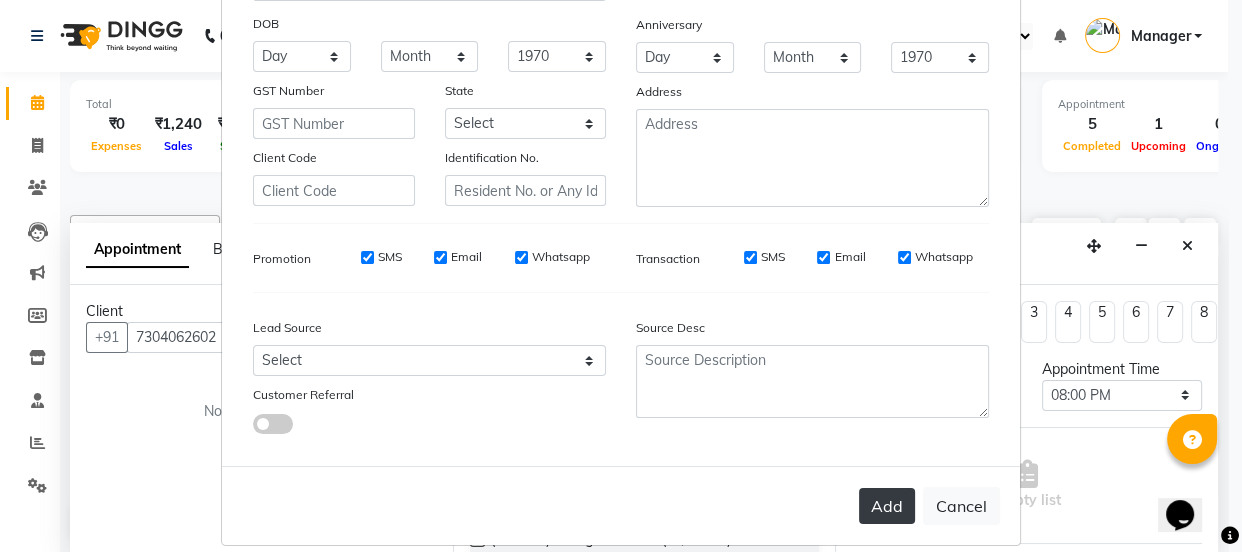 scroll, scrollTop: 328, scrollLeft: 0, axis: vertical 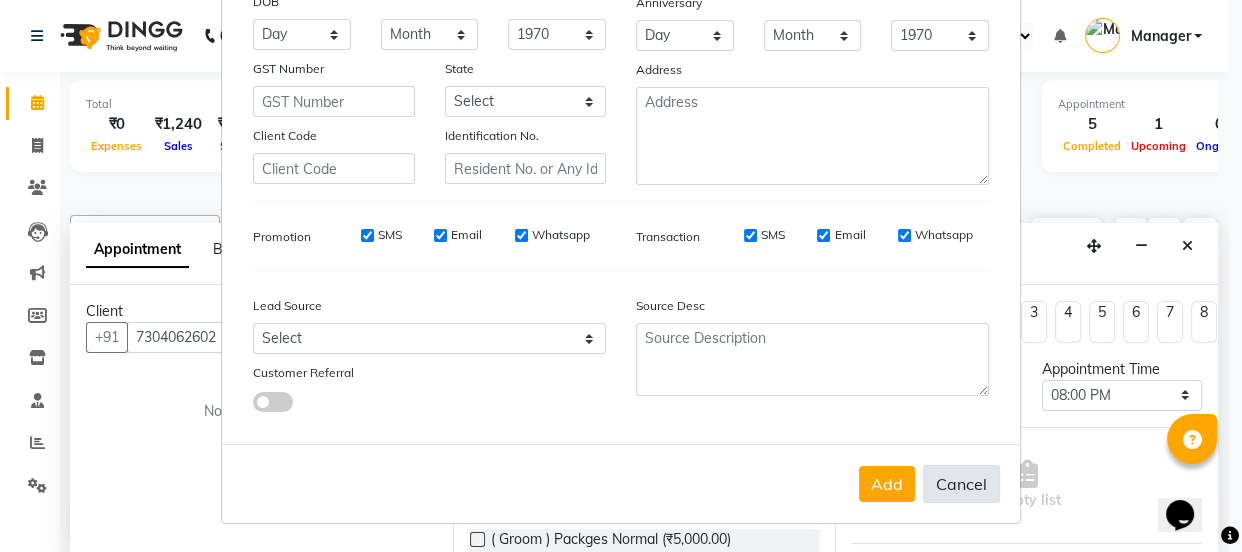 click on "Cancel" at bounding box center [961, 484] 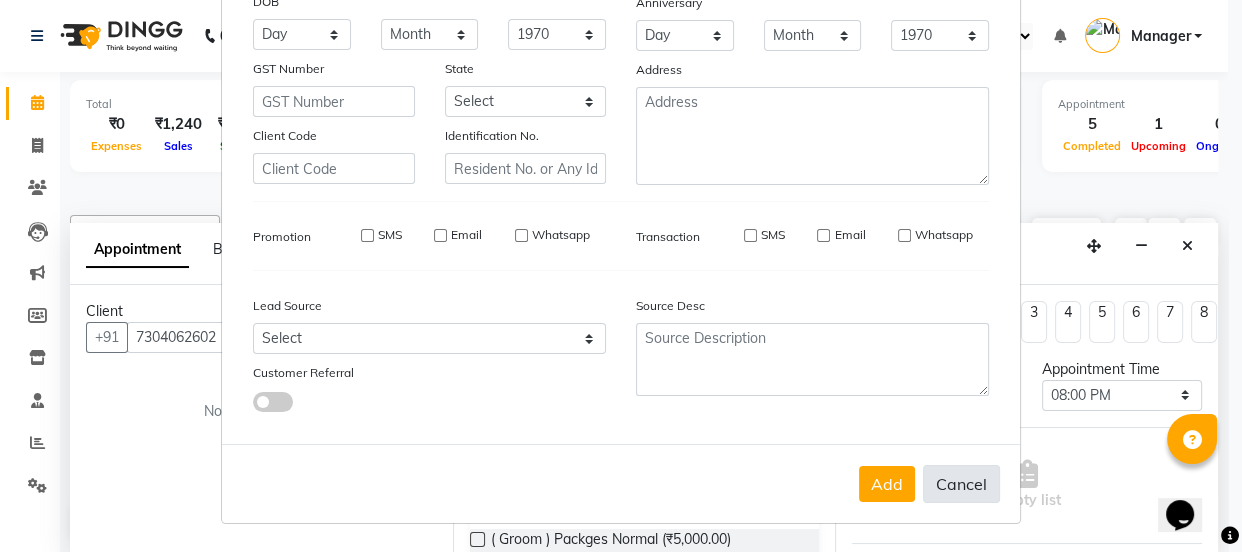 select 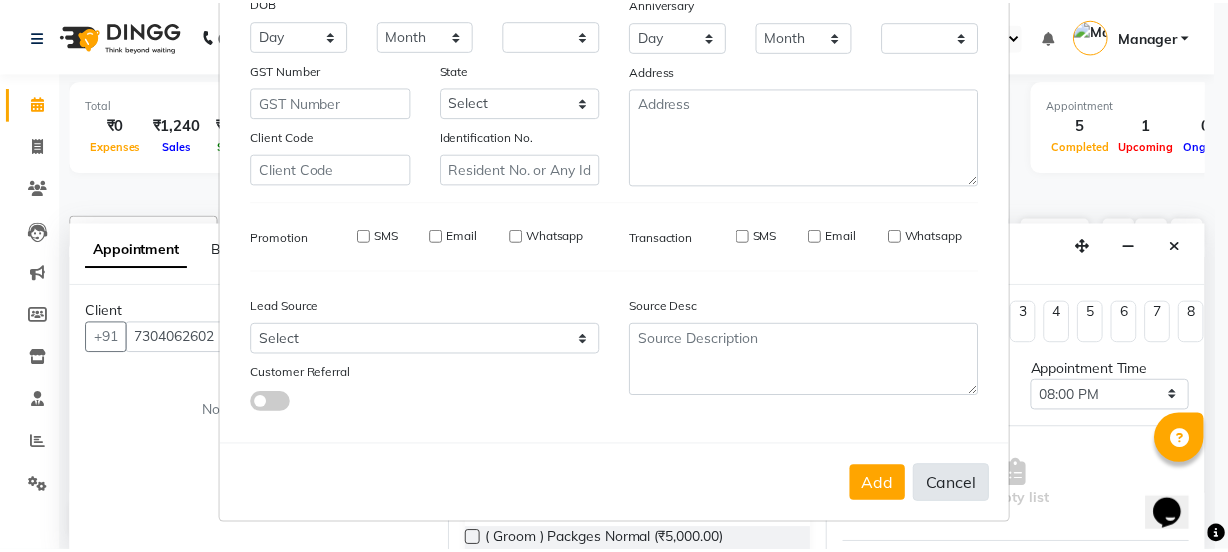 scroll, scrollTop: 322, scrollLeft: 0, axis: vertical 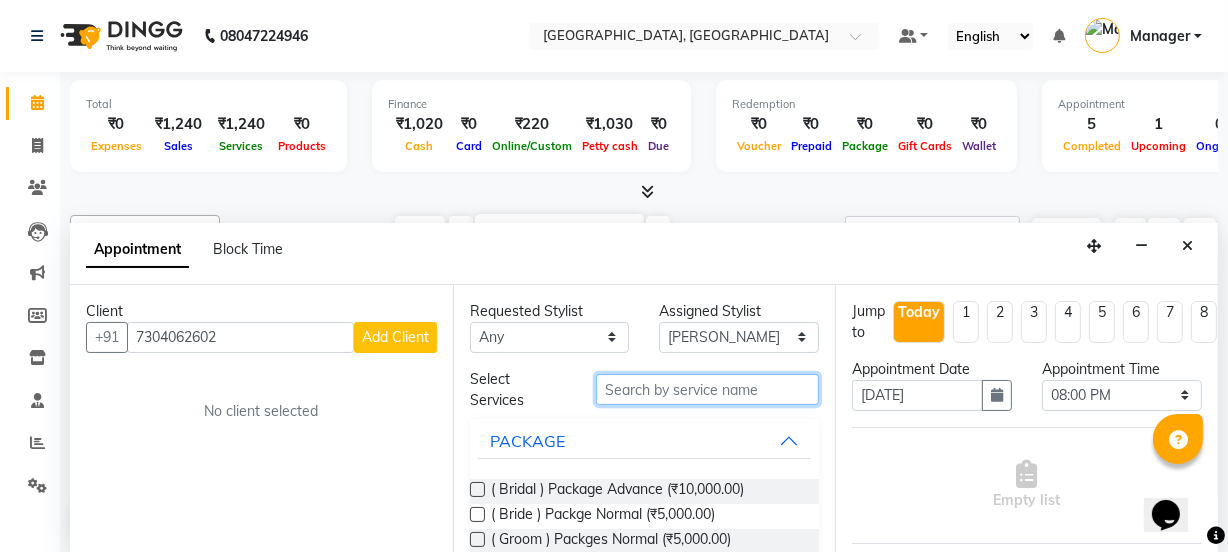 click at bounding box center [707, 389] 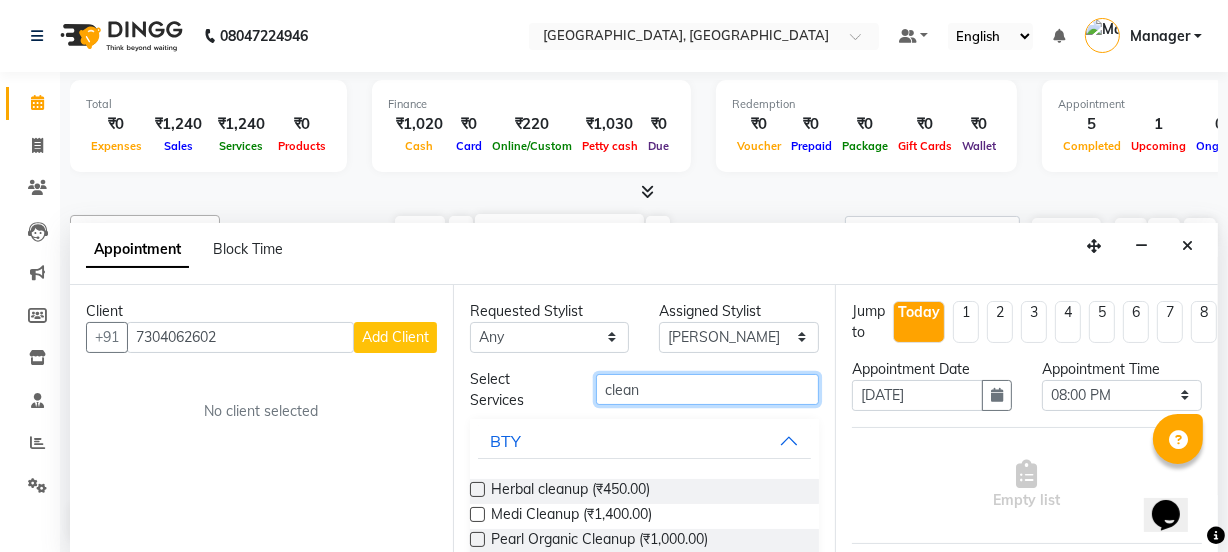 type on "clean" 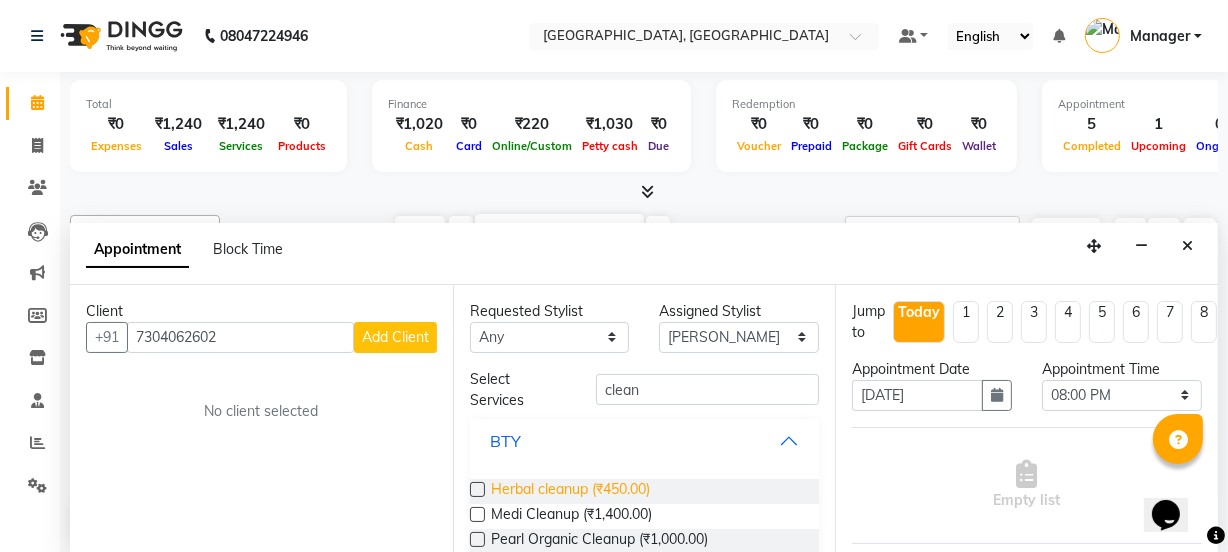 drag, startPoint x: 591, startPoint y: 445, endPoint x: 505, endPoint y: 491, distance: 97.52948 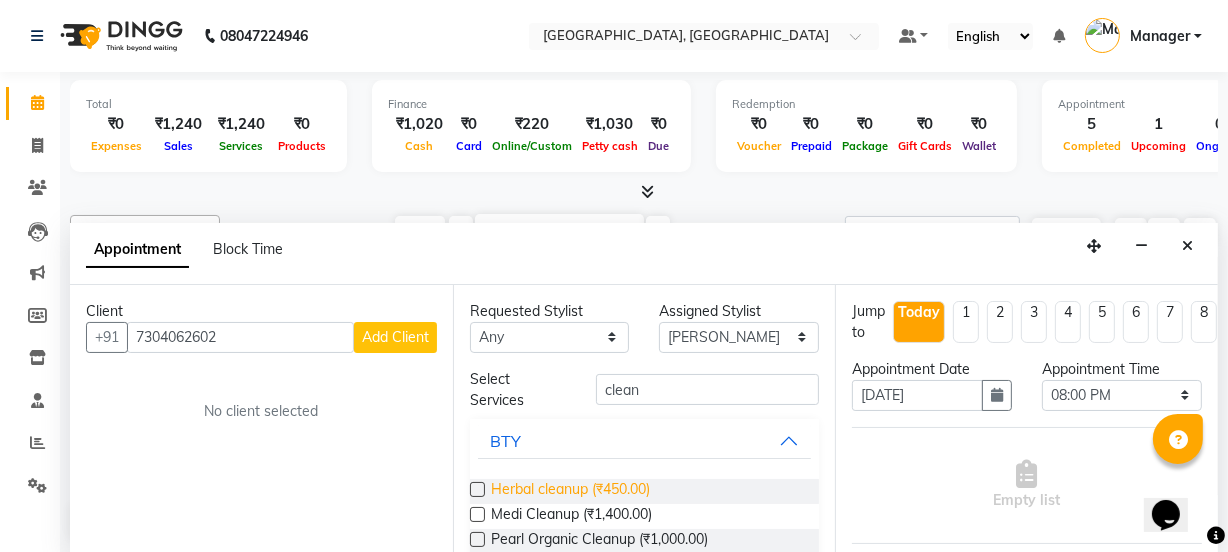 click on "Herbal cleanup (₹450.00)" at bounding box center (570, 491) 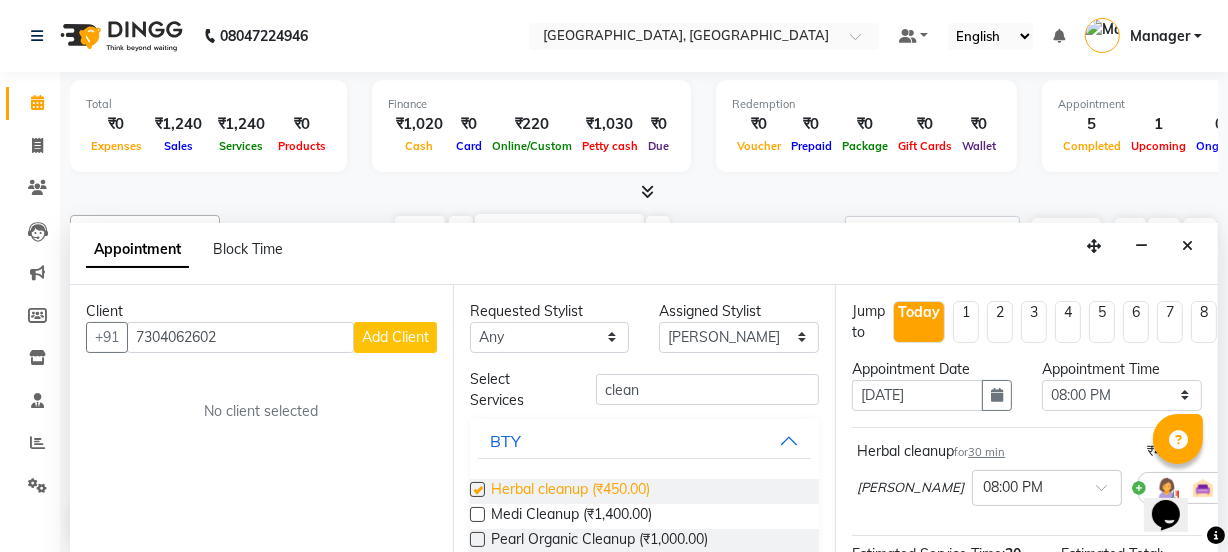 checkbox on "false" 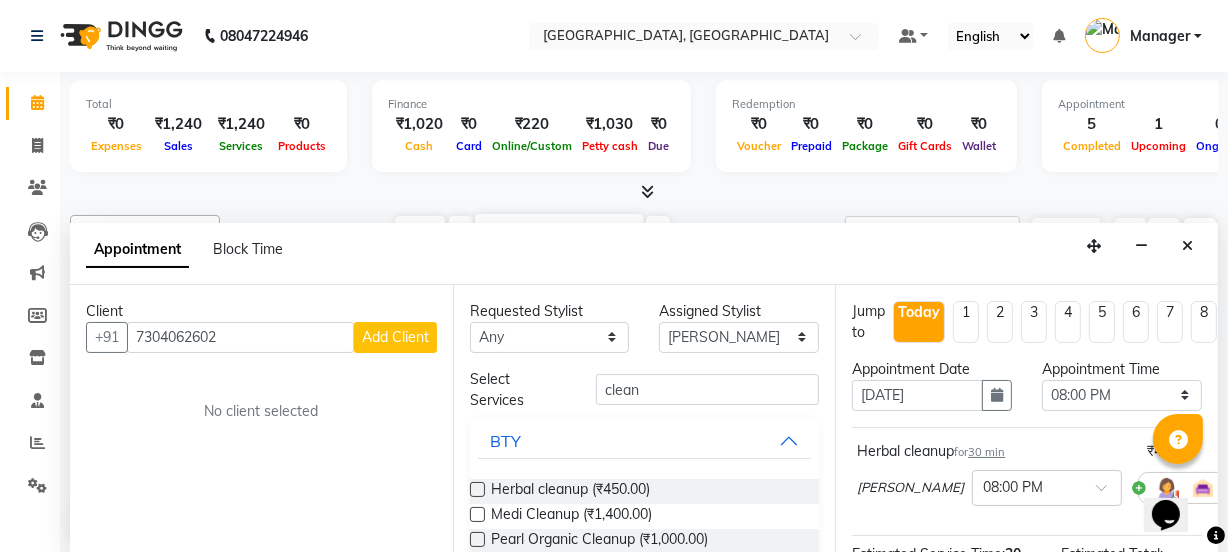 click at bounding box center [1216, 535] 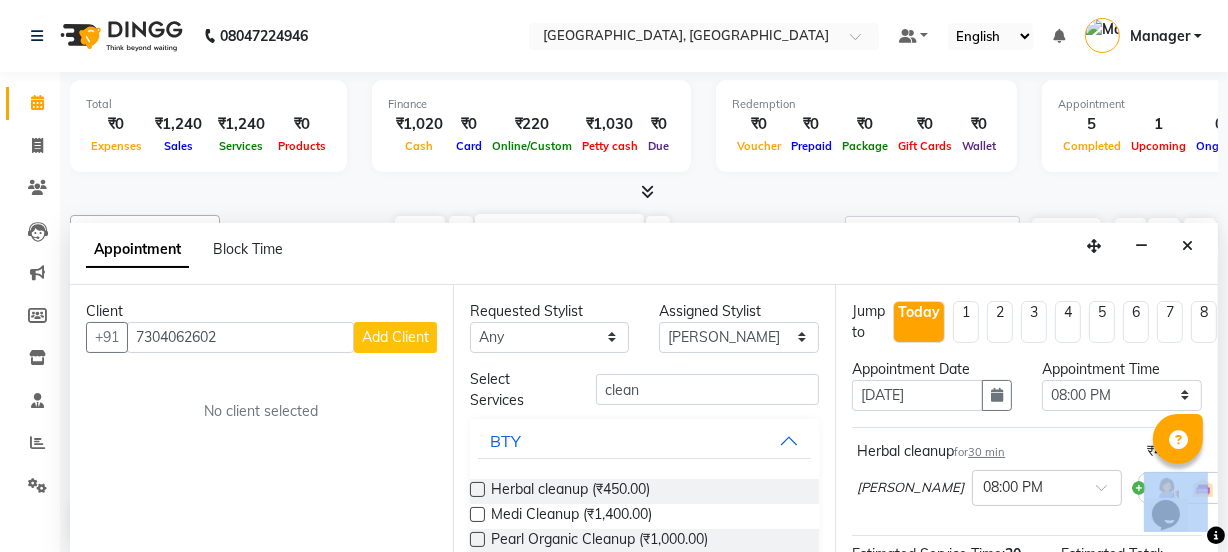 click at bounding box center (1216, 535) 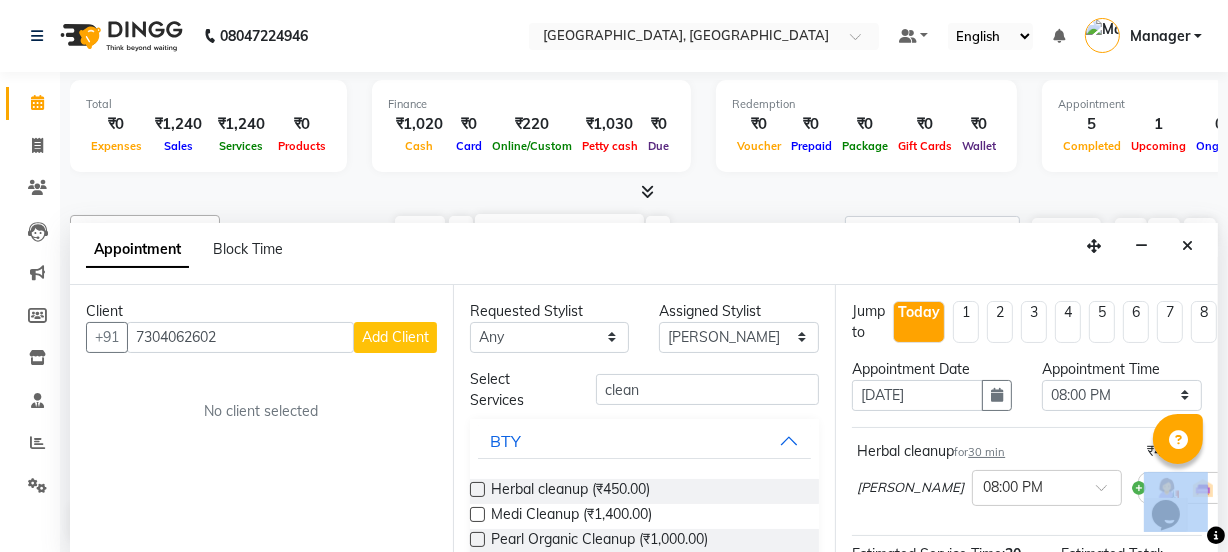 scroll, scrollTop: 0, scrollLeft: 65, axis: horizontal 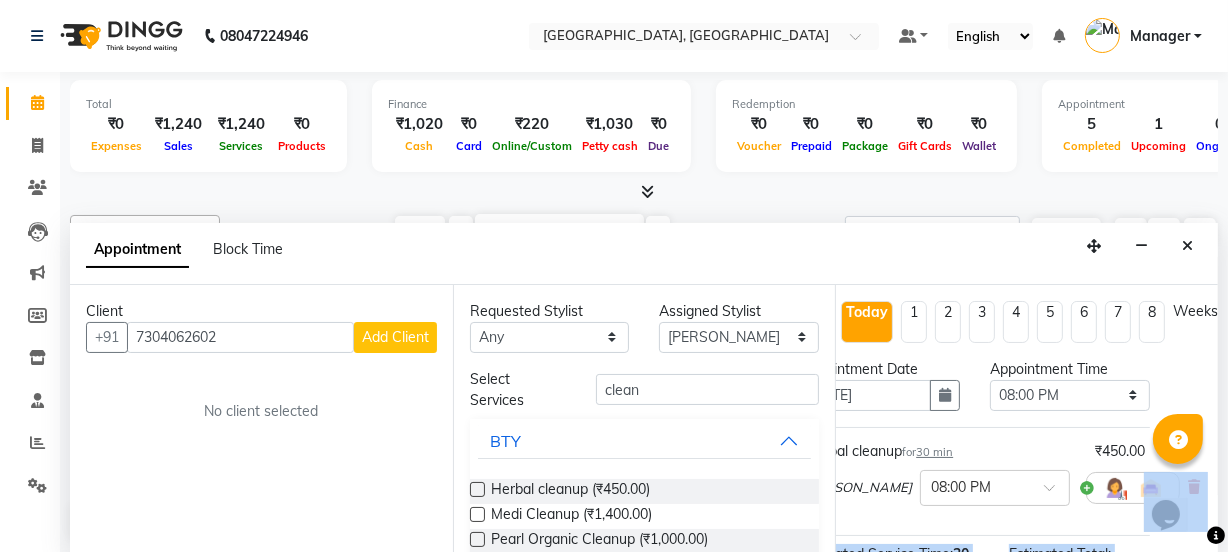 drag, startPoint x: 1208, startPoint y: 522, endPoint x: 1209, endPoint y: 464, distance: 58.00862 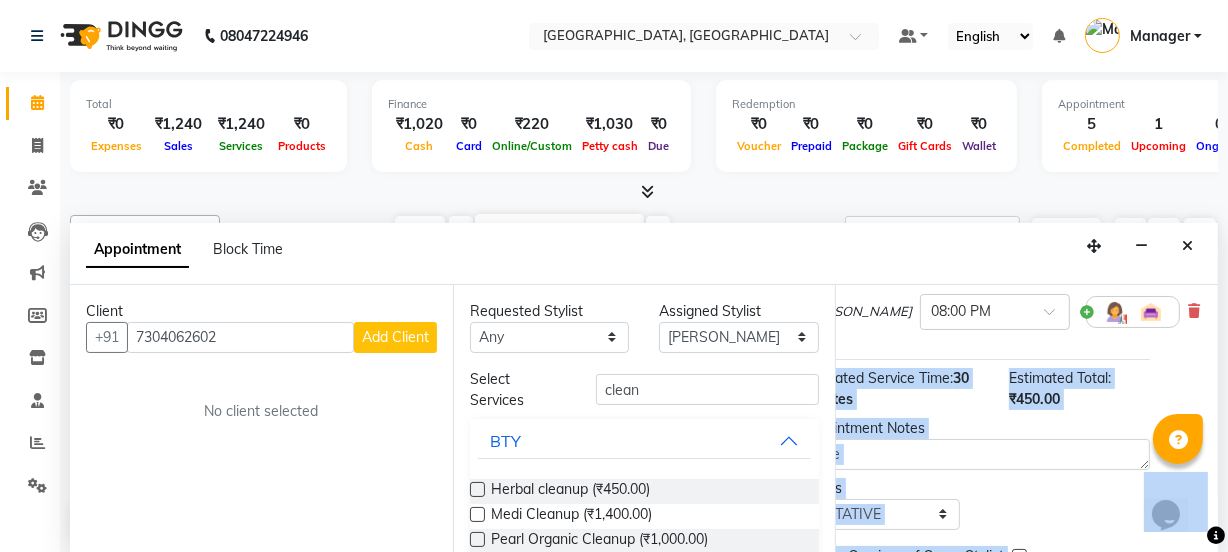 scroll, scrollTop: 222, scrollLeft: 65, axis: both 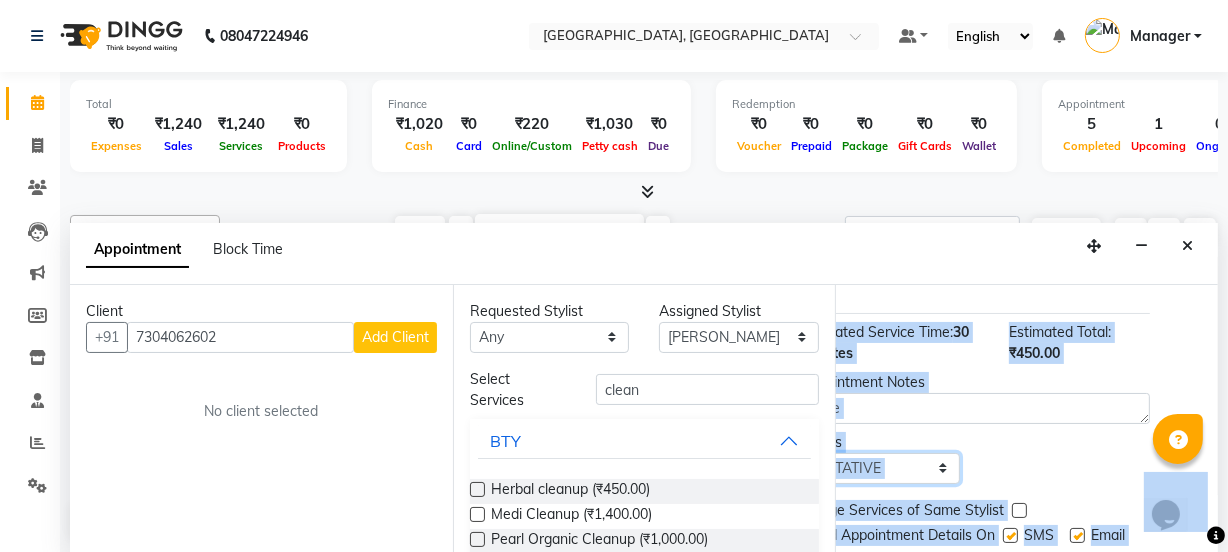 click on "Select TENTATIVE CONFIRM CHECK-IN UPCOMING" at bounding box center (880, 468) 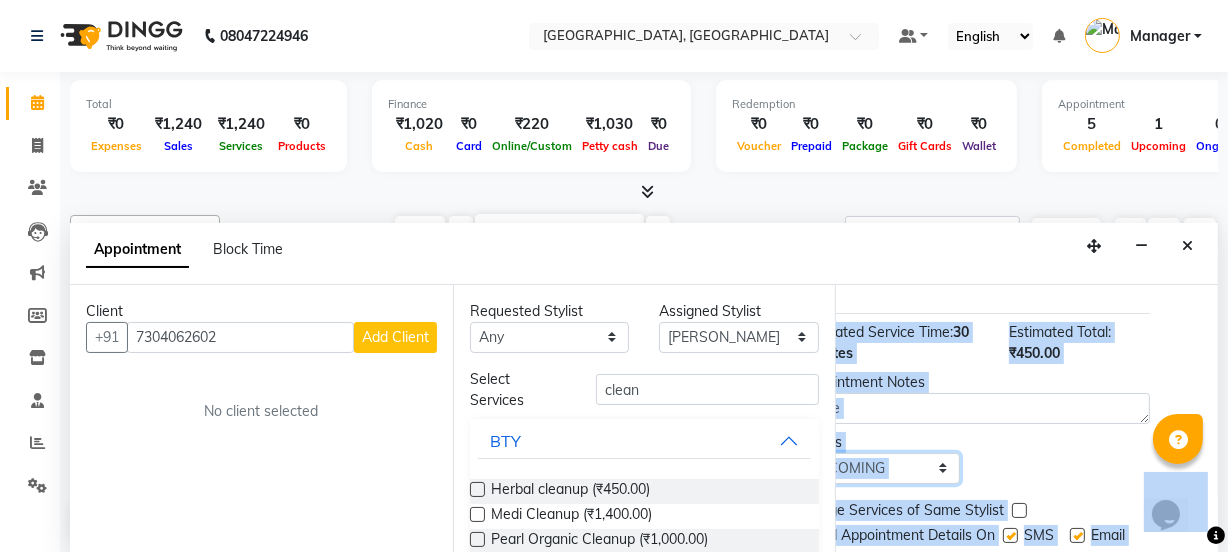 click on "Select TENTATIVE CONFIRM CHECK-IN UPCOMING" at bounding box center (880, 468) 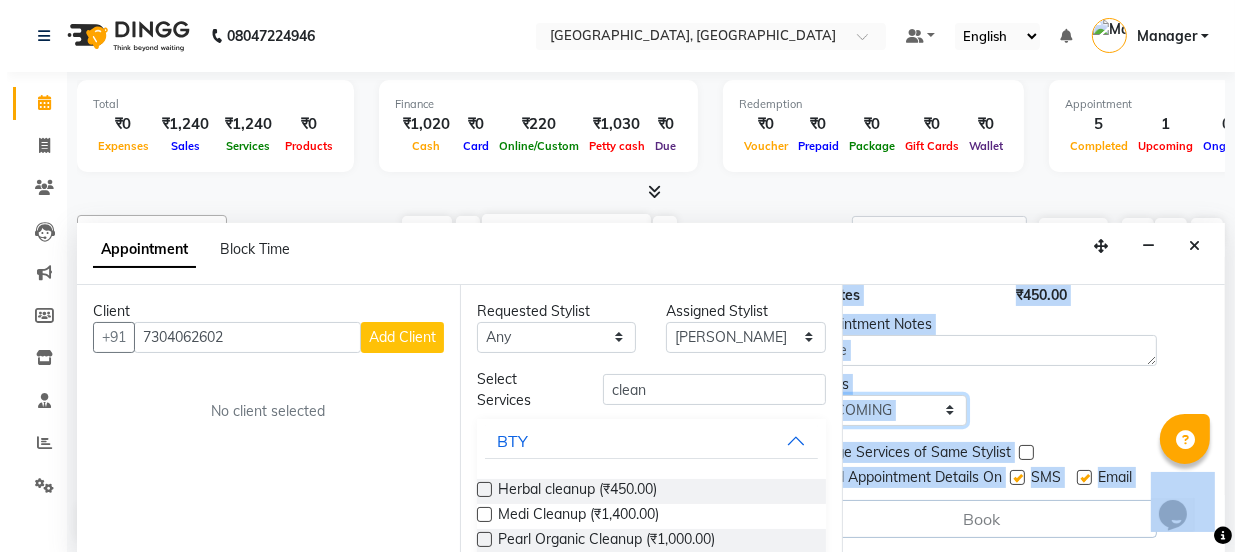 scroll, scrollTop: 310, scrollLeft: 65, axis: both 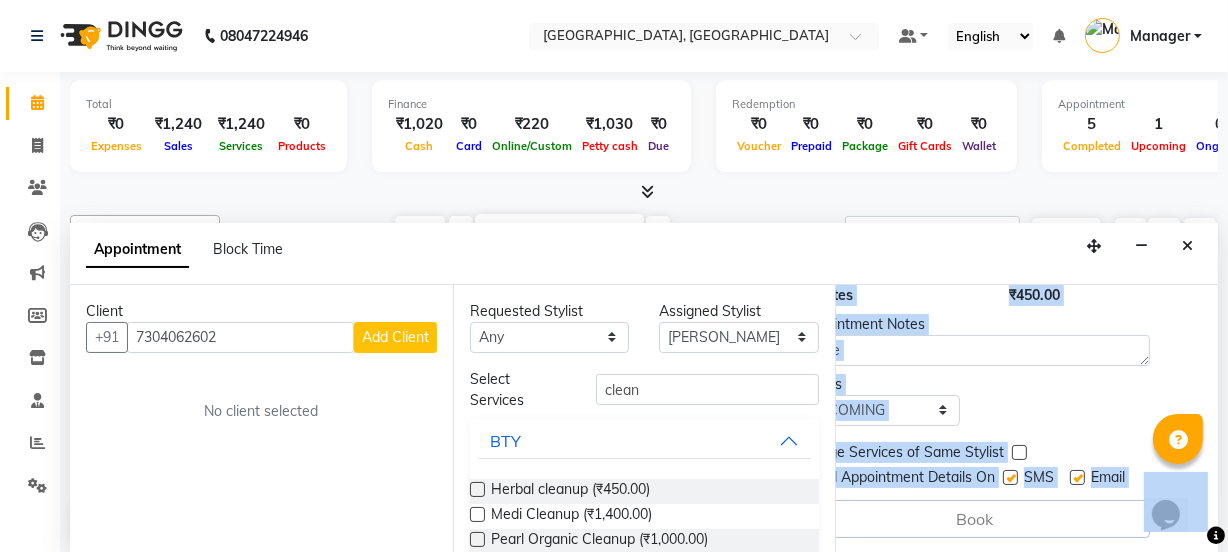 click on "Book" at bounding box center (975, 519) 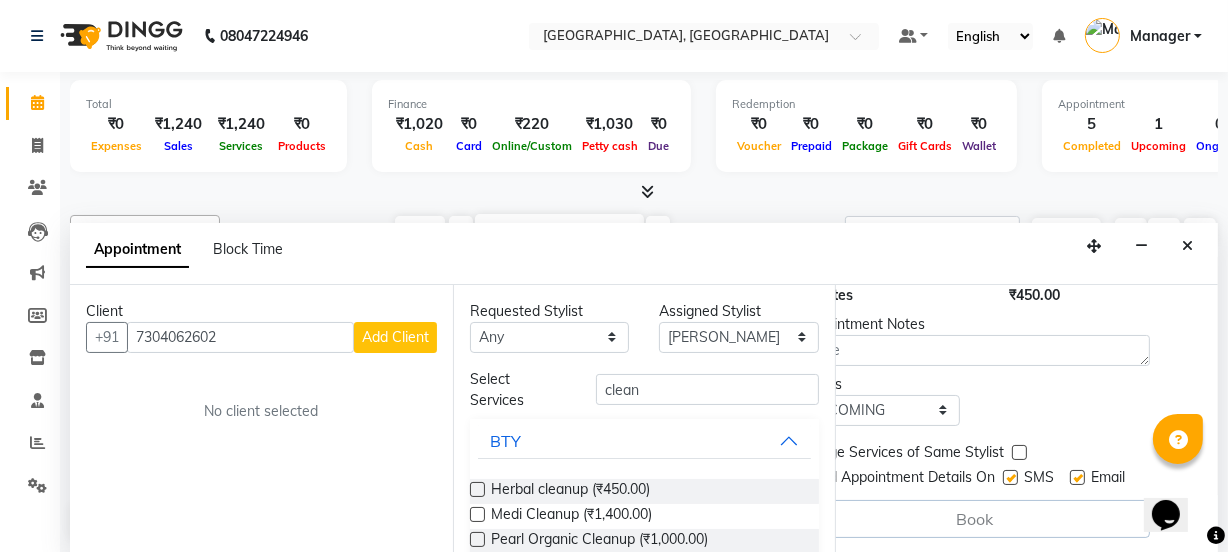 click on "Book" at bounding box center (975, 519) 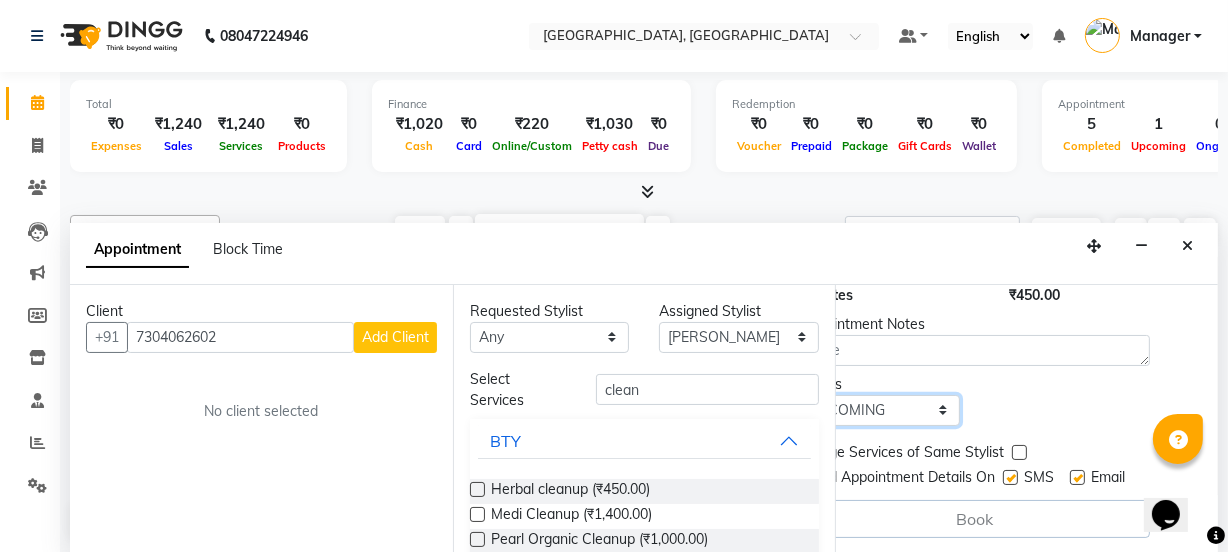 click on "Select TENTATIVE CONFIRM CHECK-IN UPCOMING" at bounding box center (880, 410) 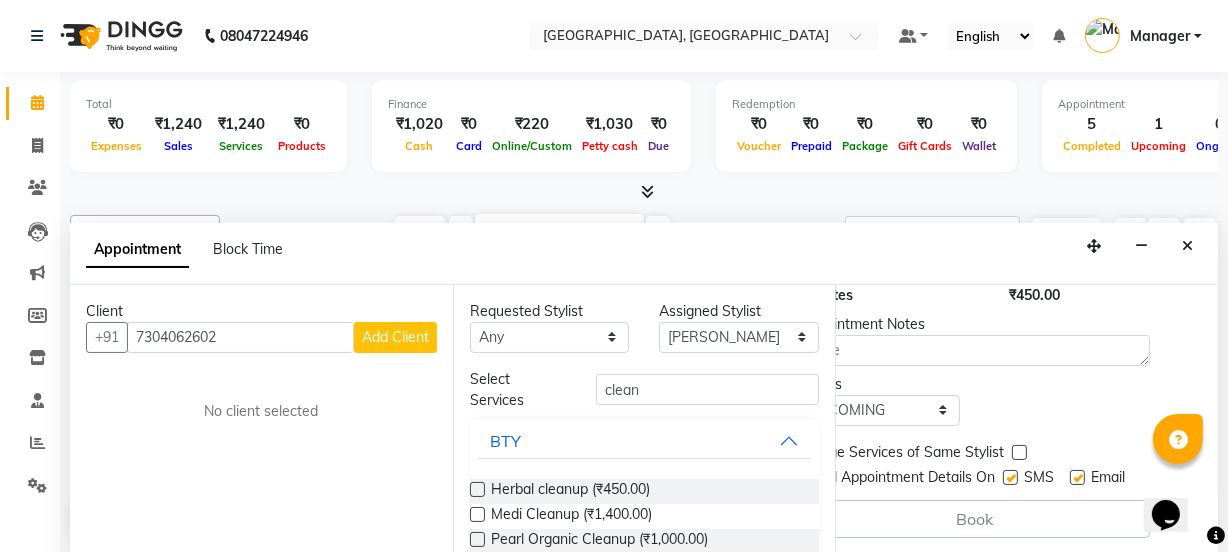 click on "Add Client" at bounding box center (395, 337) 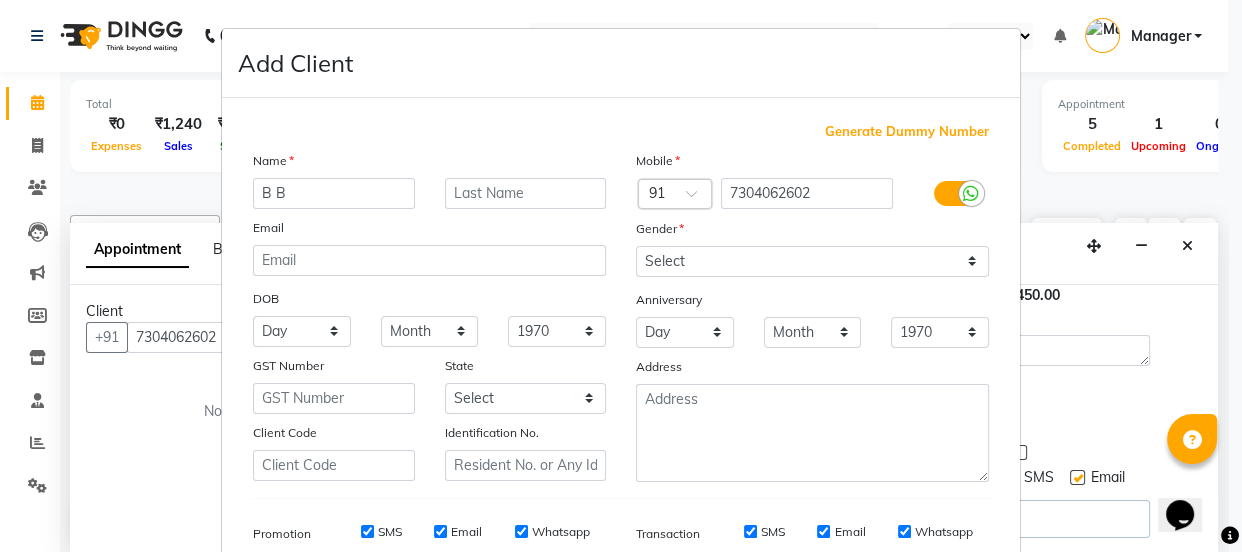 type on "B B" 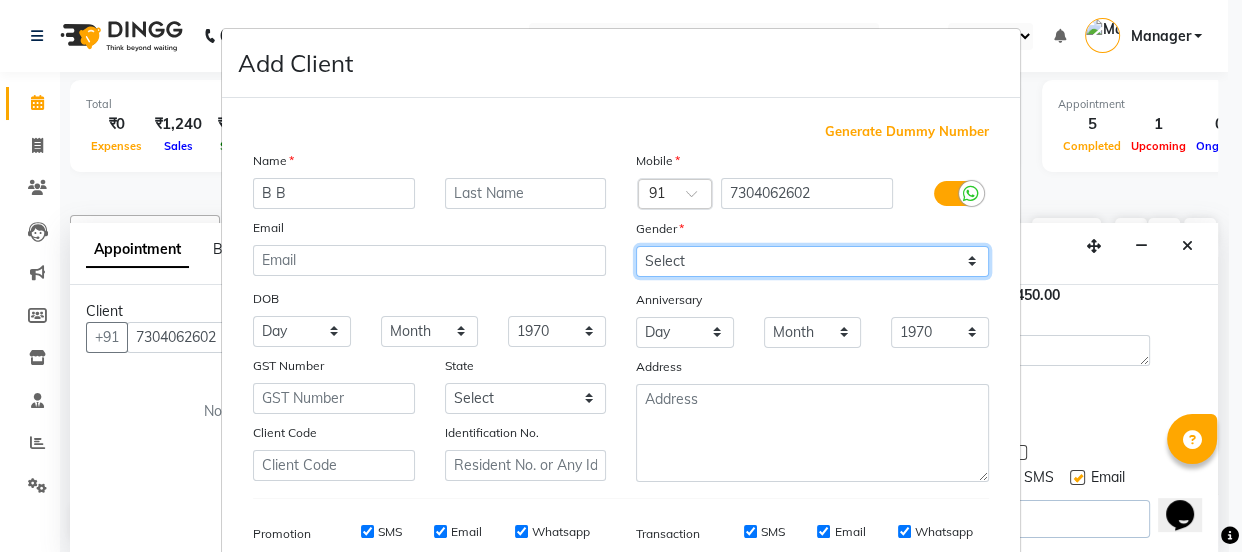 click on "Select [DEMOGRAPHIC_DATA] [DEMOGRAPHIC_DATA] Other Prefer Not To Say" at bounding box center [812, 261] 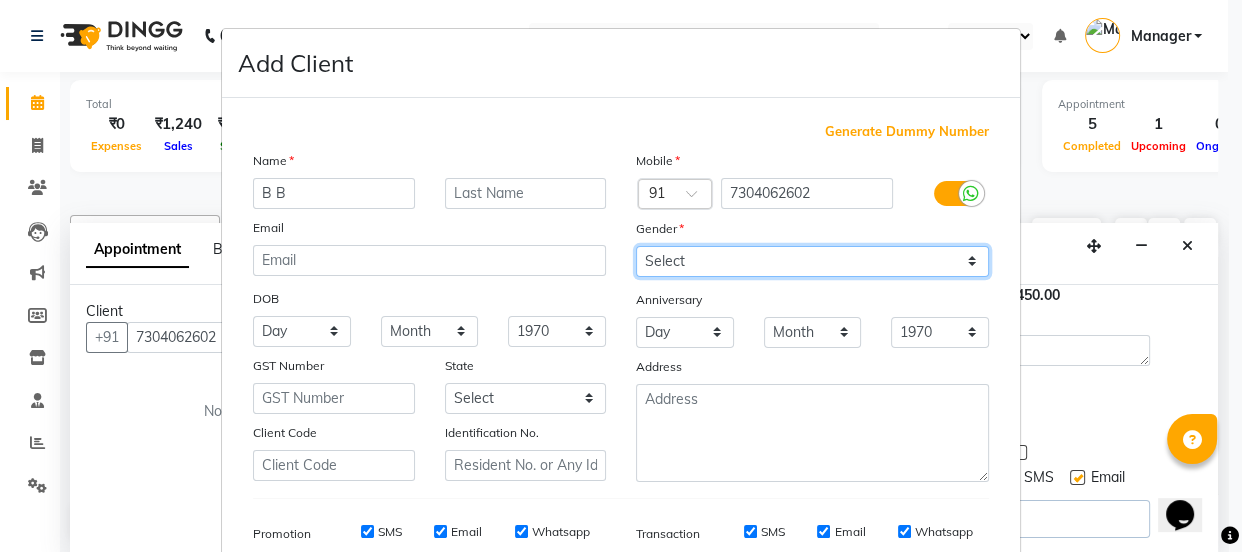 select on "[DEMOGRAPHIC_DATA]" 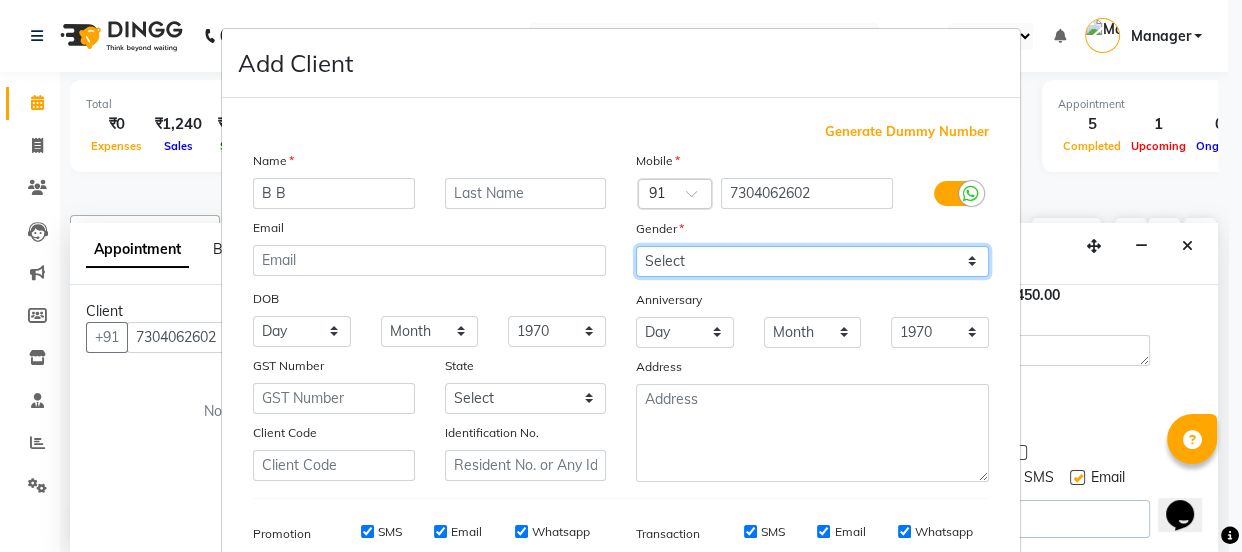 click on "Select [DEMOGRAPHIC_DATA] [DEMOGRAPHIC_DATA] Other Prefer Not To Say" at bounding box center [812, 261] 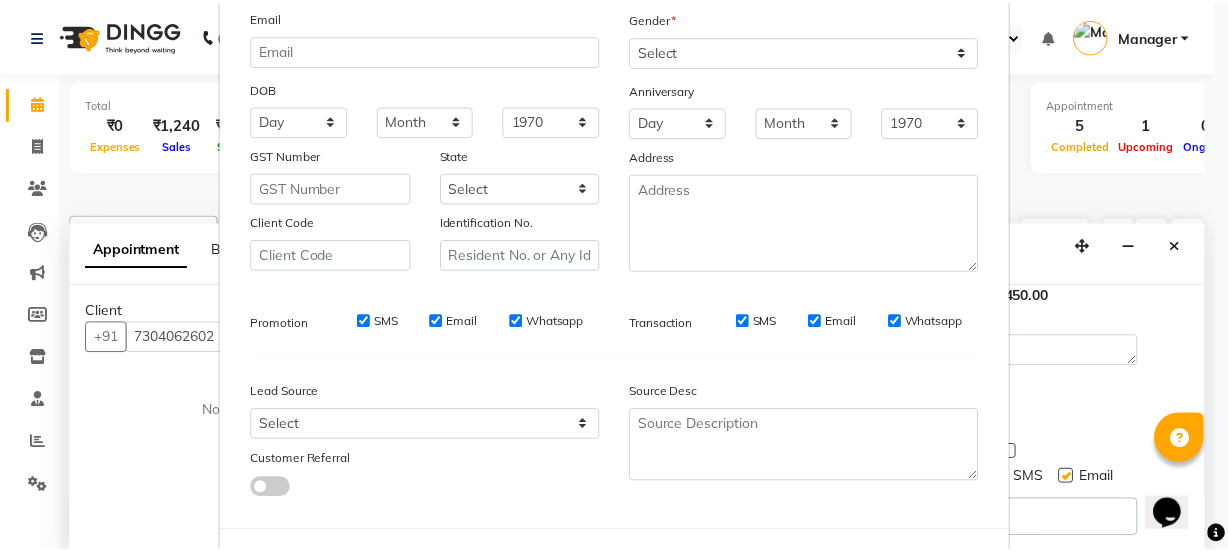scroll, scrollTop: 258, scrollLeft: 0, axis: vertical 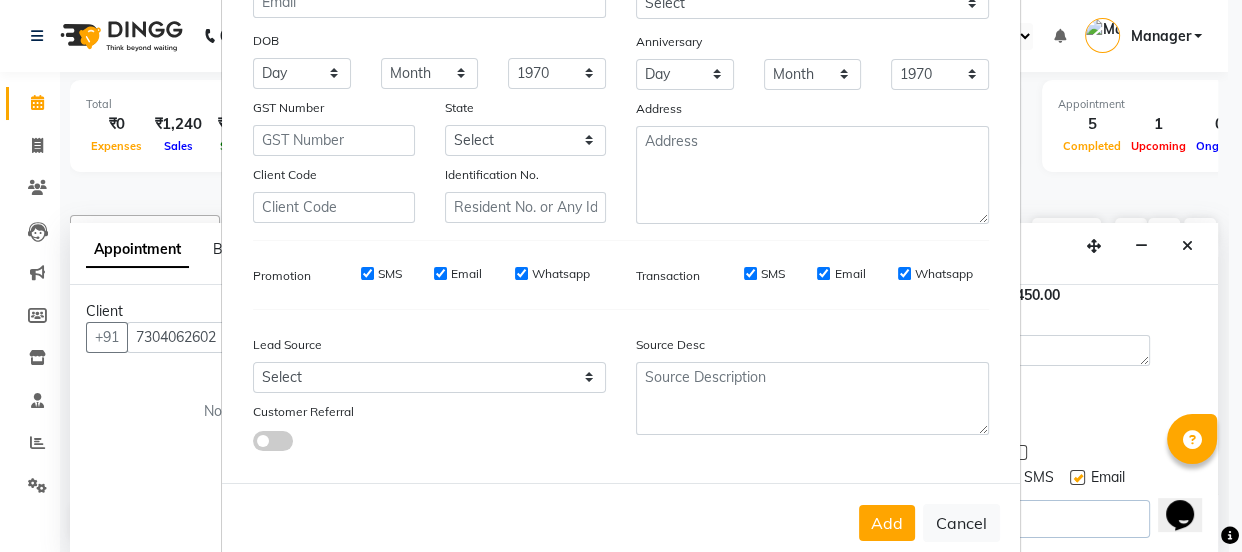 click on "Add   Cancel" at bounding box center [621, 522] 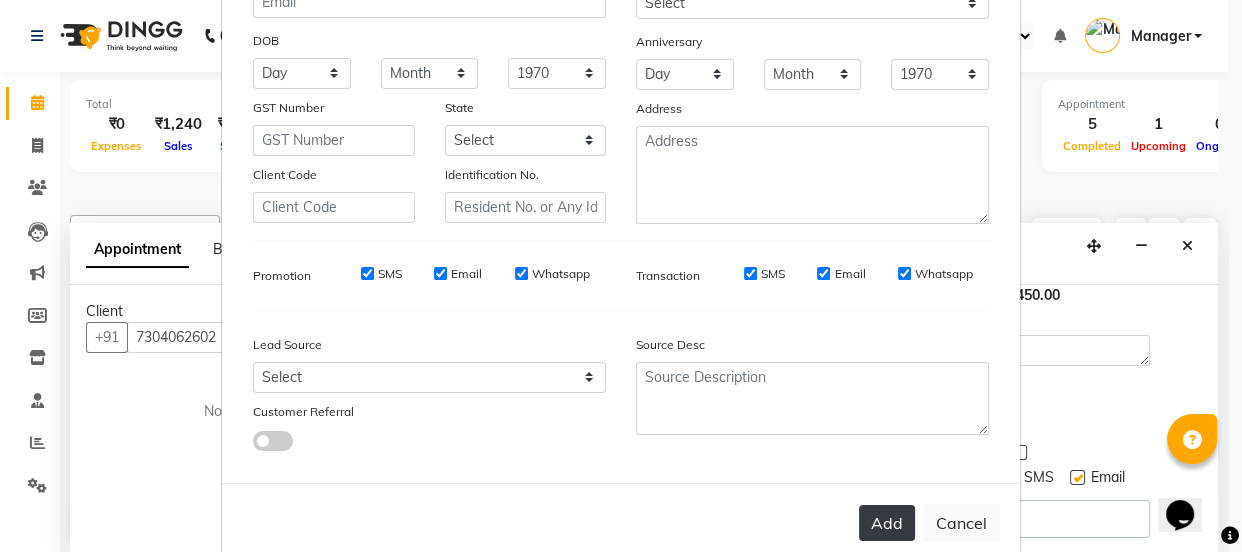 click on "Add" at bounding box center (887, 523) 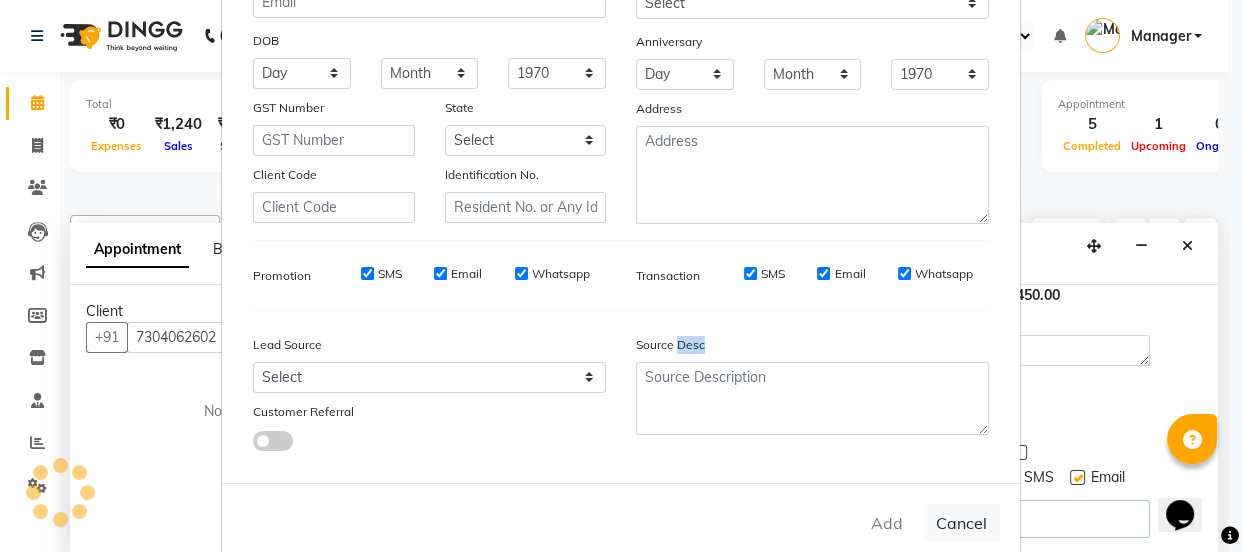 click on "Add   Cancel" at bounding box center (621, 522) 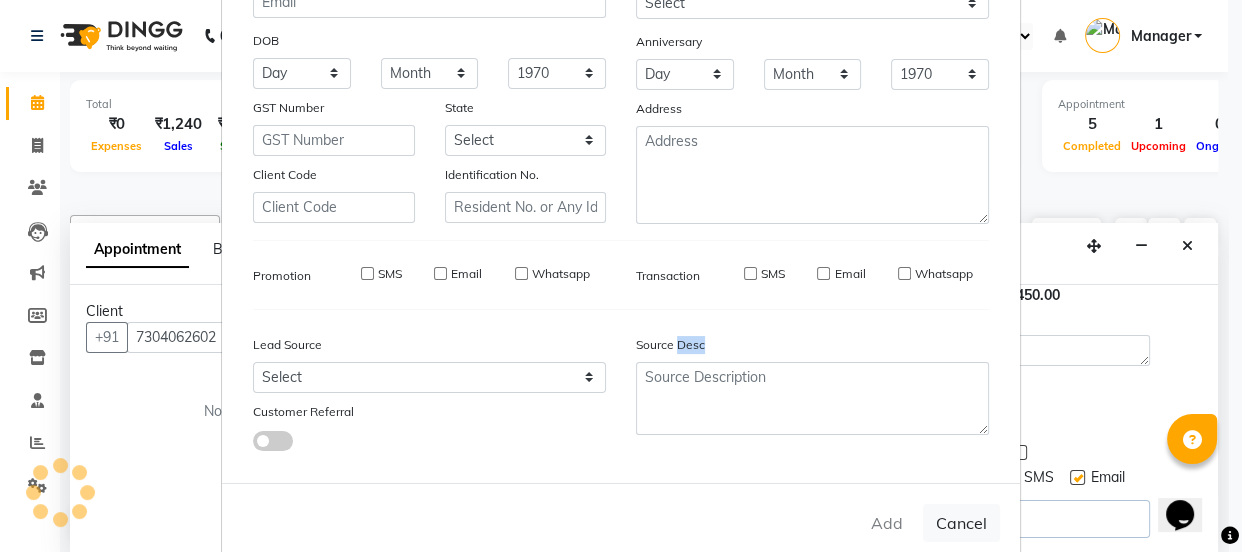 type on "73******02" 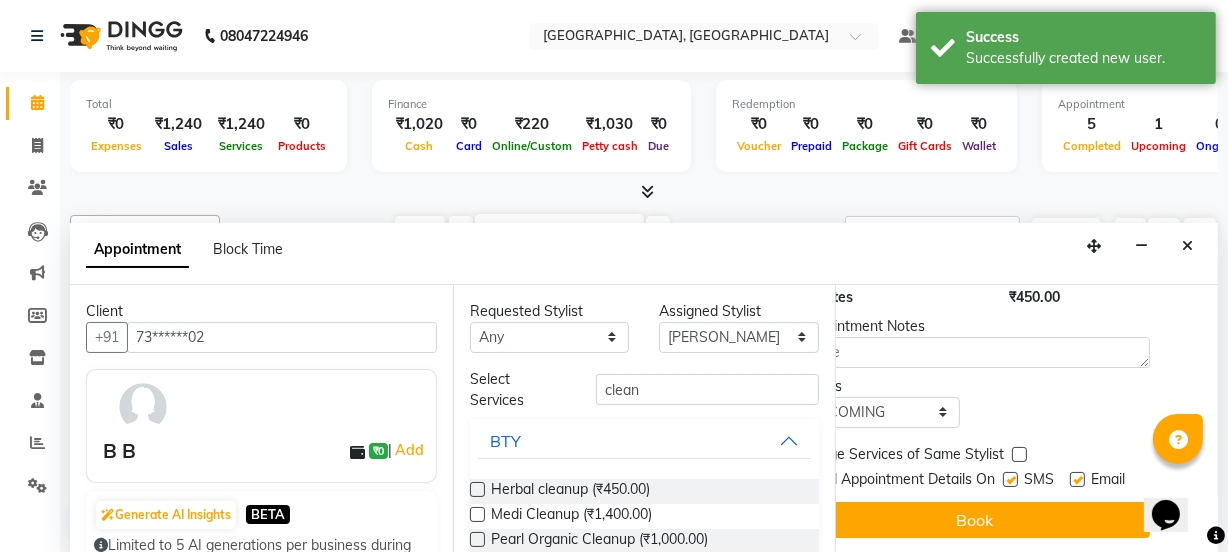 scroll, scrollTop: 308, scrollLeft: 60, axis: both 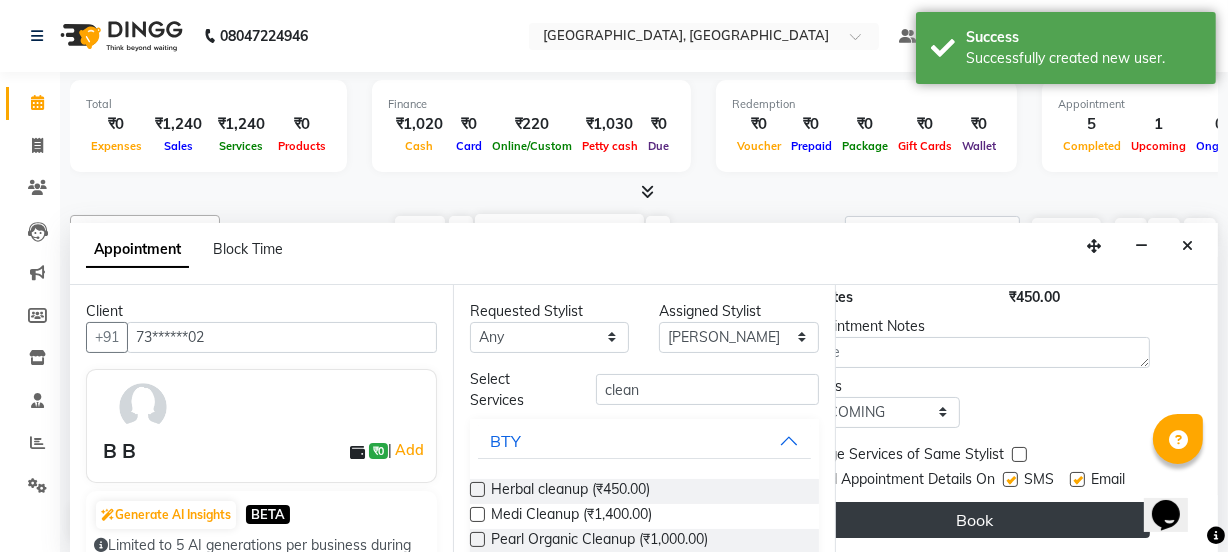 click on "Book" at bounding box center (975, 520) 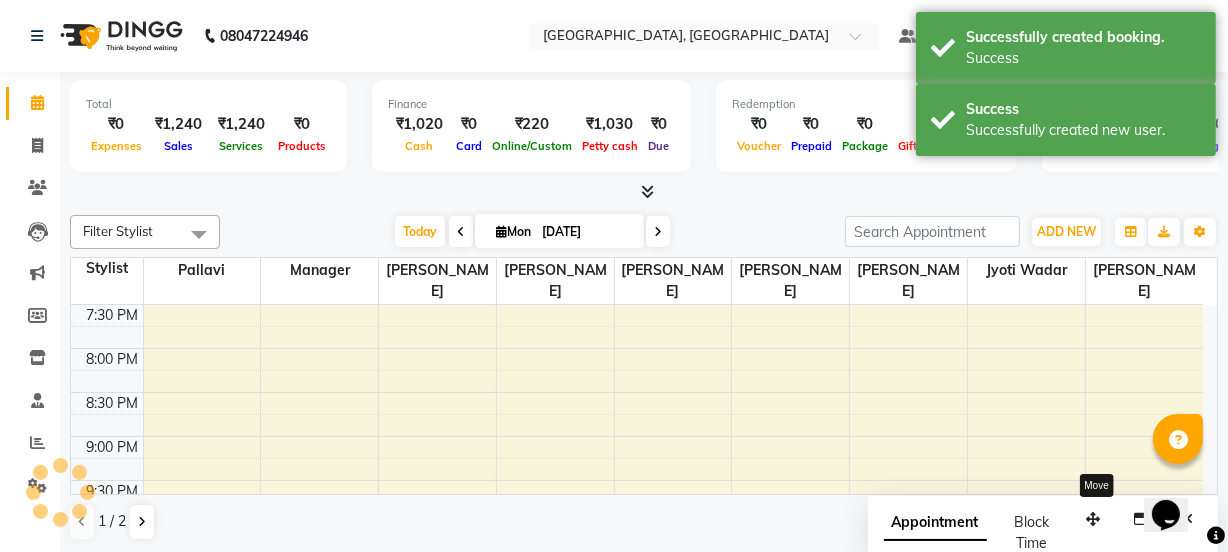 scroll, scrollTop: 0, scrollLeft: 0, axis: both 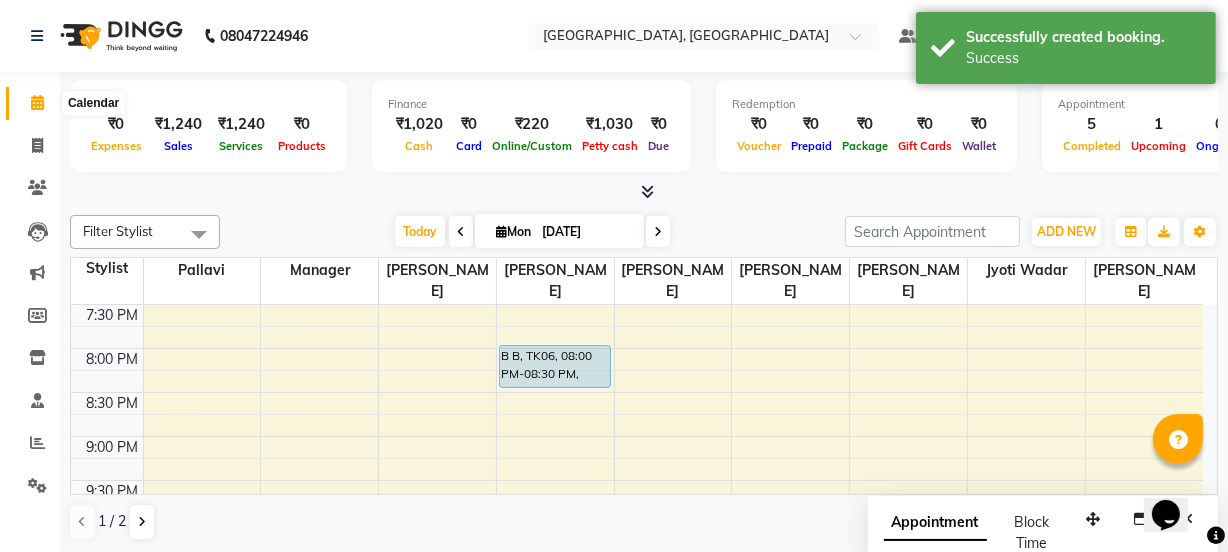 click 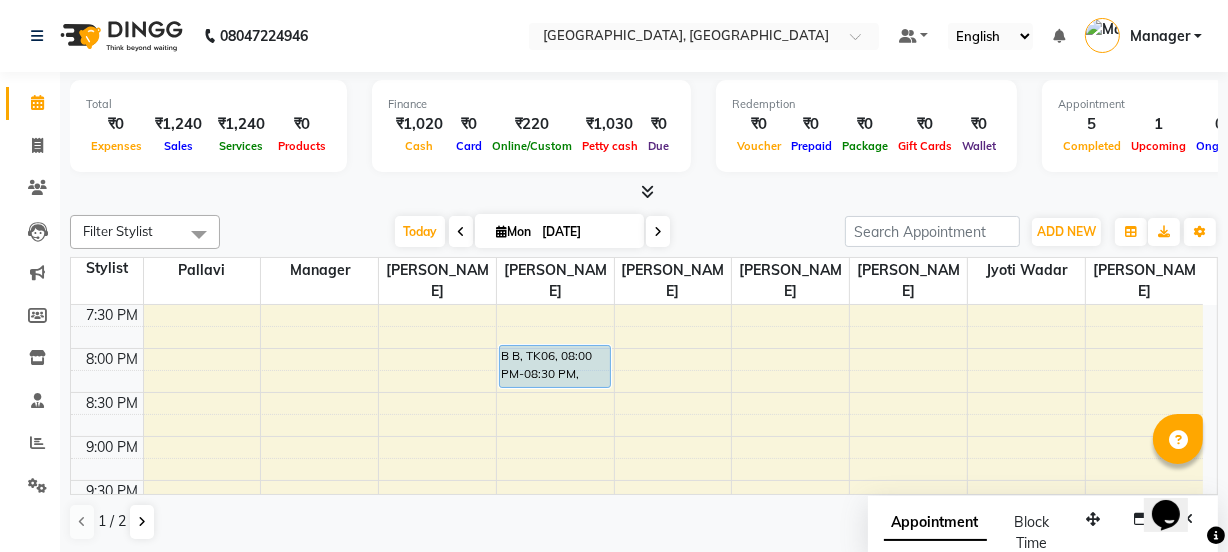 click on "Filter Stylist Select All [PERSON_NAME] Jyoti wadar Manager [PERSON_NAME] [PERSON_NAME] [PERSON_NAME] [PERSON_NAME]  [PERSON_NAME] [PERSON_NAME] [PERSON_NAME] [DATE]  [DATE] Toggle Dropdown Add Appointment Add Invoice Add Expense Add Attendance Add Client Add Transaction Toggle Dropdown Add Appointment Add Invoice Add Expense Add Attendance Add Client ADD NEW Toggle Dropdown Add Appointment Add Invoice Add Expense Add Attendance Add Client Add Transaction Filter Stylist Select All [PERSON_NAME] Jyoti wadar Manager [PERSON_NAME] [PERSON_NAME] [PERSON_NAME] [PERSON_NAME]  [PERSON_NAME] [PERSON_NAME] [PERSON_NAME] Group By  Staff View   Room View  View as Vertical  Vertical - Week View  Horizontal  Horizontal - Week View  List  Toggle Dropdown Calendar Settings Manage Tags   Arrange Stylists   Reset Stylists  Full Screen Appointment Form Zoom 100% Staff/Room Display Count 9 Stylist Pallavi Manager [PERSON_NAME] [PERSON_NAME]  [PERSON_NAME] [PERSON_NAME] [PERSON_NAME]  Jyoti wadar [PERSON_NAME] 10:00 AM 10:30 AM" 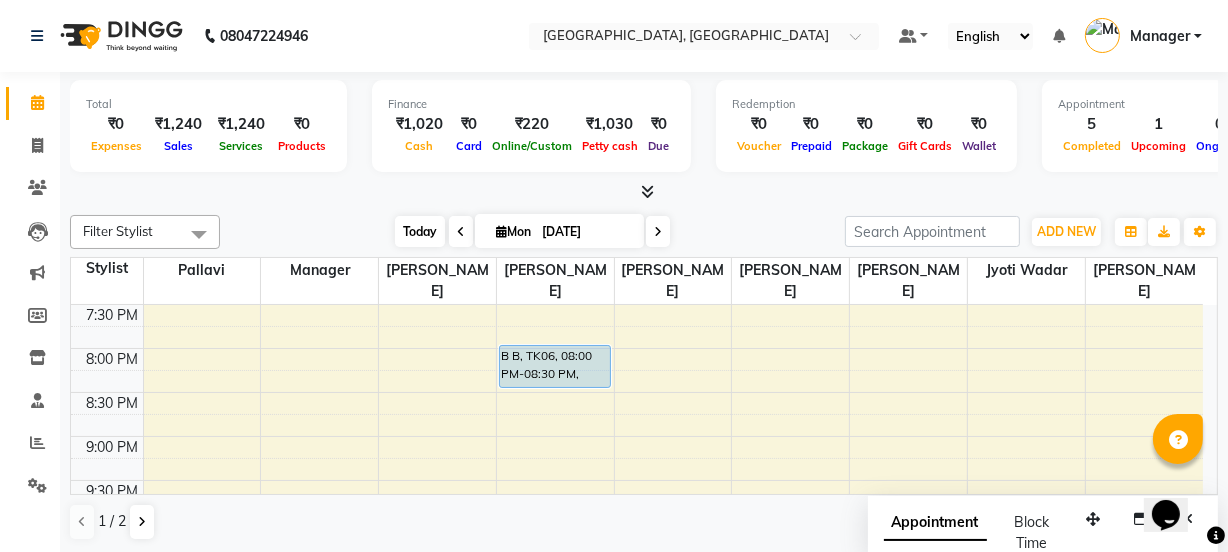 click on "Today" at bounding box center (420, 231) 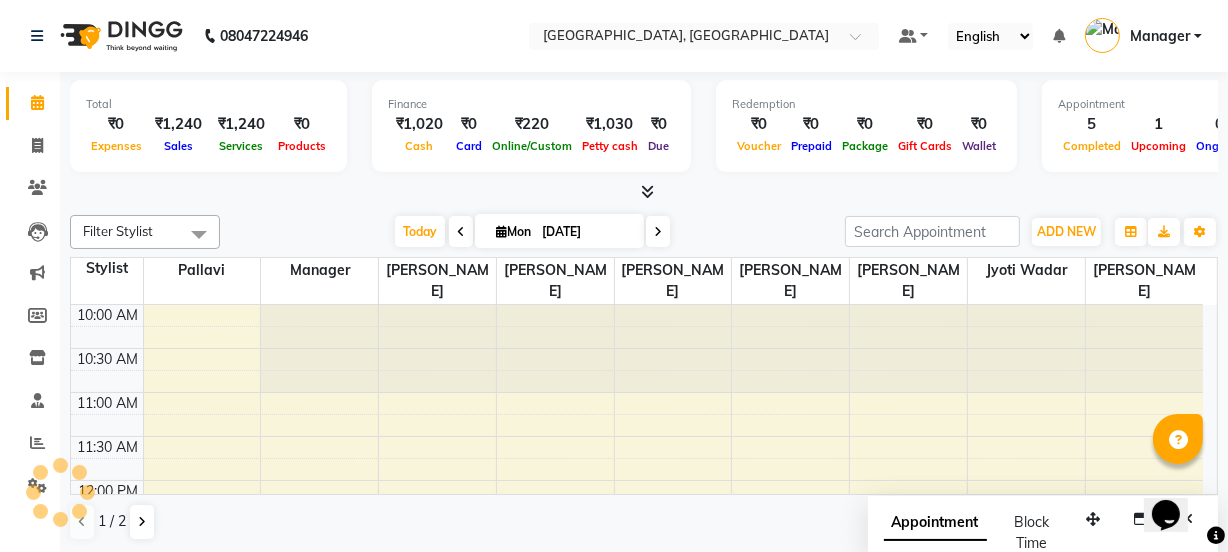 scroll, scrollTop: 790, scrollLeft: 0, axis: vertical 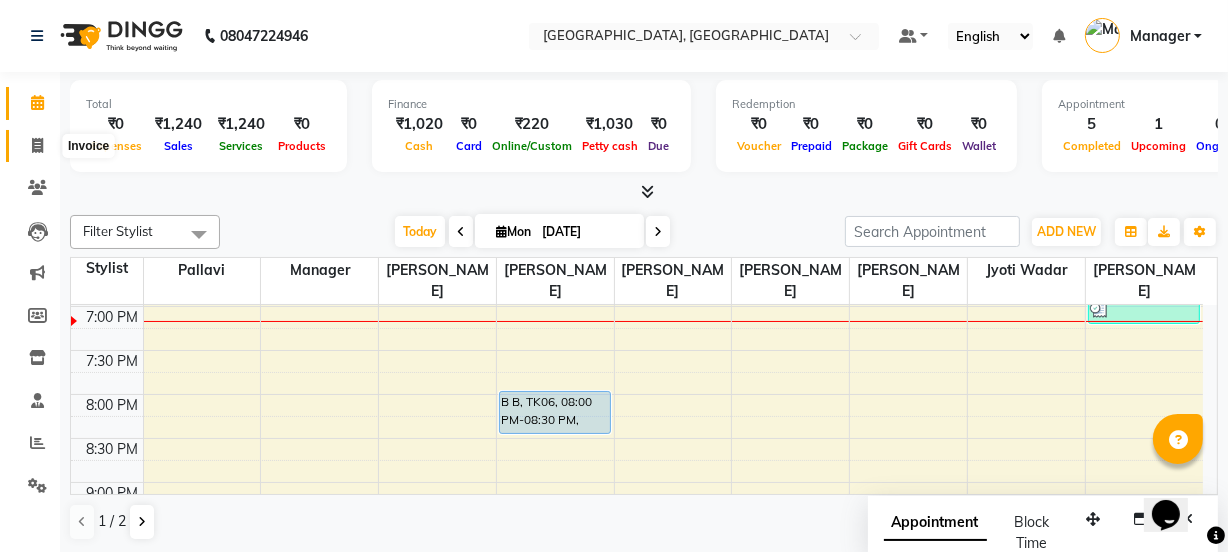 click 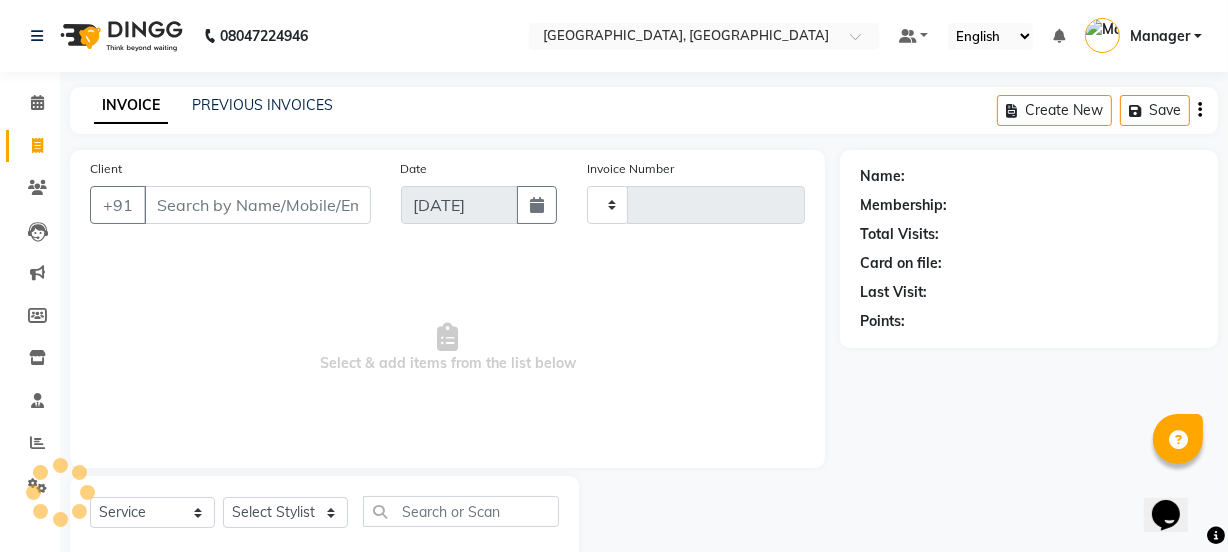 click on "Client" at bounding box center [257, 205] 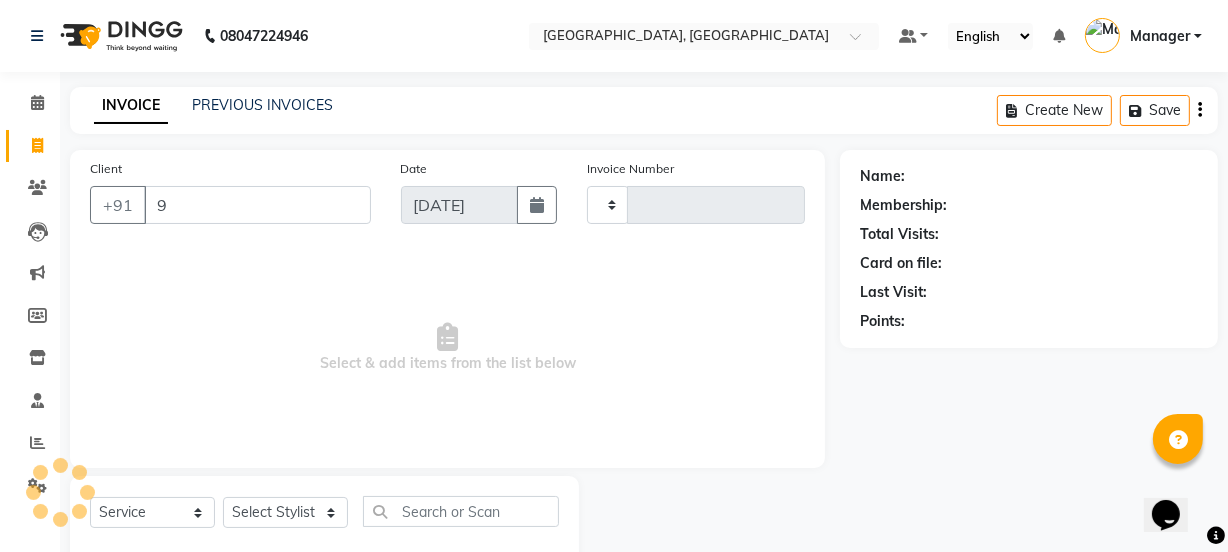 type on "98" 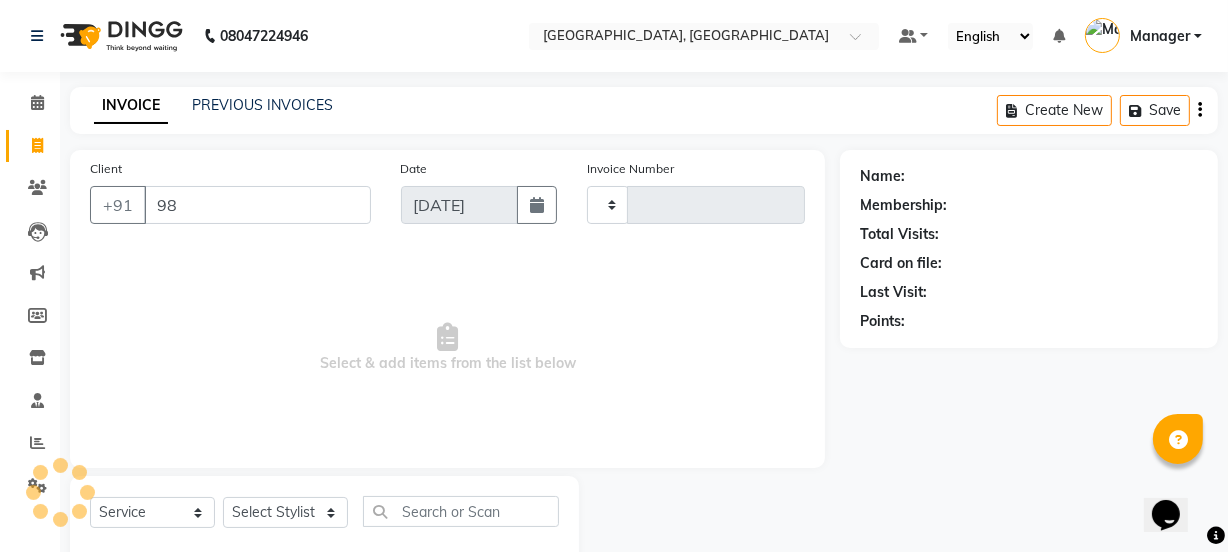type on "0871" 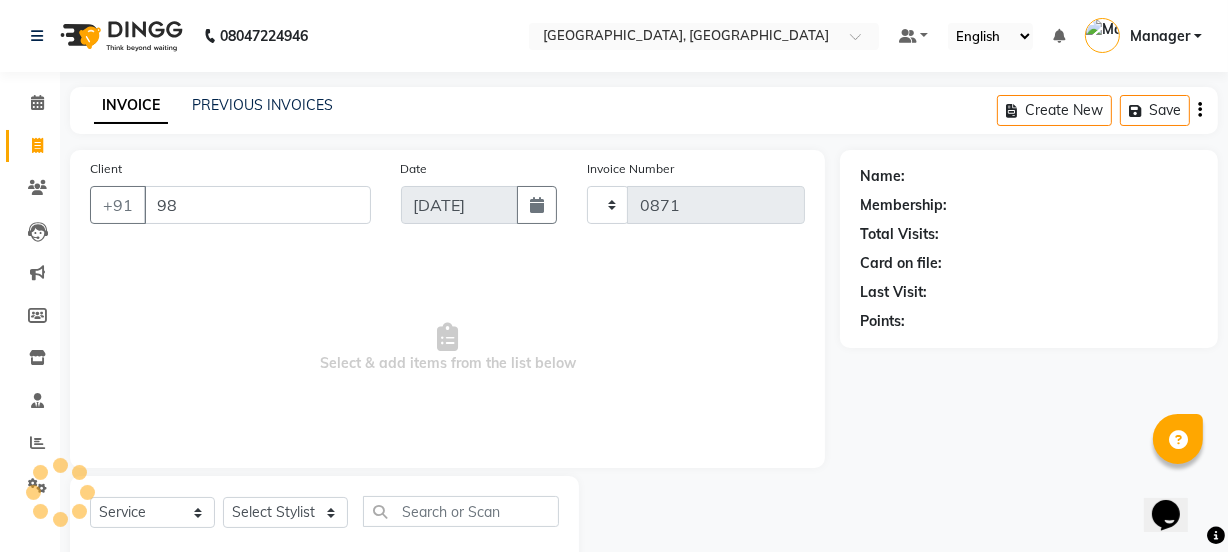 select on "7742" 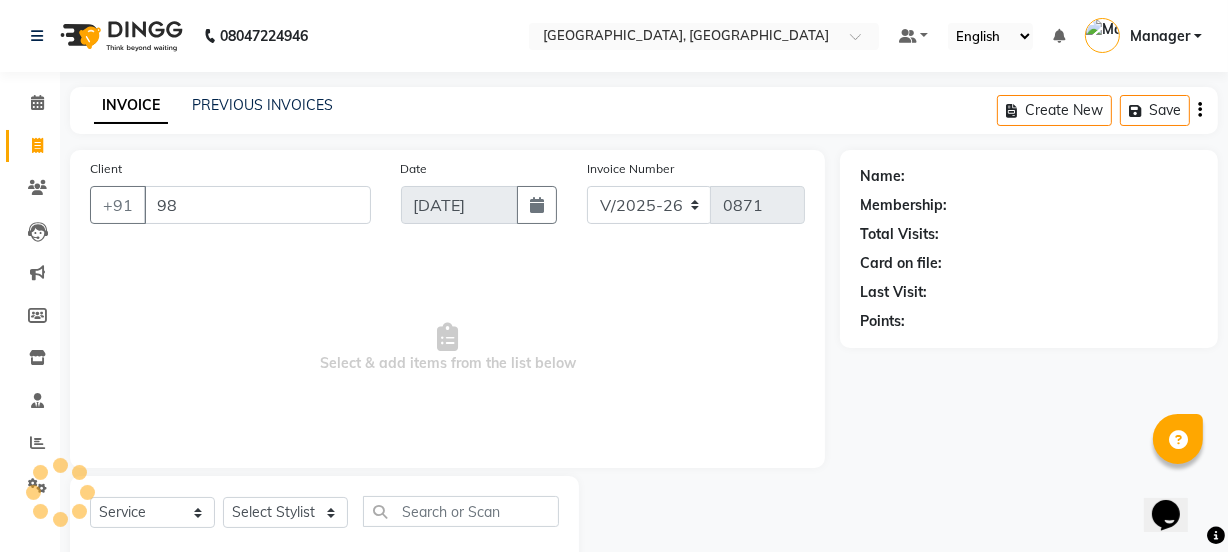 type on "981" 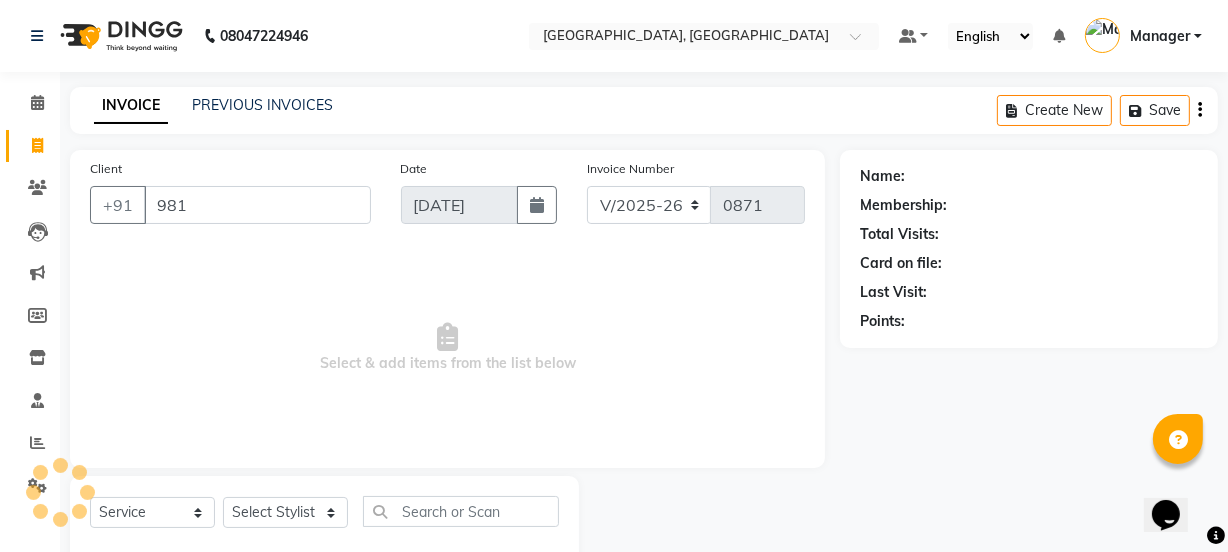 select on "membership" 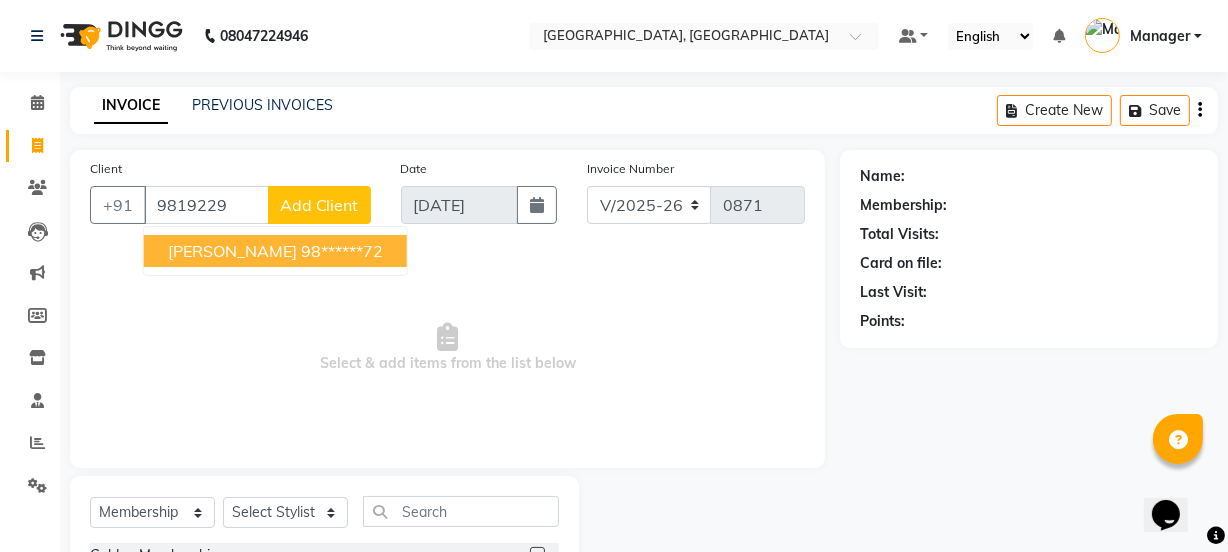 click on "98******72" at bounding box center (342, 251) 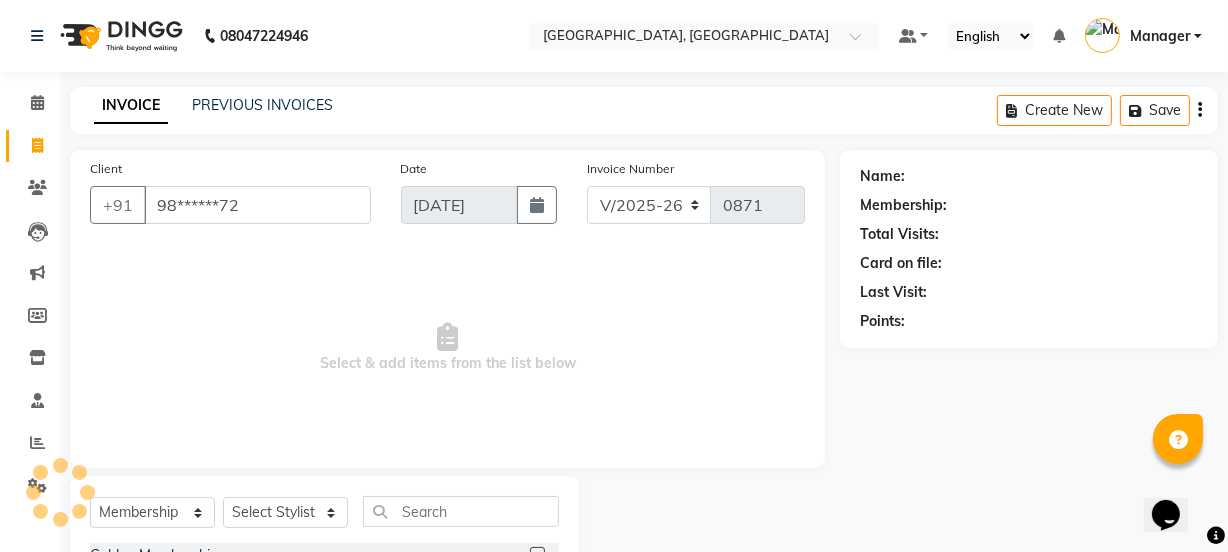 type on "98******72" 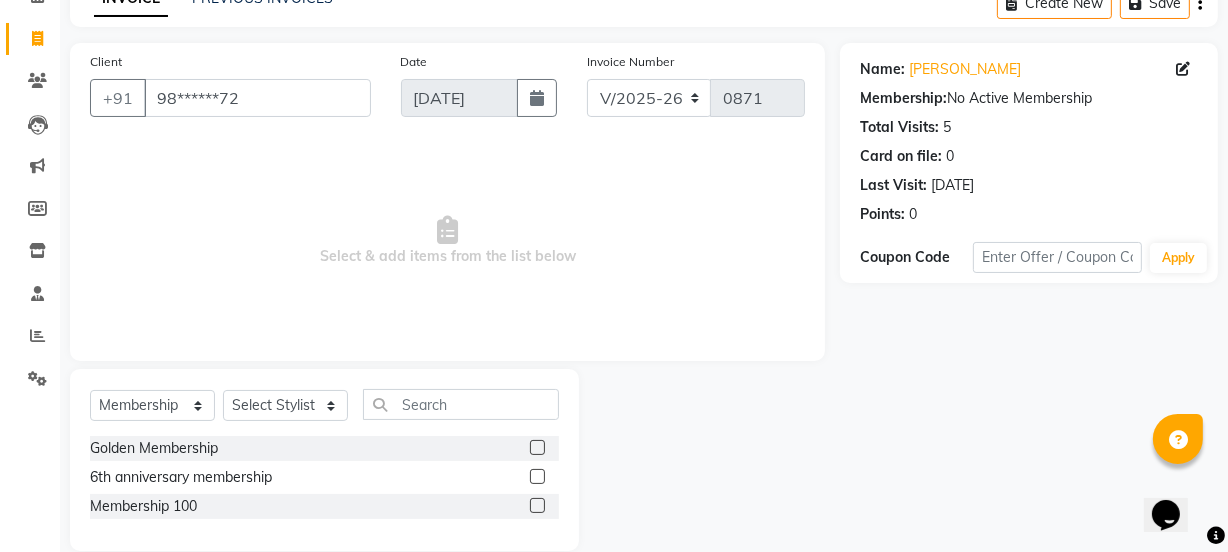scroll, scrollTop: 136, scrollLeft: 0, axis: vertical 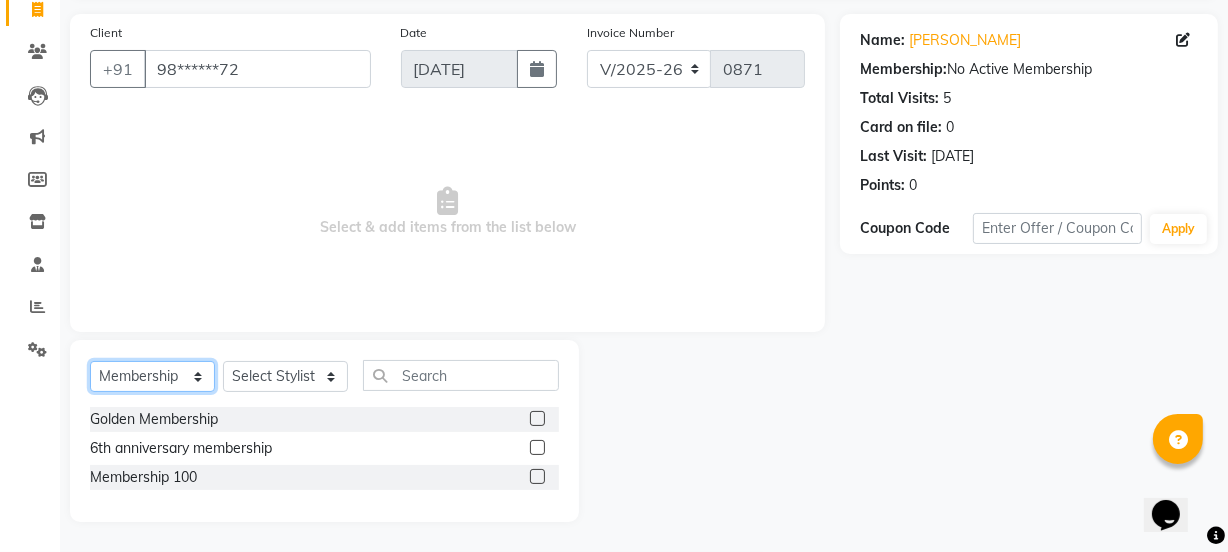 click on "Select  Service  Product  Membership  Package Voucher Prepaid Gift Card" 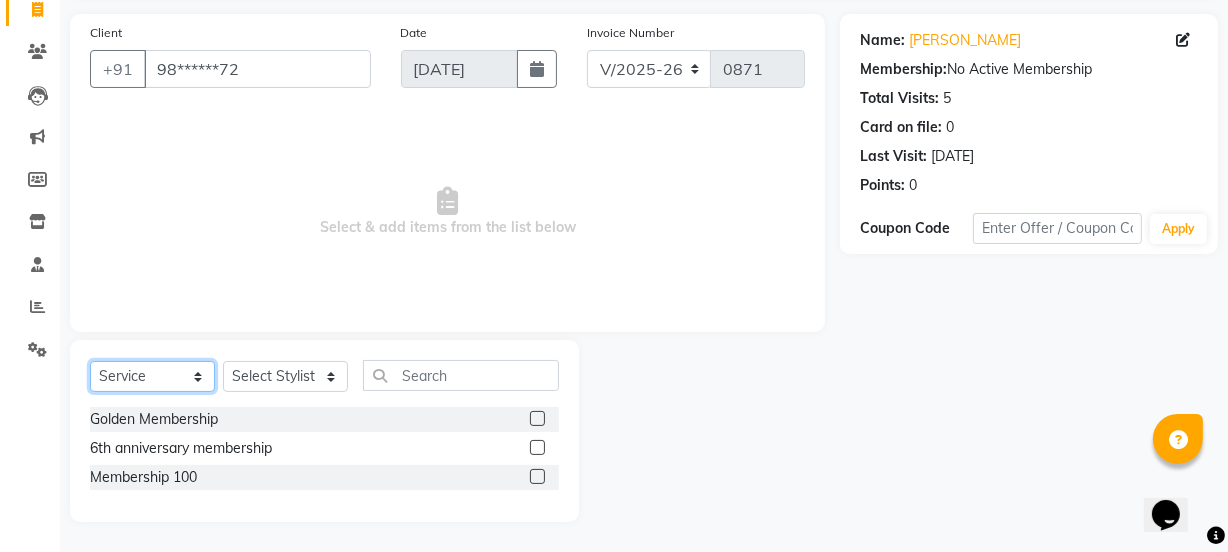 click on "Select  Service  Product  Membership  Package Voucher Prepaid Gift Card" 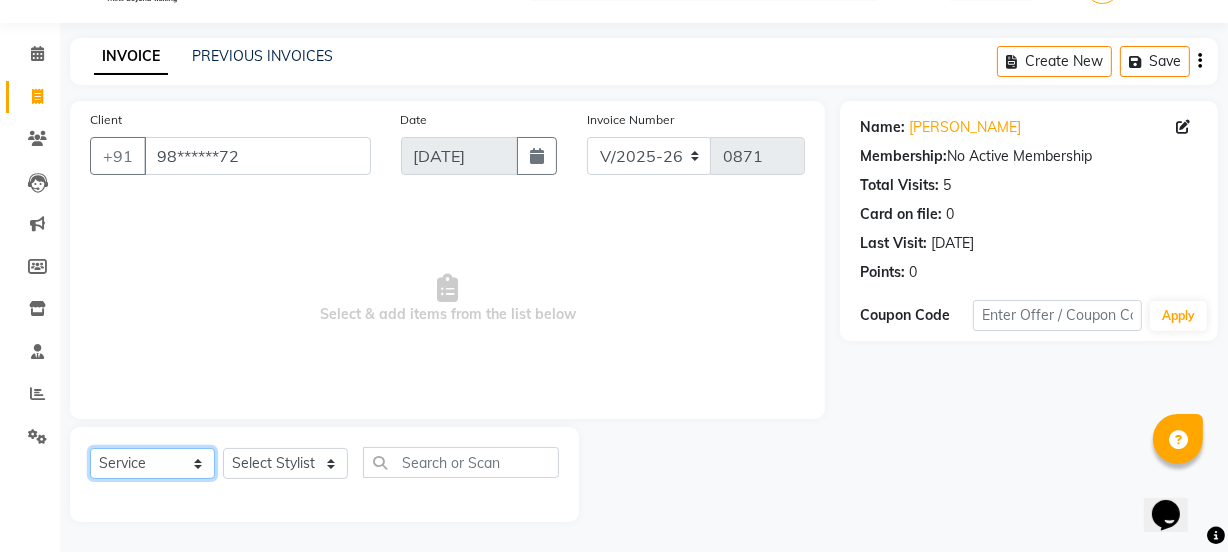 scroll, scrollTop: 50, scrollLeft: 0, axis: vertical 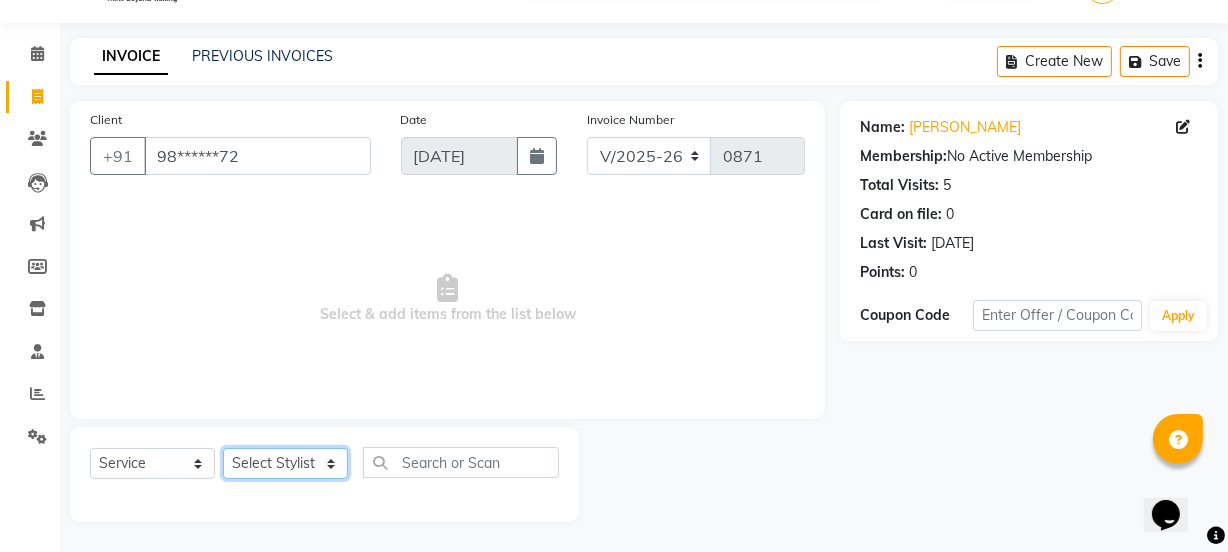 click on "Select Stylist [PERSON_NAME] wadar Manager [PERSON_NAME] [PERSON_NAME]  [PERSON_NAME] [PERSON_NAME]  [PERSON_NAME] [PERSON_NAME] [PERSON_NAME]" 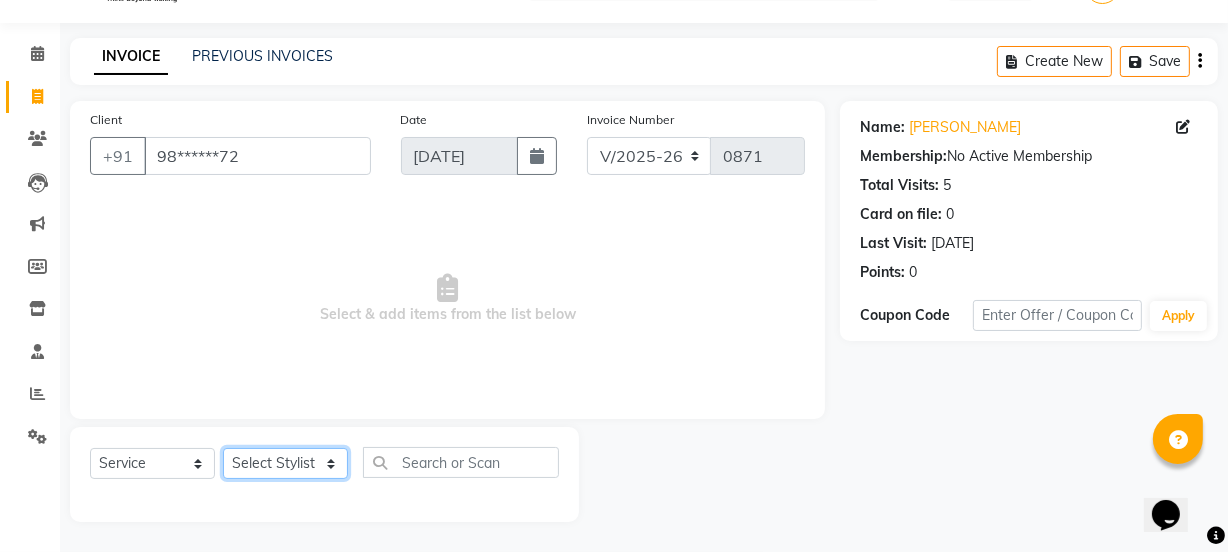 select on "85918" 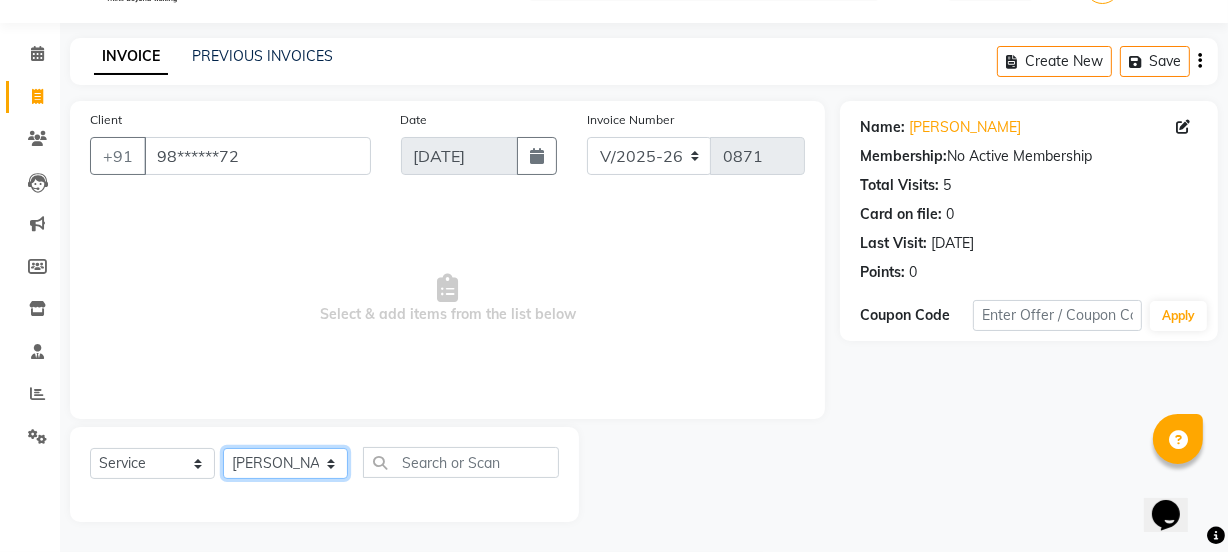 click on "Select Stylist [PERSON_NAME] wadar Manager [PERSON_NAME] [PERSON_NAME]  [PERSON_NAME] [PERSON_NAME]  [PERSON_NAME] [PERSON_NAME] [PERSON_NAME]" 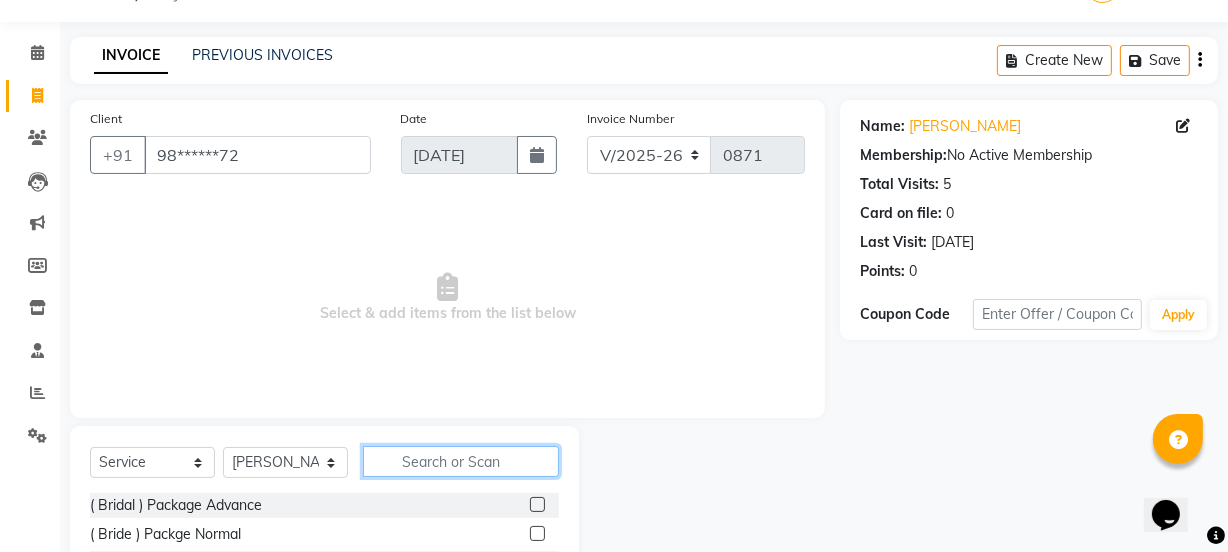 click 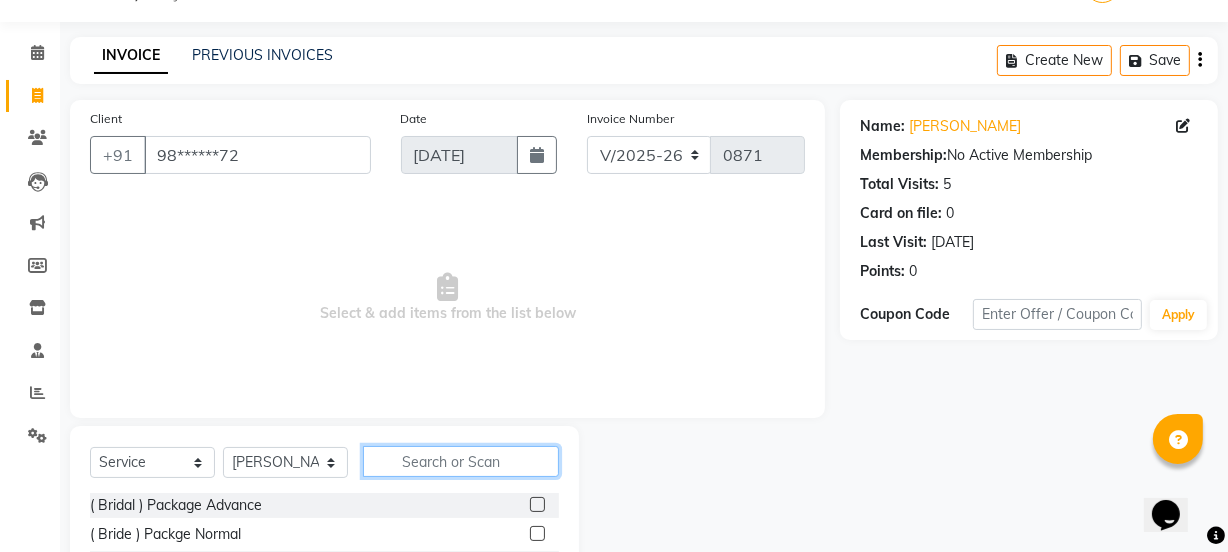 scroll, scrollTop: 153, scrollLeft: 0, axis: vertical 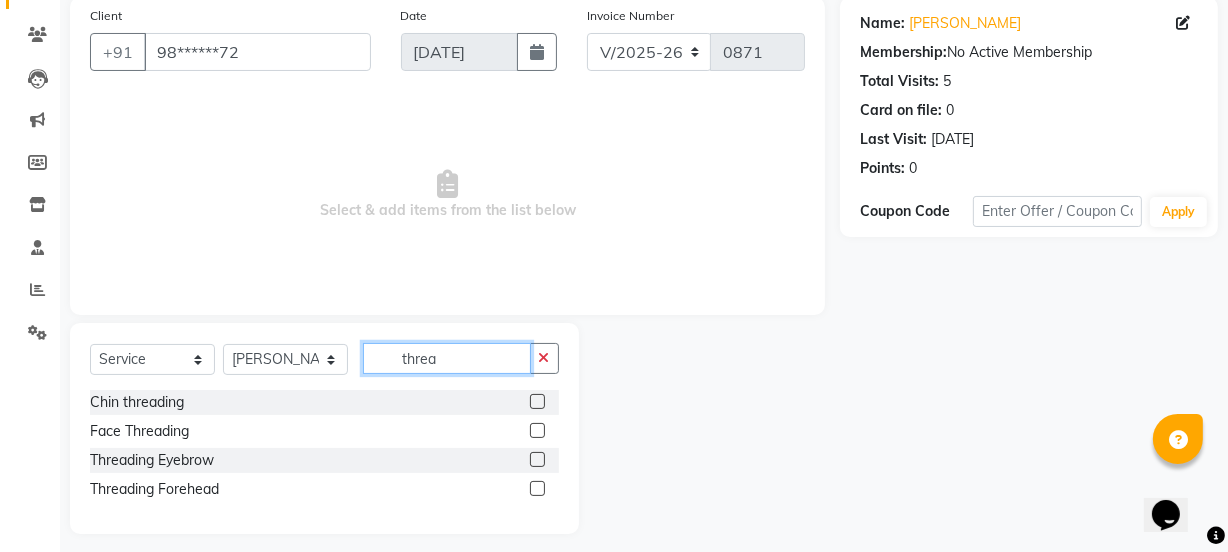 type on "threa" 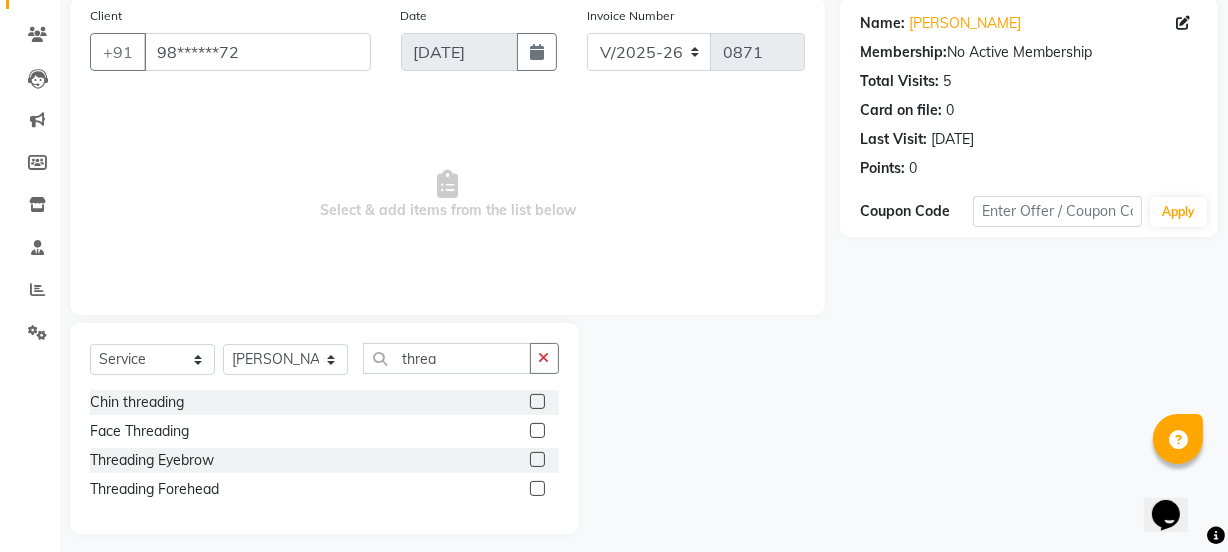 click 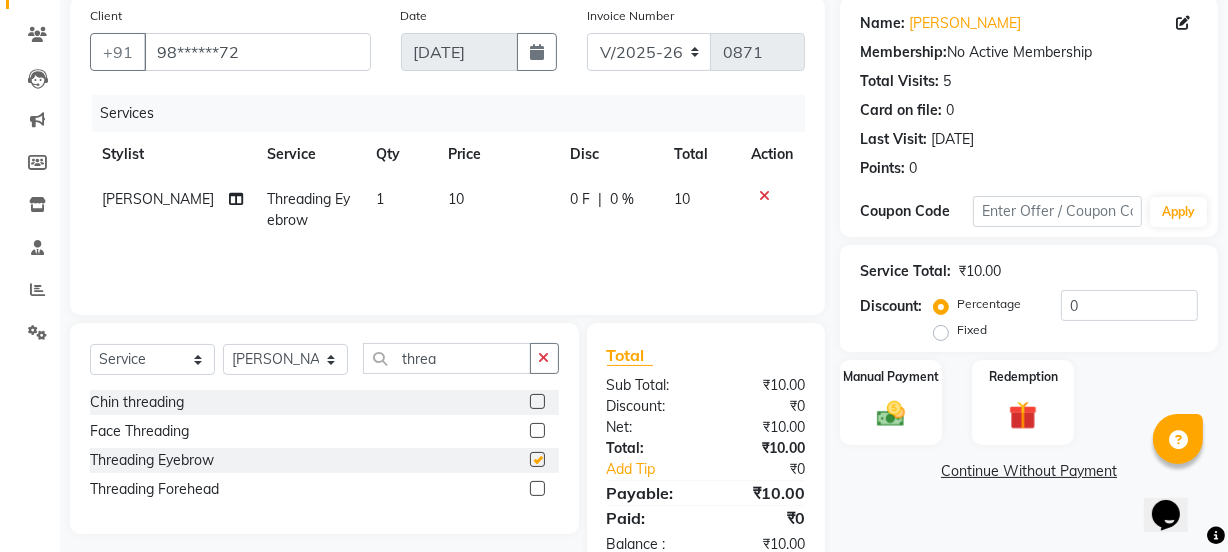checkbox on "false" 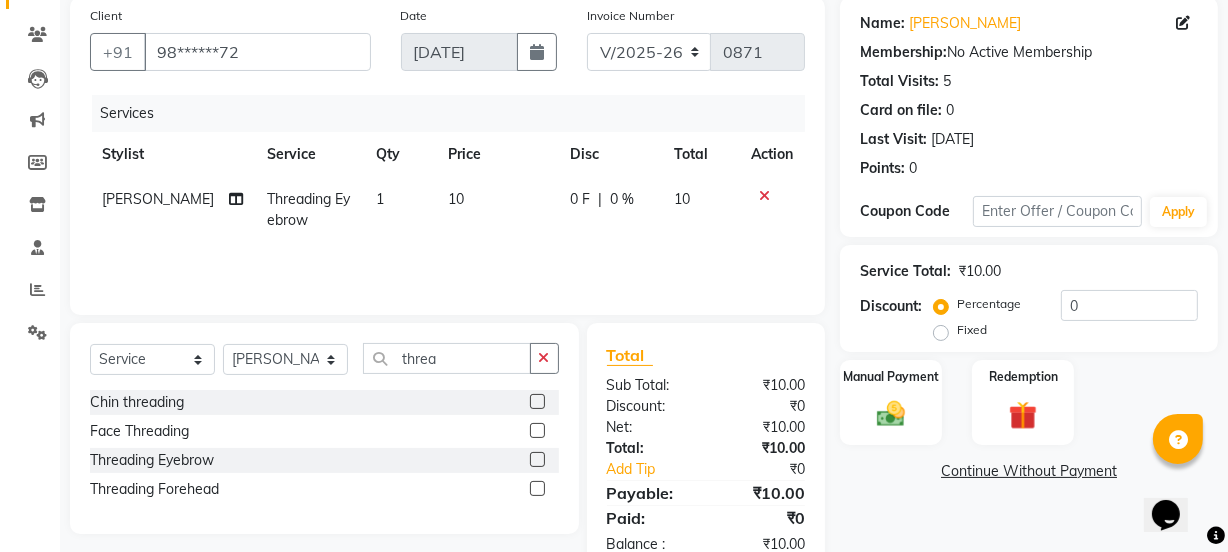 click on "10" 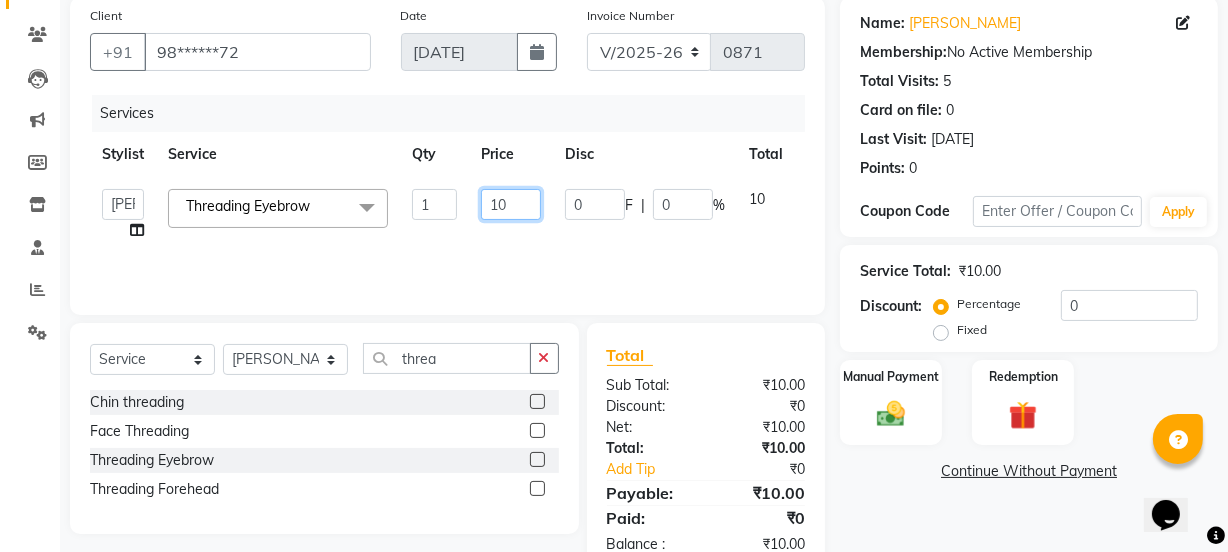 click on "10" 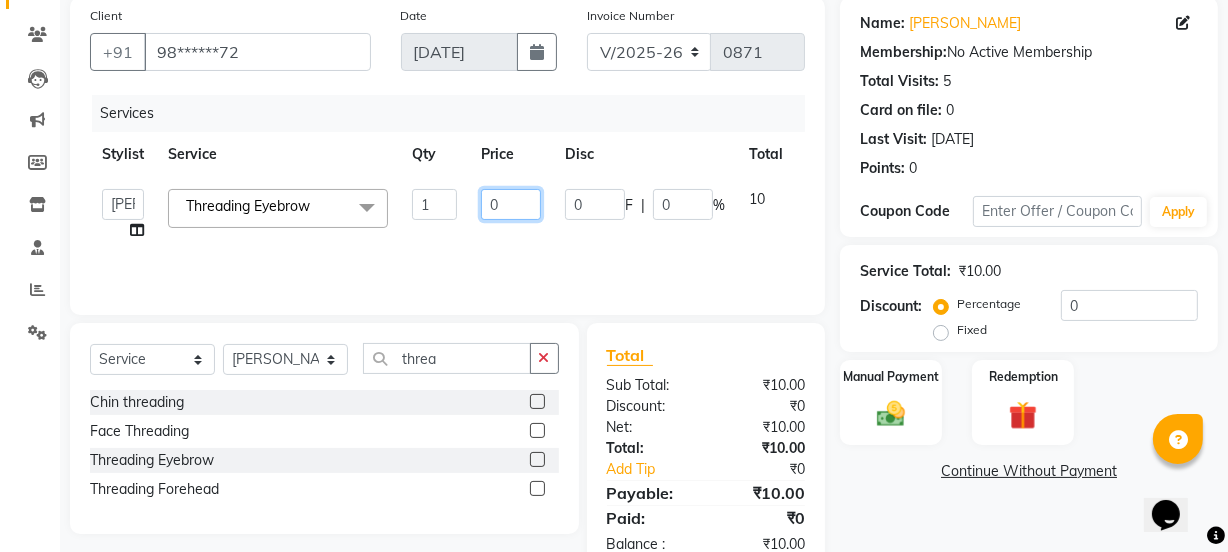 type on "20" 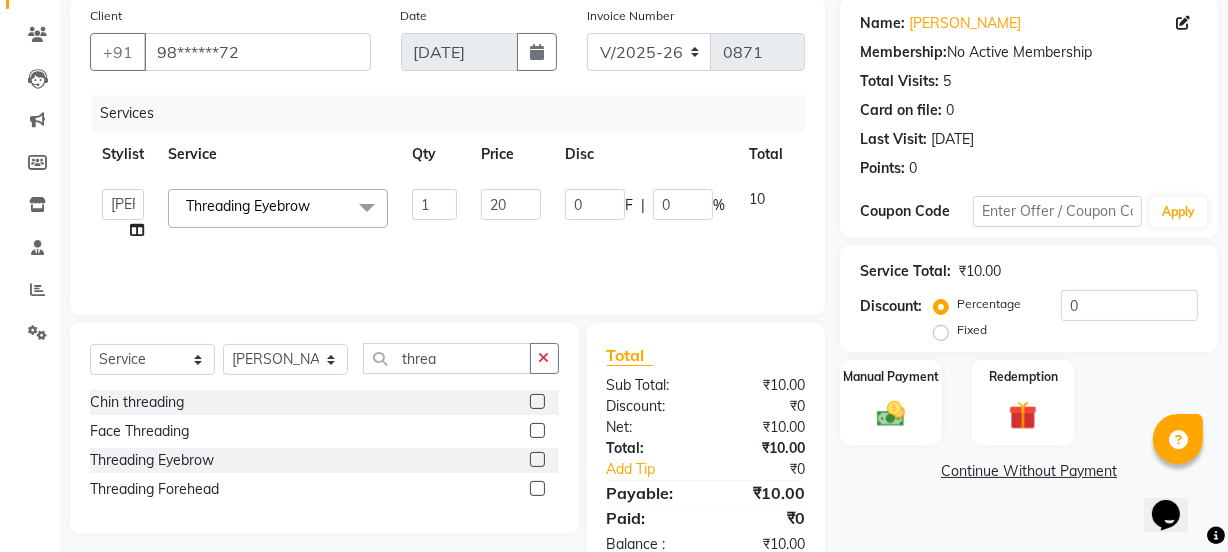 click on "Services Stylist Service Qty Price Disc Total Action  [PERSON_NAME]   Jyoti wadar   Manager   [PERSON_NAME]   [PERSON_NAME]    [PERSON_NAME] [PERSON_NAME]    [PERSON_NAME]   [PERSON_NAME]   [PERSON_NAME]  Threading Eyebrow  x ( Bridal ) Package Advance ( Bride ) Packge Normal ( Groom )  Packges Normal ( Groom ) Packges Advance Couple Classic Facial Bluetox  03 Advance Facial 03+ Facial  + Hydra Facial 03+ signature 03+ signature hydra Advance Dtan Argan  Underamrs Argan  Upperlips Aroma Essential Manicure Aroma Essential Pedicure Aroma Essentials Manicure + Pedicure Back  Bleach Back & Chest Back Flover ( [DEMOGRAPHIC_DATA] ) Back massage Back Polish Back wax Basic Makeup Bikini  Wax Argan Bikini Wax Floverd Bikini Wax honey Body Bleach Body massage Body polishing +body bleach Body Polishning Chest Flover ( [DEMOGRAPHIC_DATA] ) Chest Lips Wax Chest wax Chin Argan  wax Chin threading Classic Coffee Manicure Classic Coffee Manicure + Pedicure Classic Coffee Pedicure Classic facial Classic Faical + Waxing + Classic Pedicure Crystal Glow facial Mask" 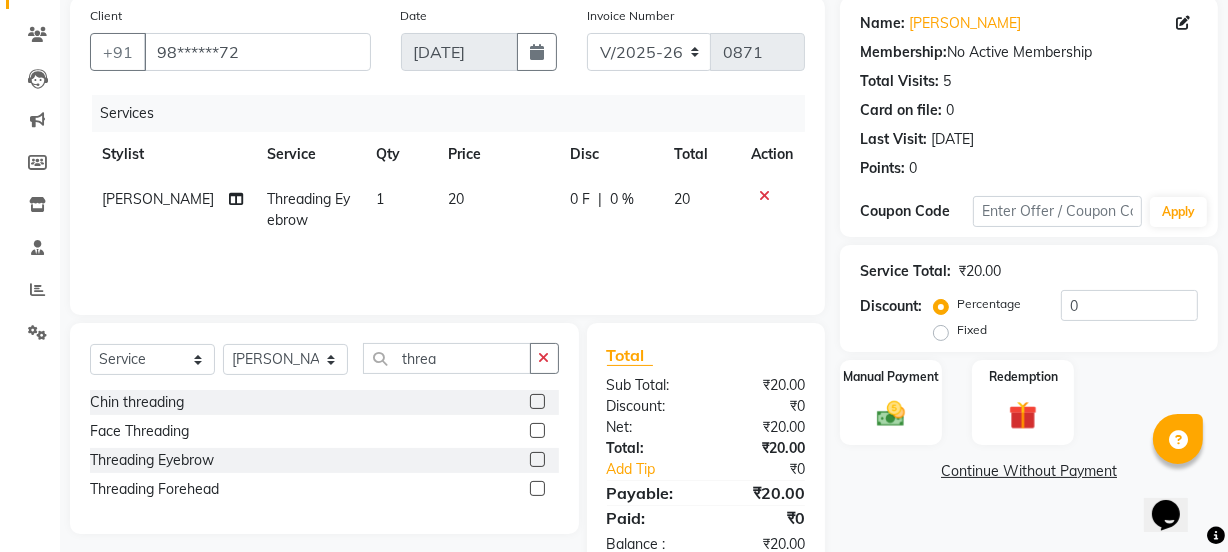 scroll, scrollTop: 206, scrollLeft: 0, axis: vertical 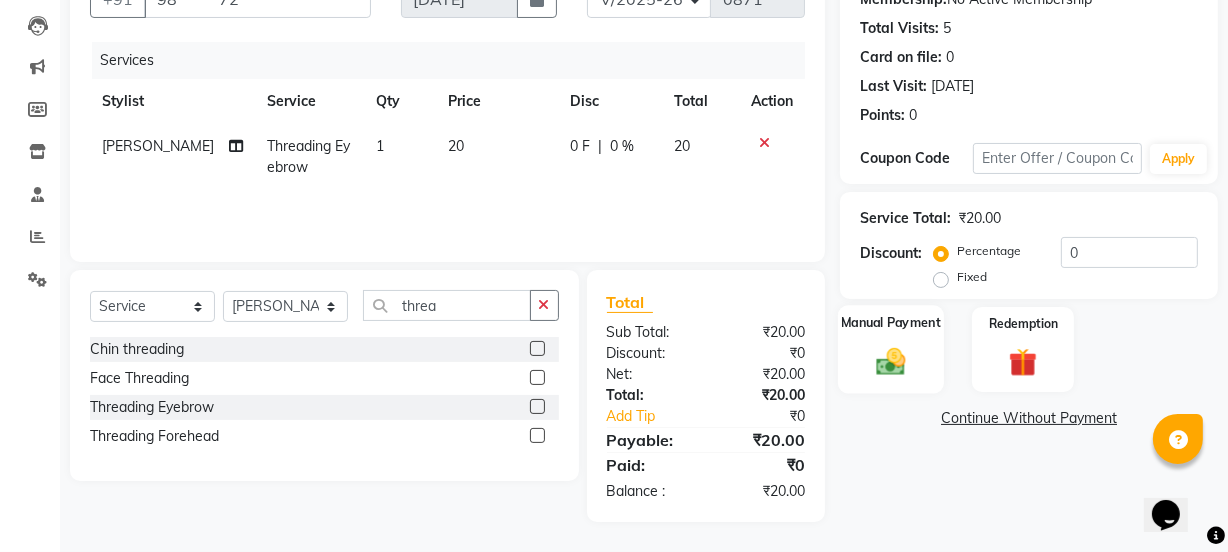 click on "Manual Payment" 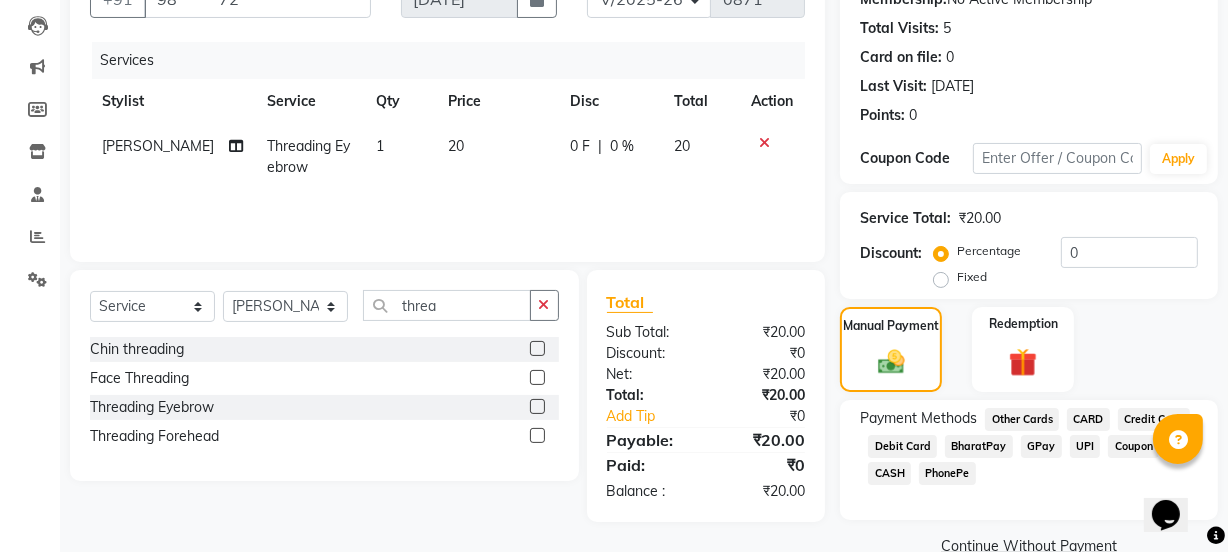 scroll, scrollTop: 244, scrollLeft: 0, axis: vertical 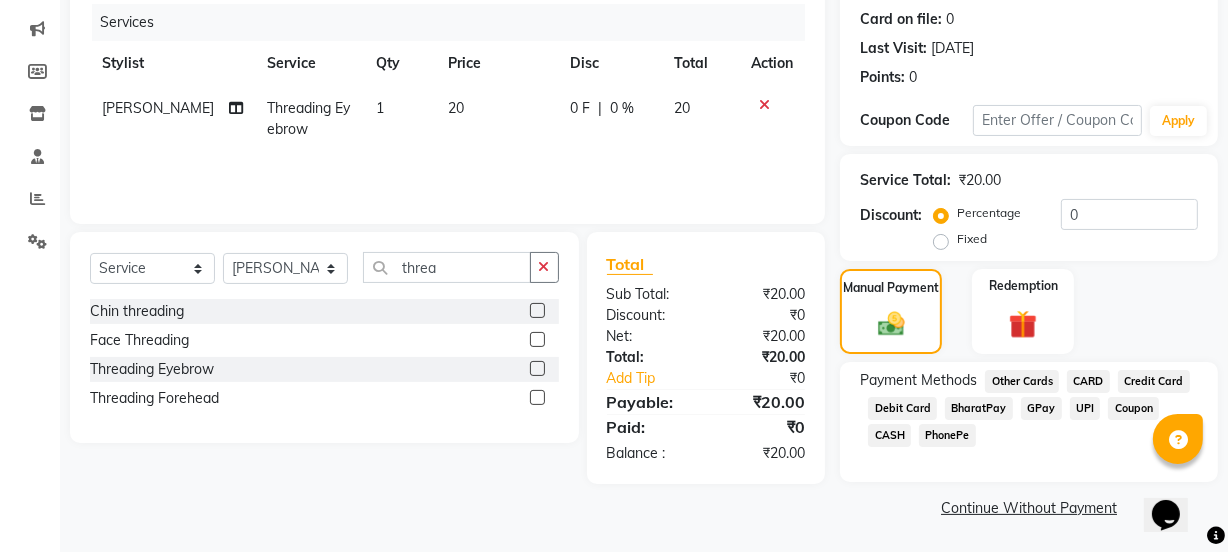 click on "CASH" 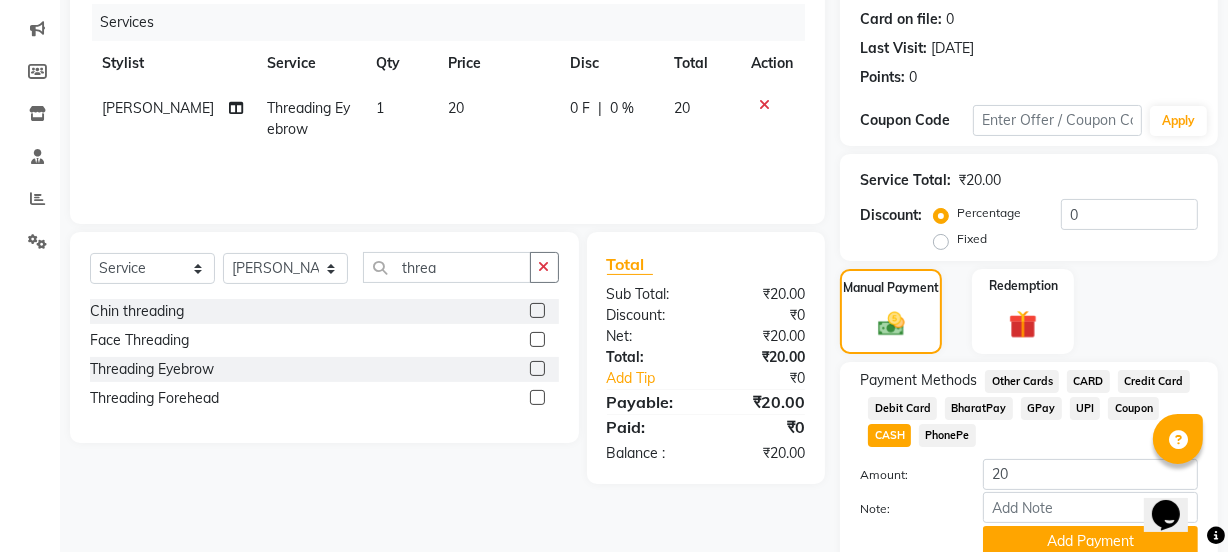 scroll, scrollTop: 328, scrollLeft: 0, axis: vertical 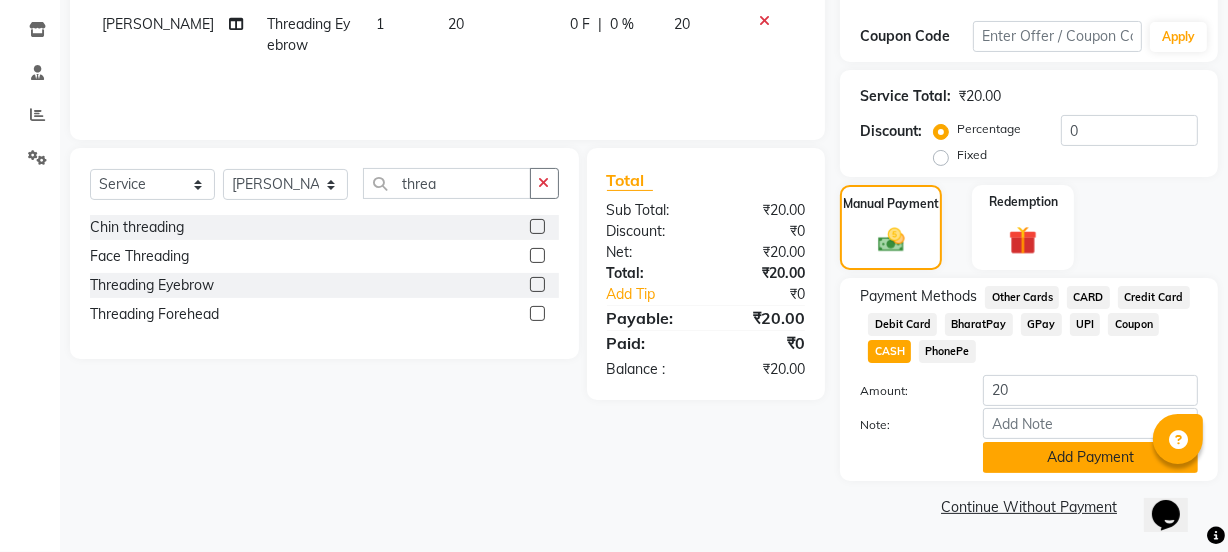 click on "Add Payment" 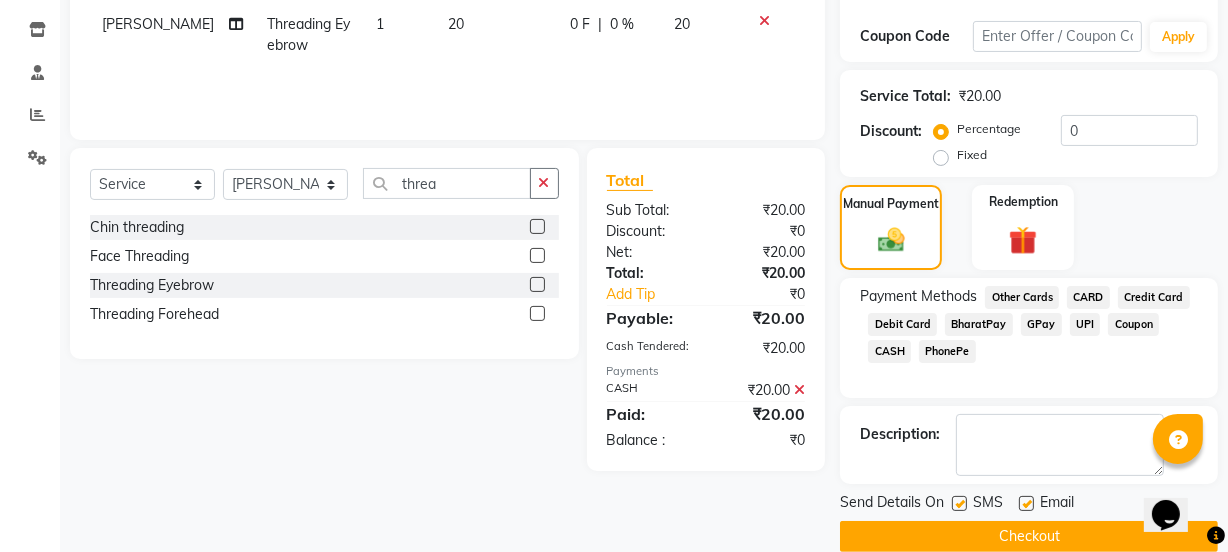 scroll, scrollTop: 357, scrollLeft: 0, axis: vertical 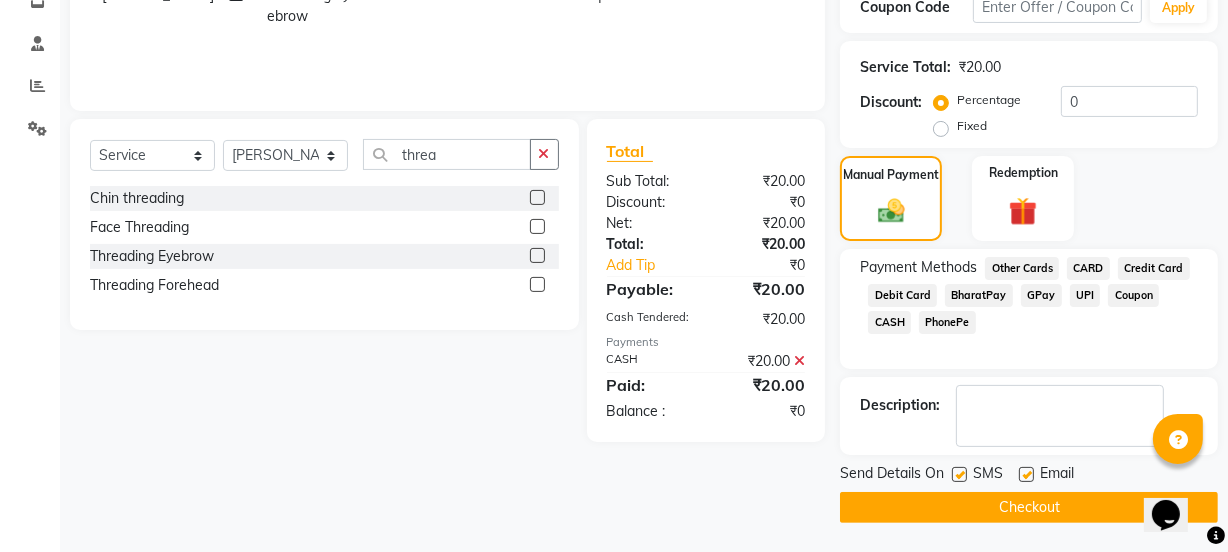 click on "Checkout" 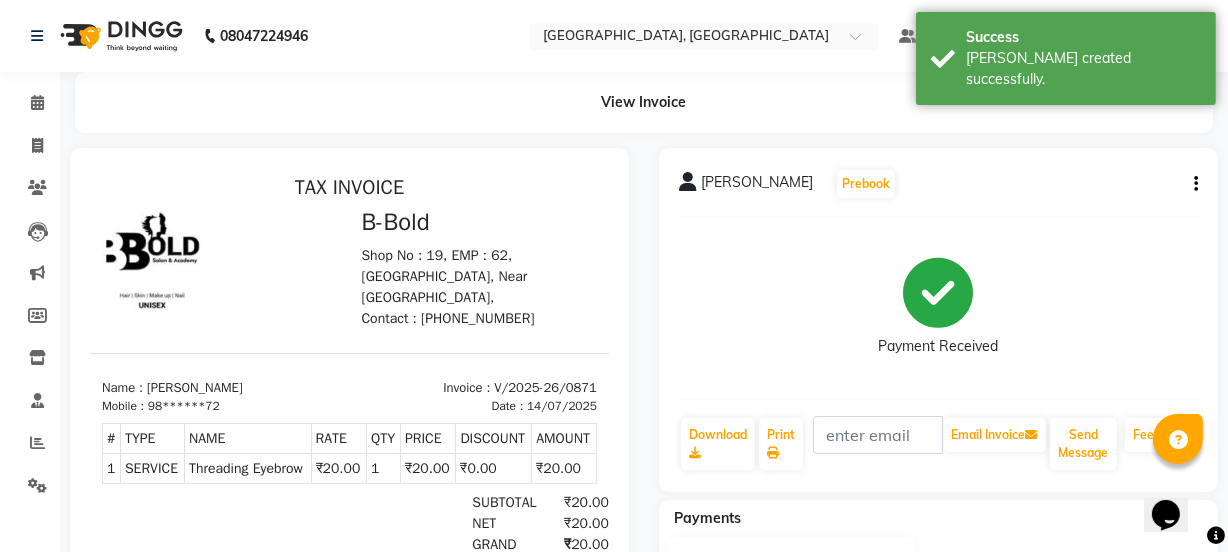 scroll, scrollTop: 0, scrollLeft: 0, axis: both 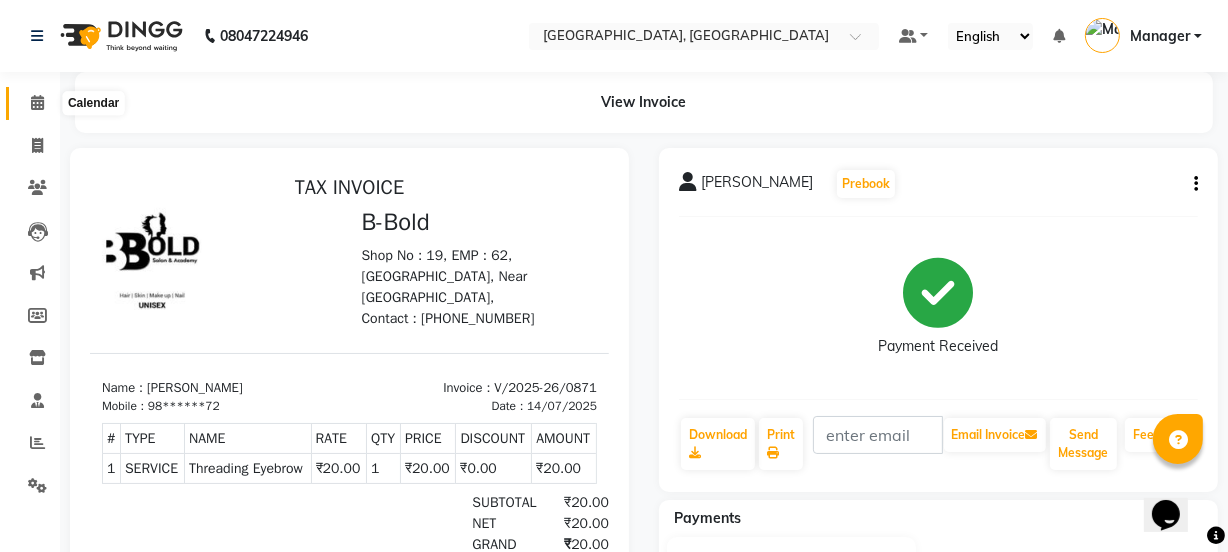 click 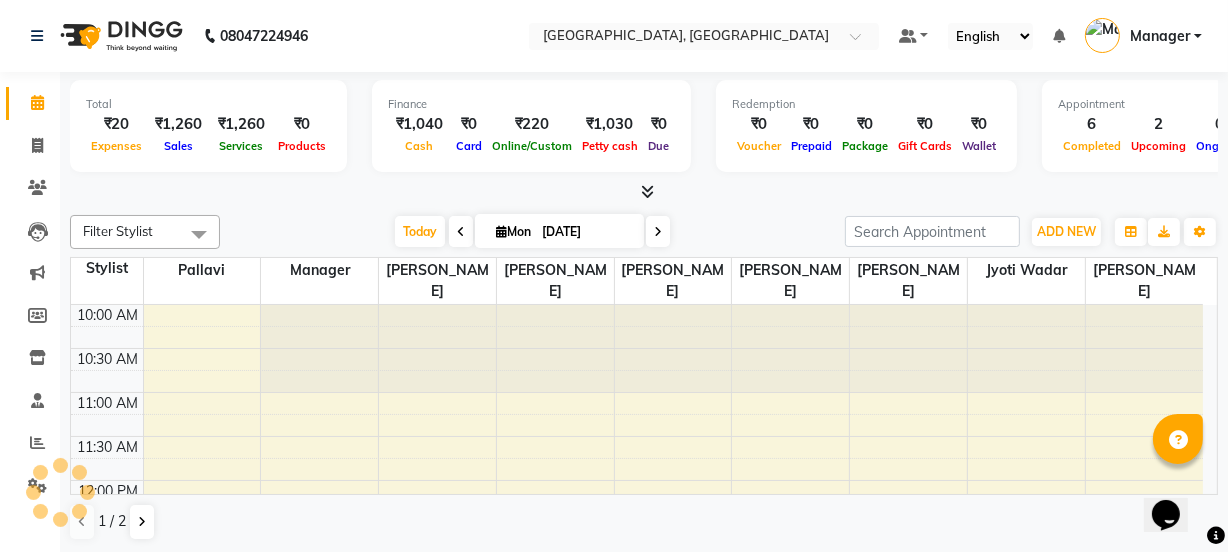 scroll, scrollTop: 0, scrollLeft: 0, axis: both 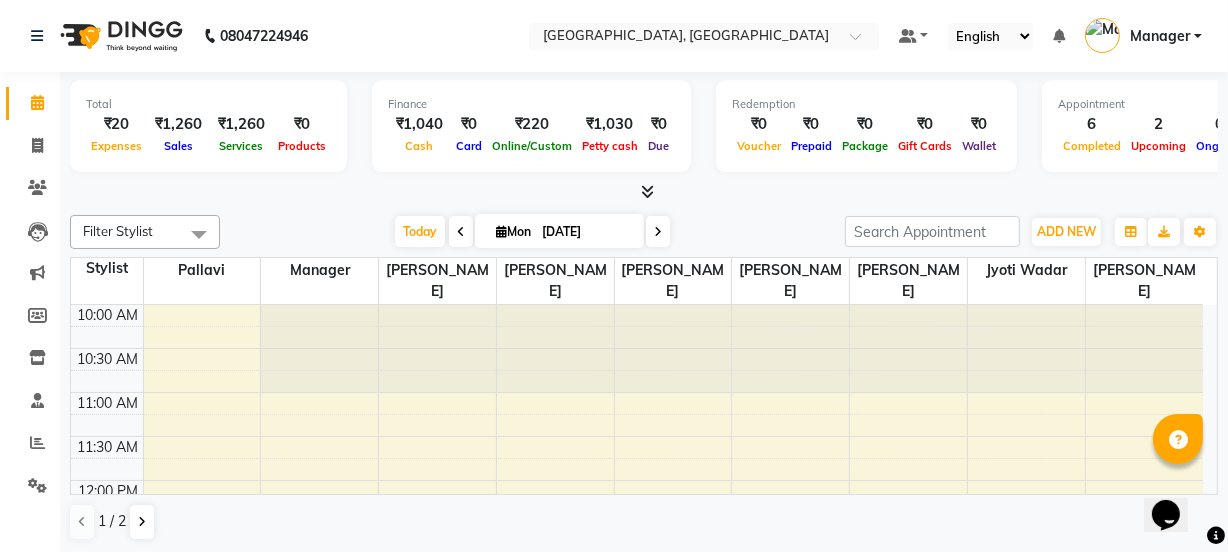 click 